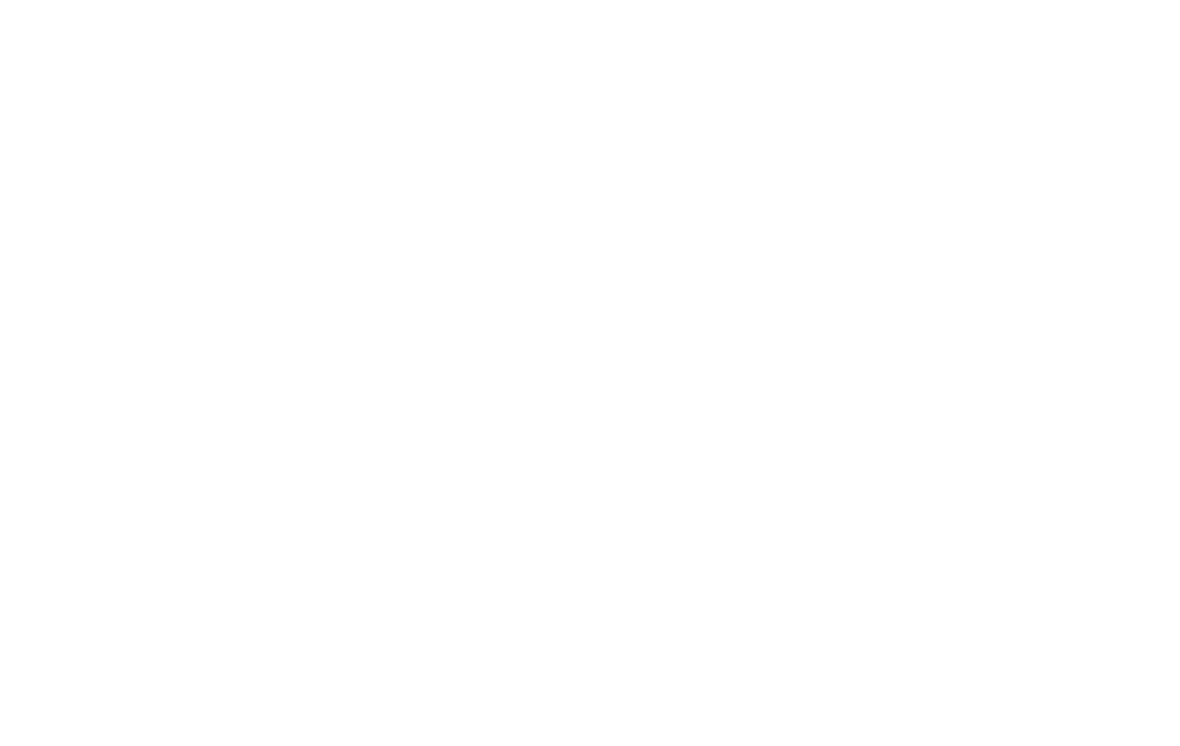 scroll, scrollTop: 0, scrollLeft: 0, axis: both 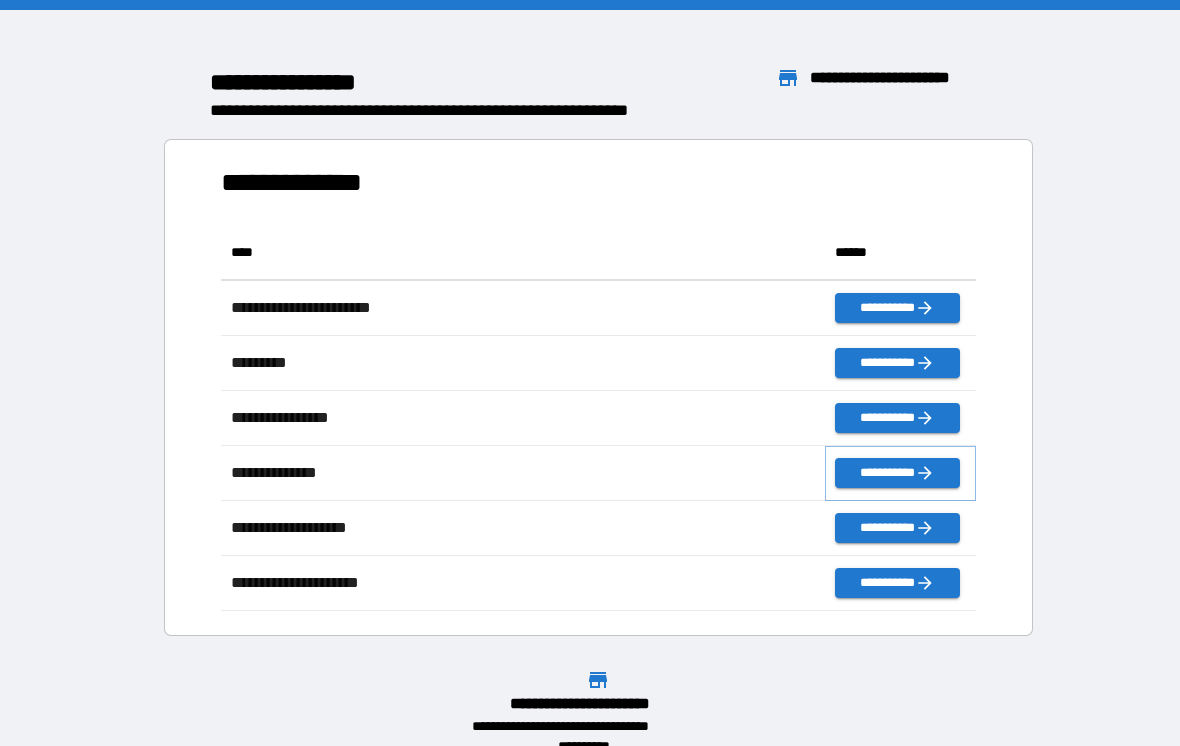 click on "**********" at bounding box center (897, 473) 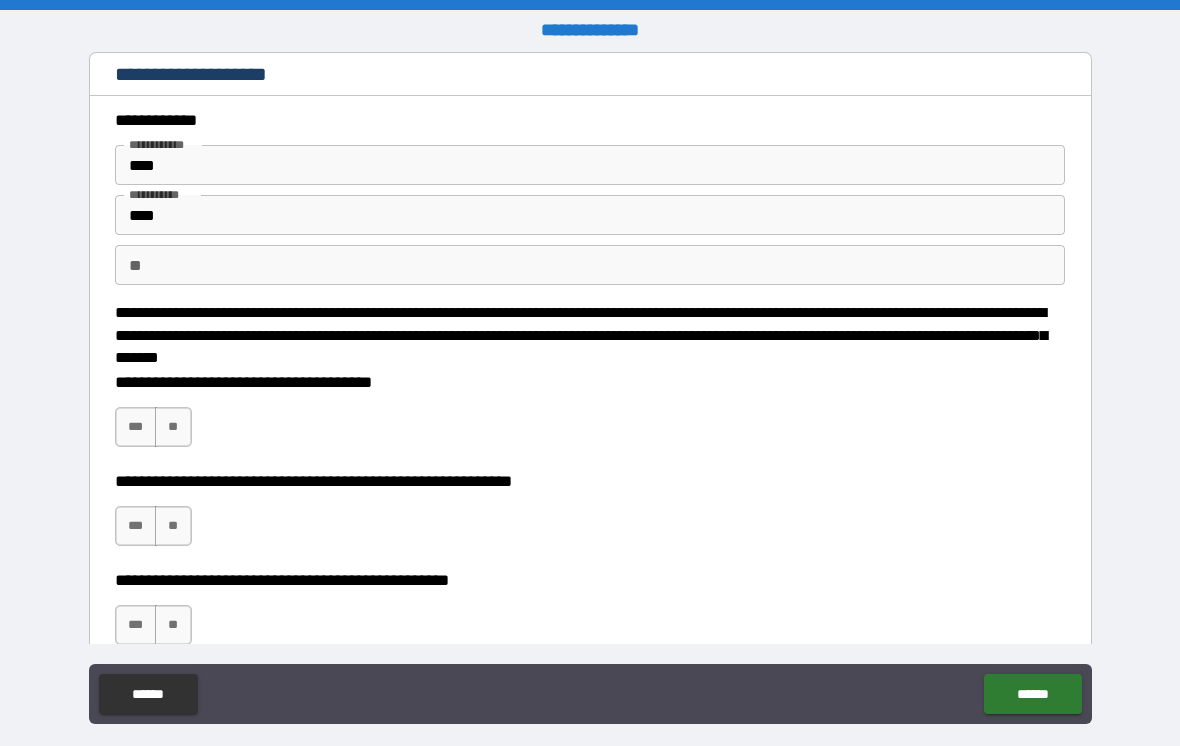 click on "****" at bounding box center [590, 215] 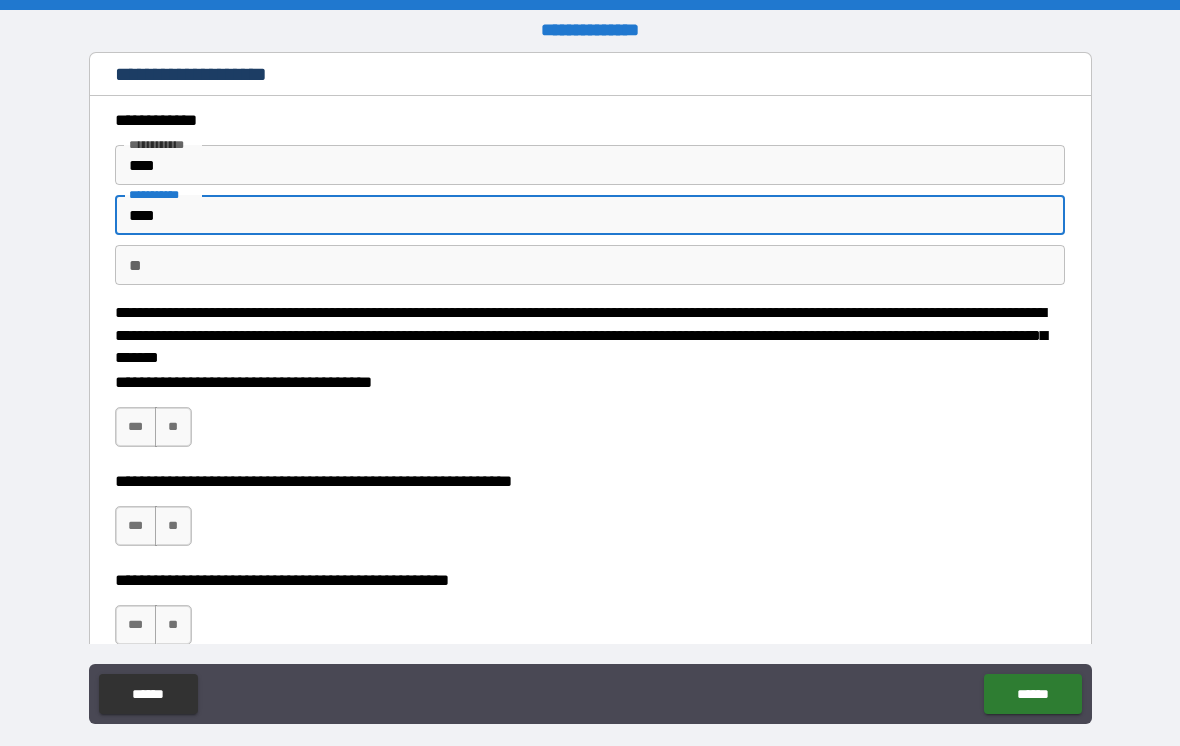 click on "****" at bounding box center [590, 215] 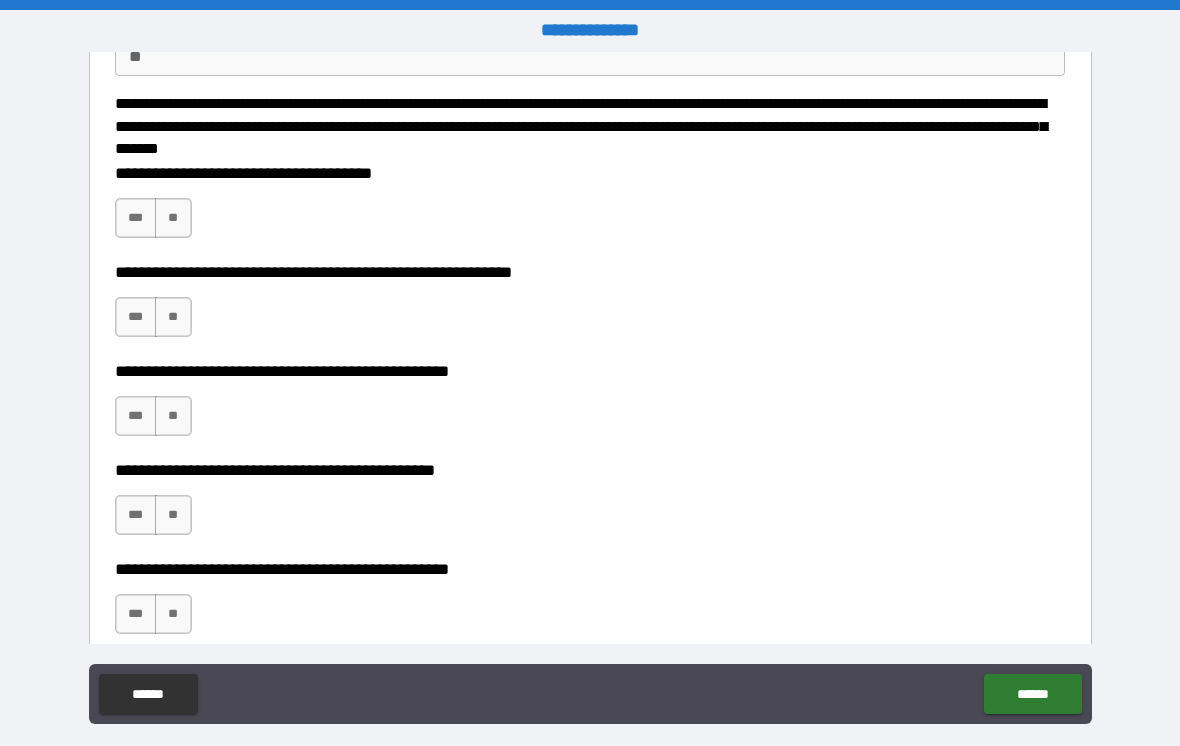 scroll, scrollTop: 0, scrollLeft: 0, axis: both 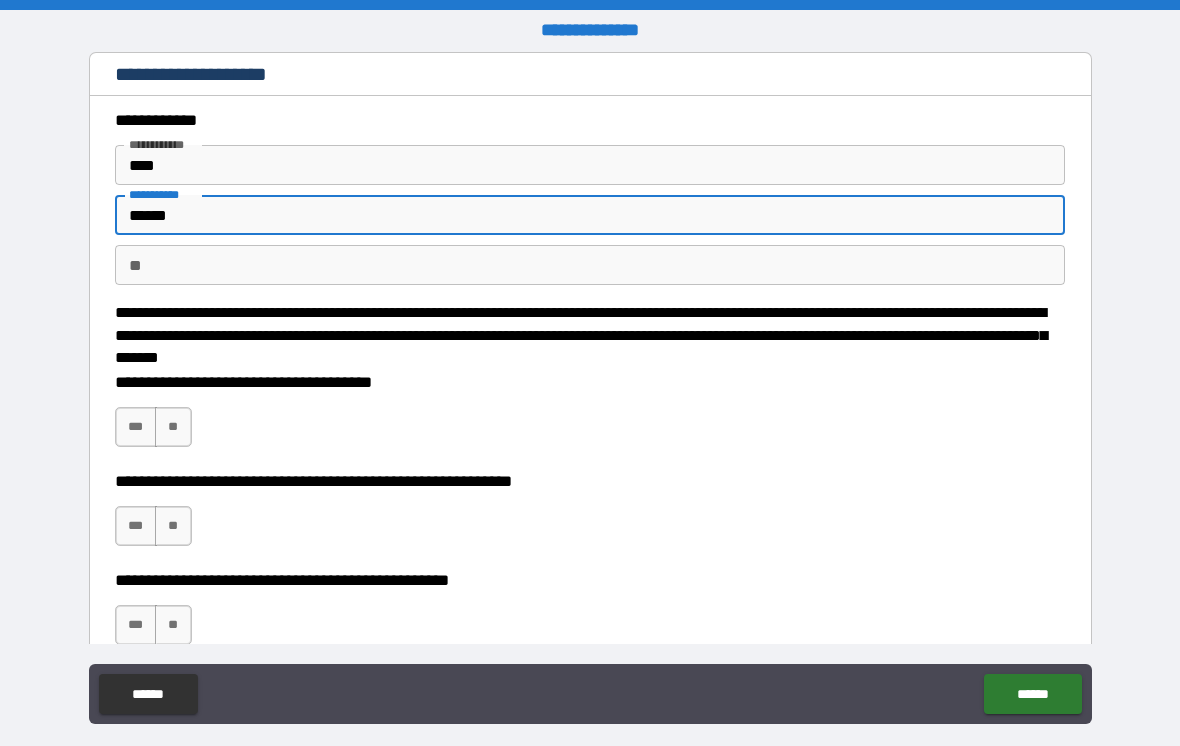 click on "*****" at bounding box center [590, 215] 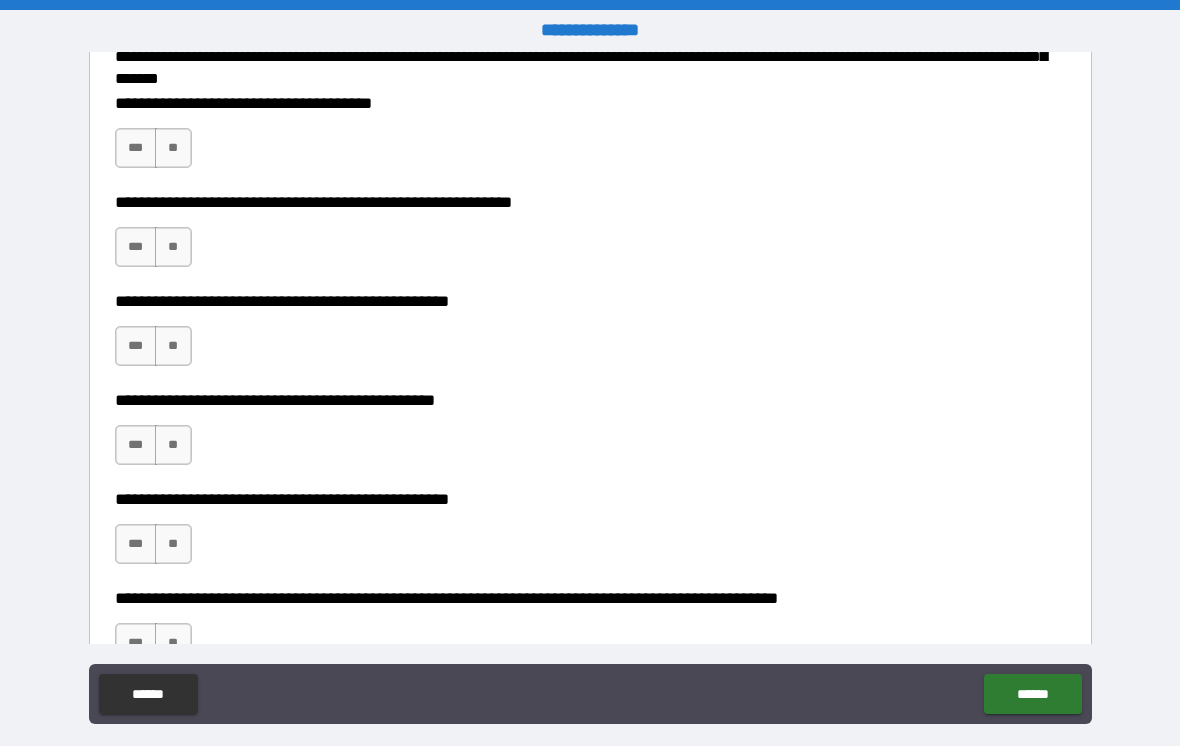 scroll, scrollTop: 284, scrollLeft: 0, axis: vertical 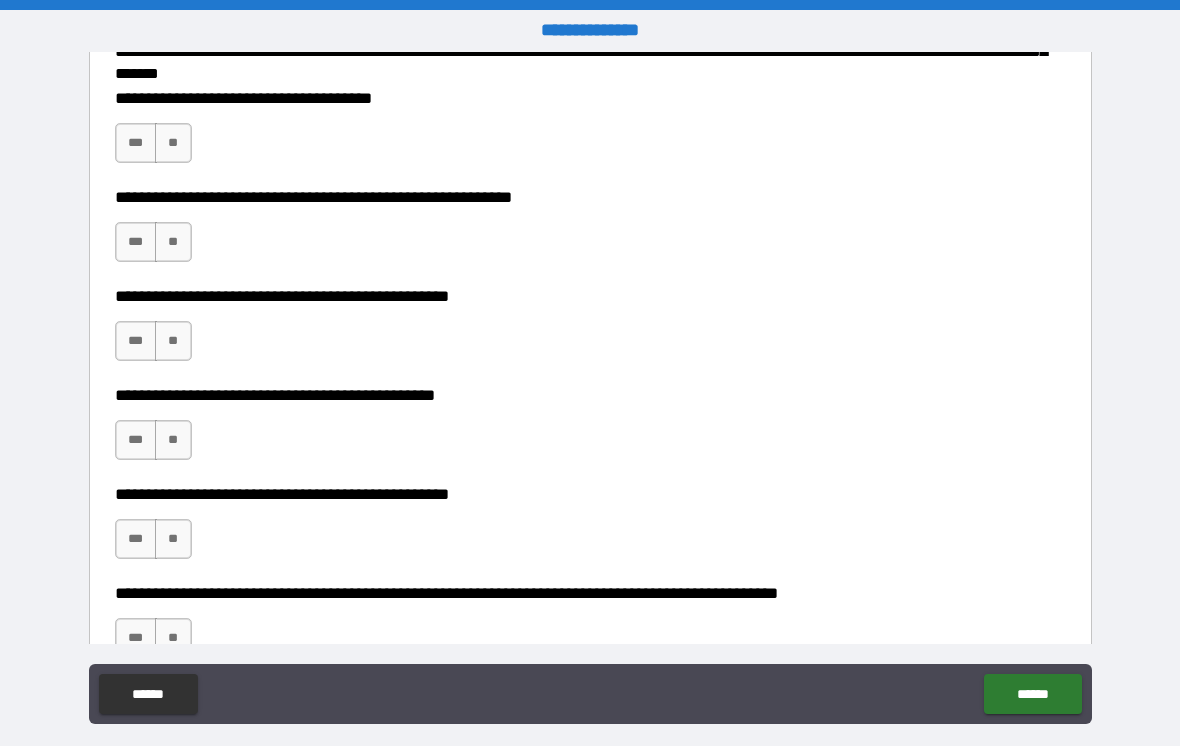 type on "****" 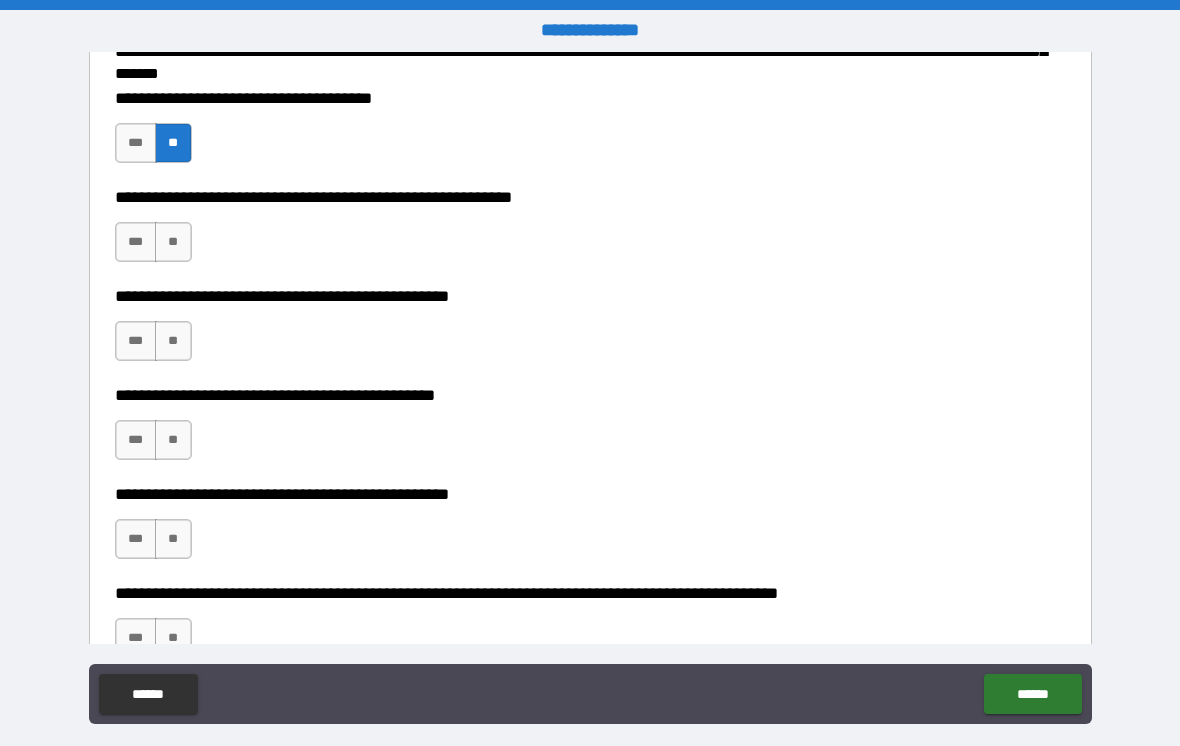 click on "**" at bounding box center (173, 242) 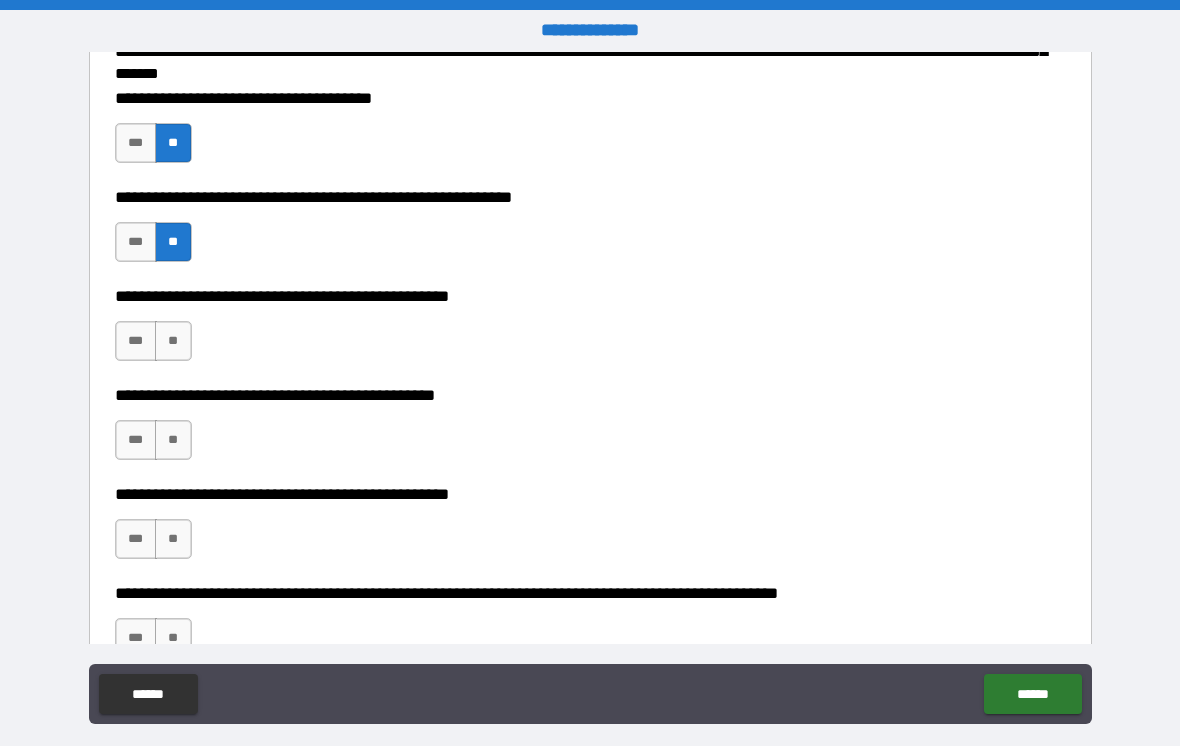 click on "**" at bounding box center (173, 341) 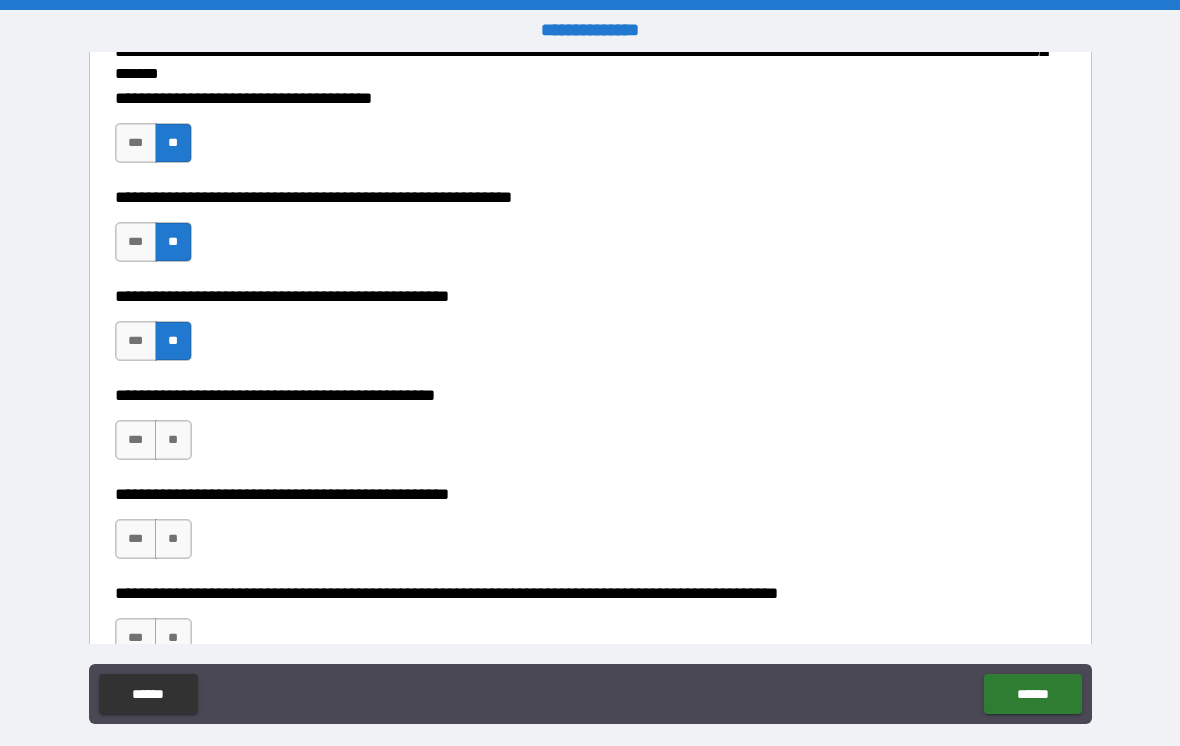 click on "**" at bounding box center [173, 440] 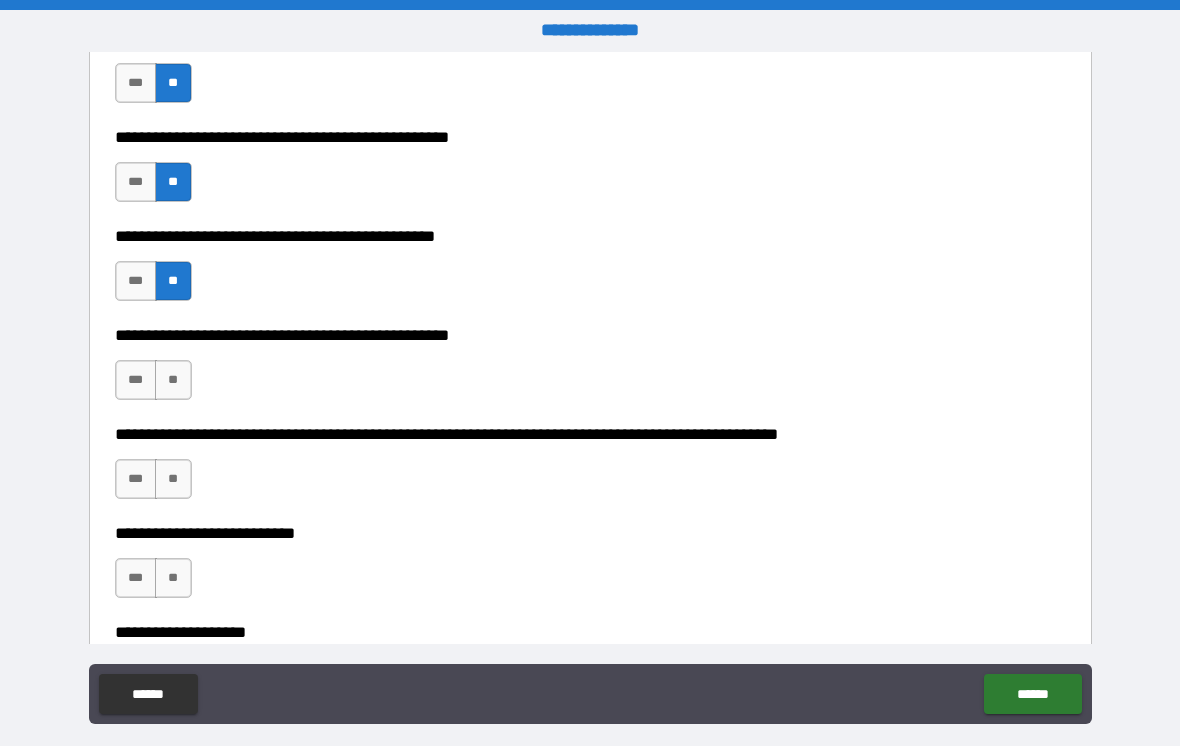 scroll, scrollTop: 450, scrollLeft: 0, axis: vertical 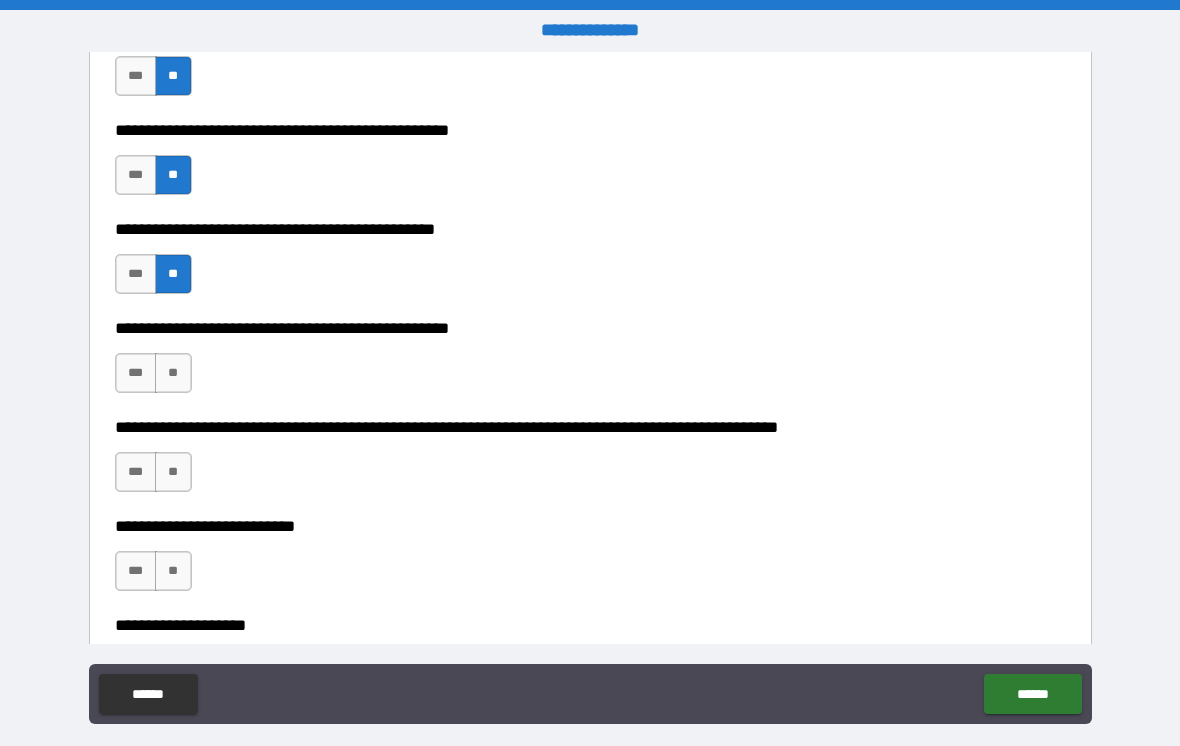 click on "**" at bounding box center [173, 373] 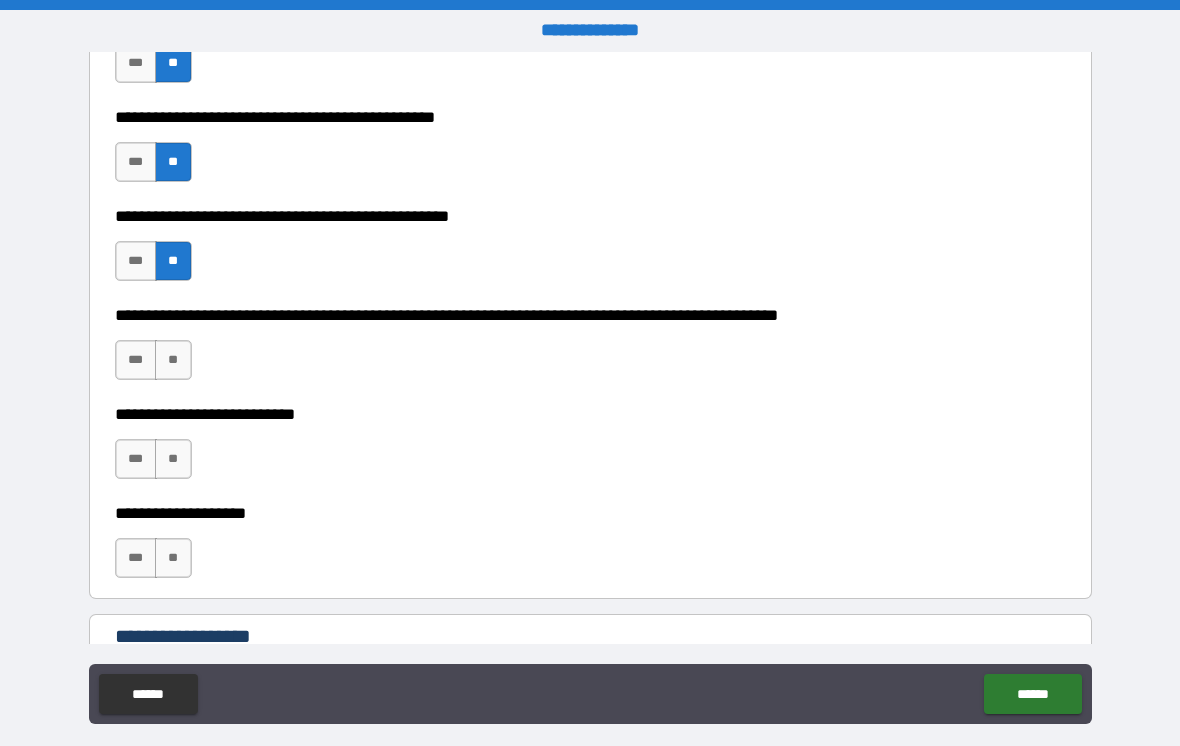 scroll, scrollTop: 567, scrollLeft: 0, axis: vertical 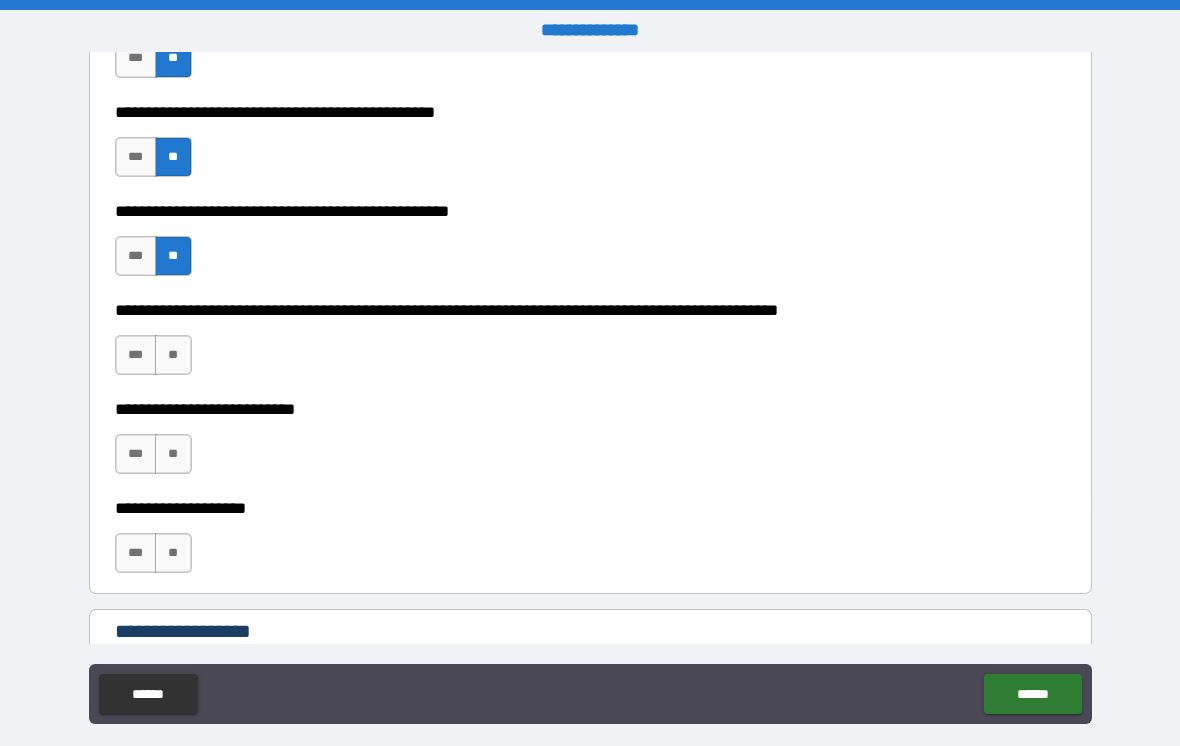 click on "**" at bounding box center [173, 355] 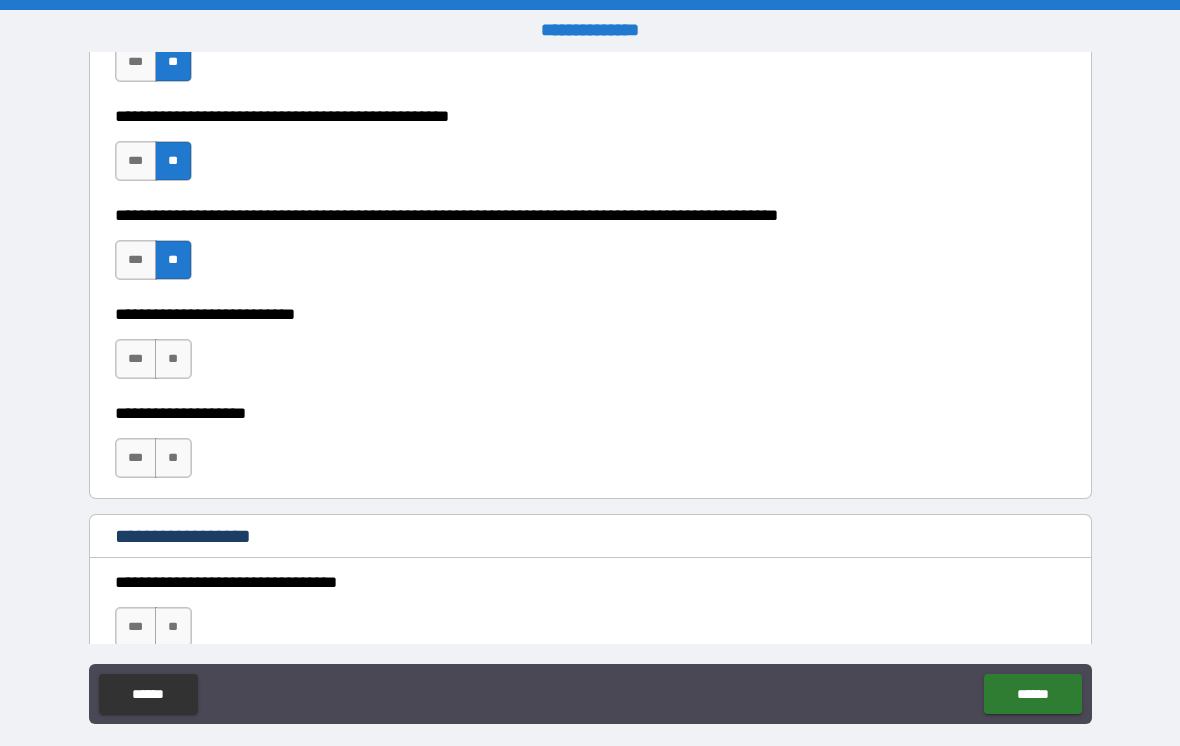 scroll, scrollTop: 690, scrollLeft: 0, axis: vertical 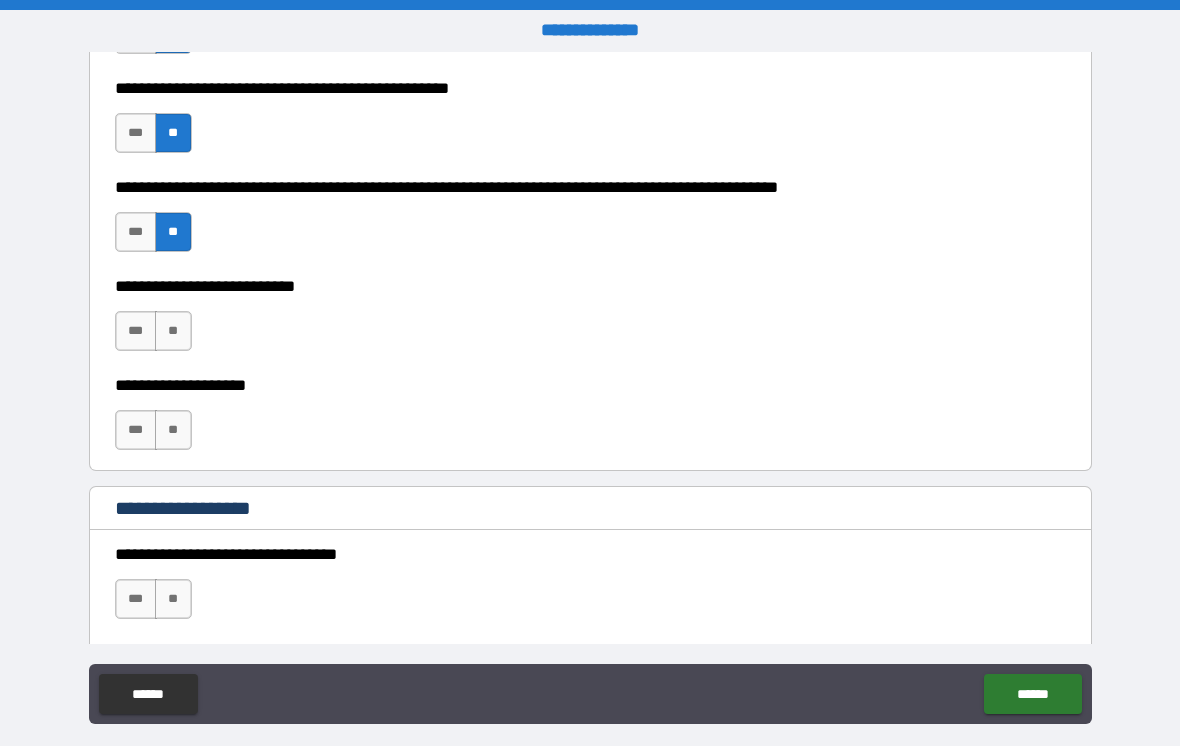click on "**" at bounding box center (173, 331) 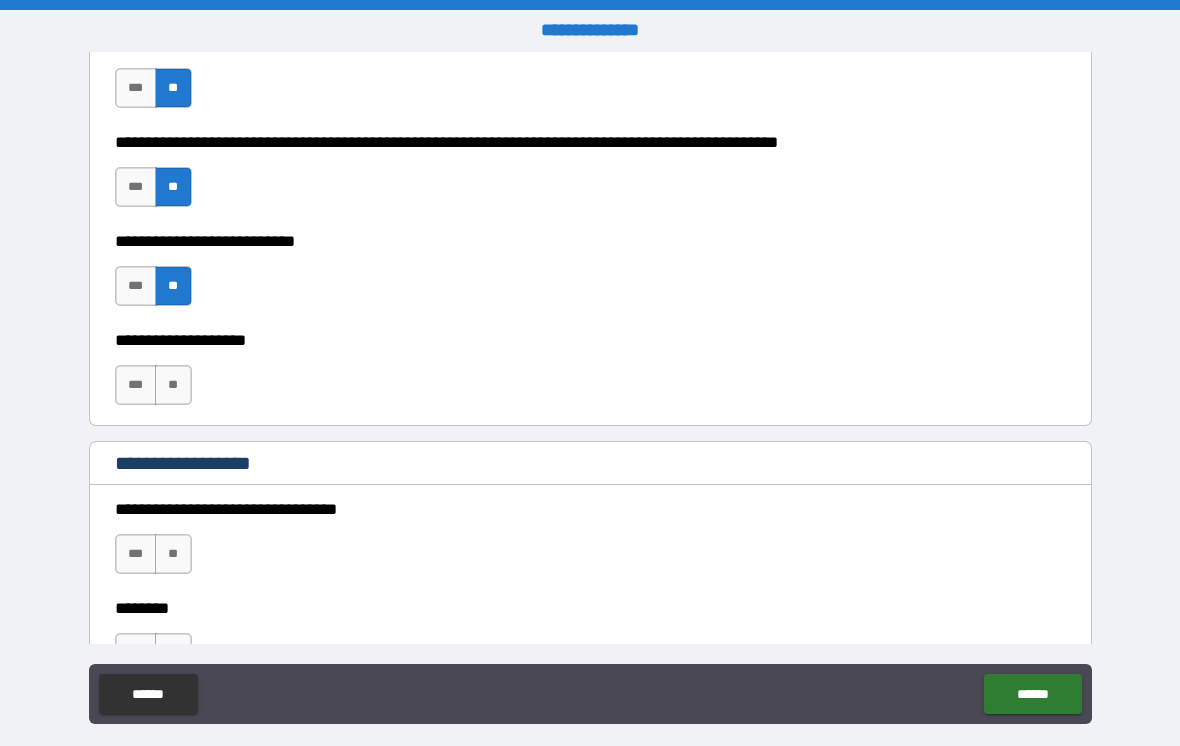scroll, scrollTop: 778, scrollLeft: 0, axis: vertical 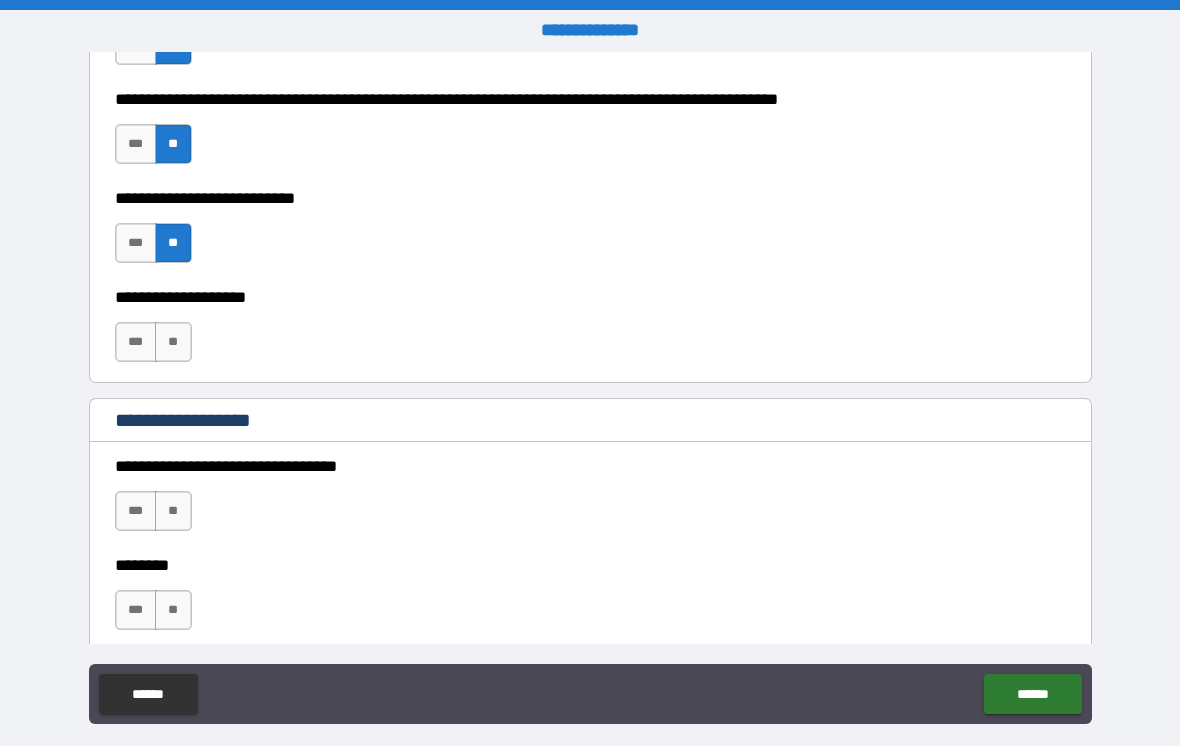 click on "**" at bounding box center [173, 342] 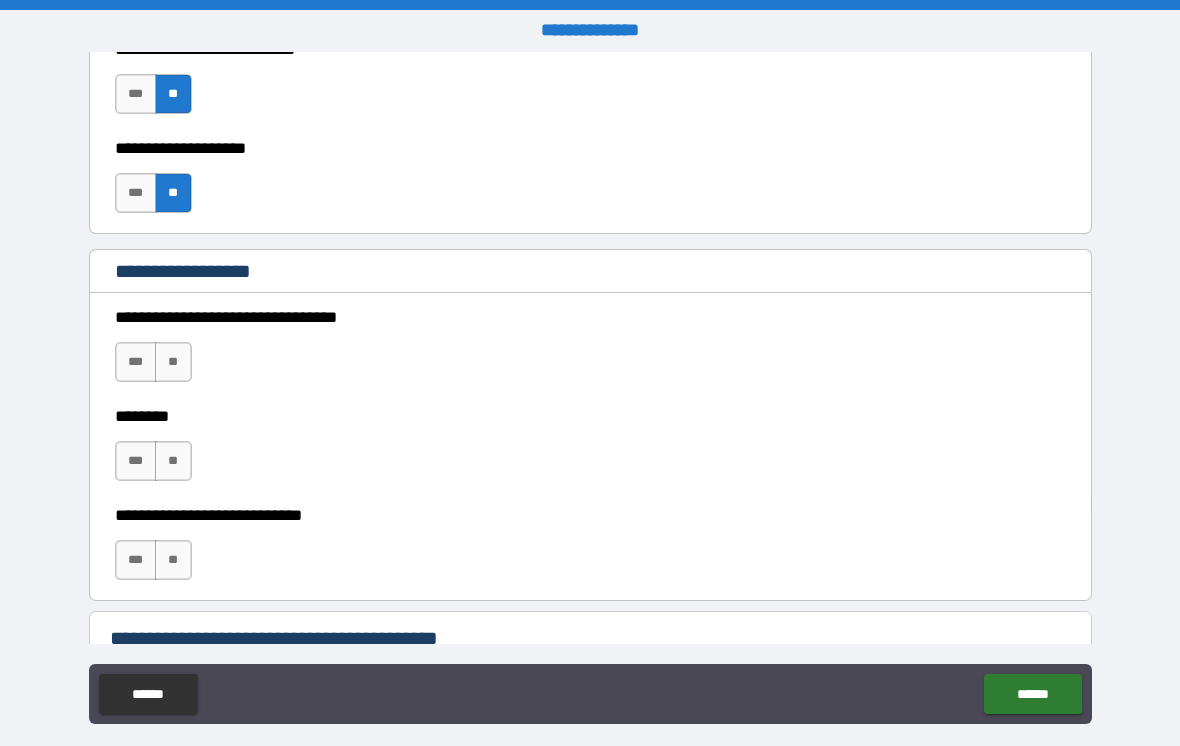 scroll, scrollTop: 941, scrollLeft: 0, axis: vertical 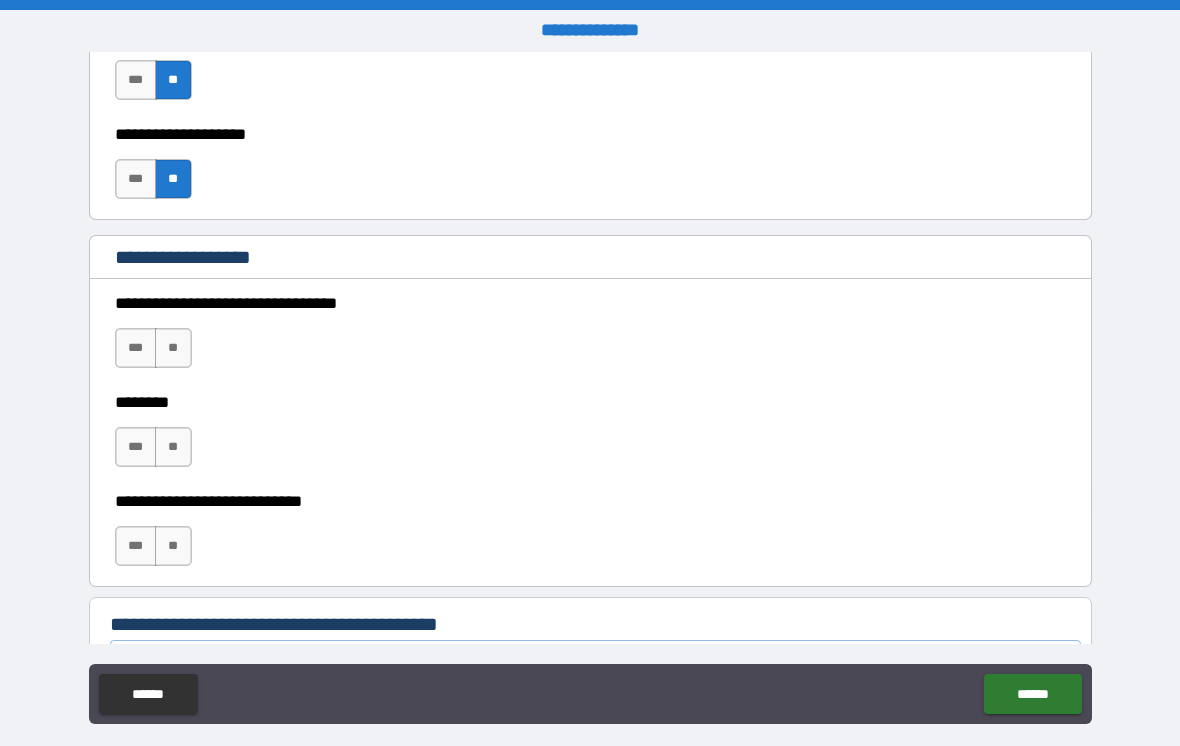 click on "**" at bounding box center (173, 348) 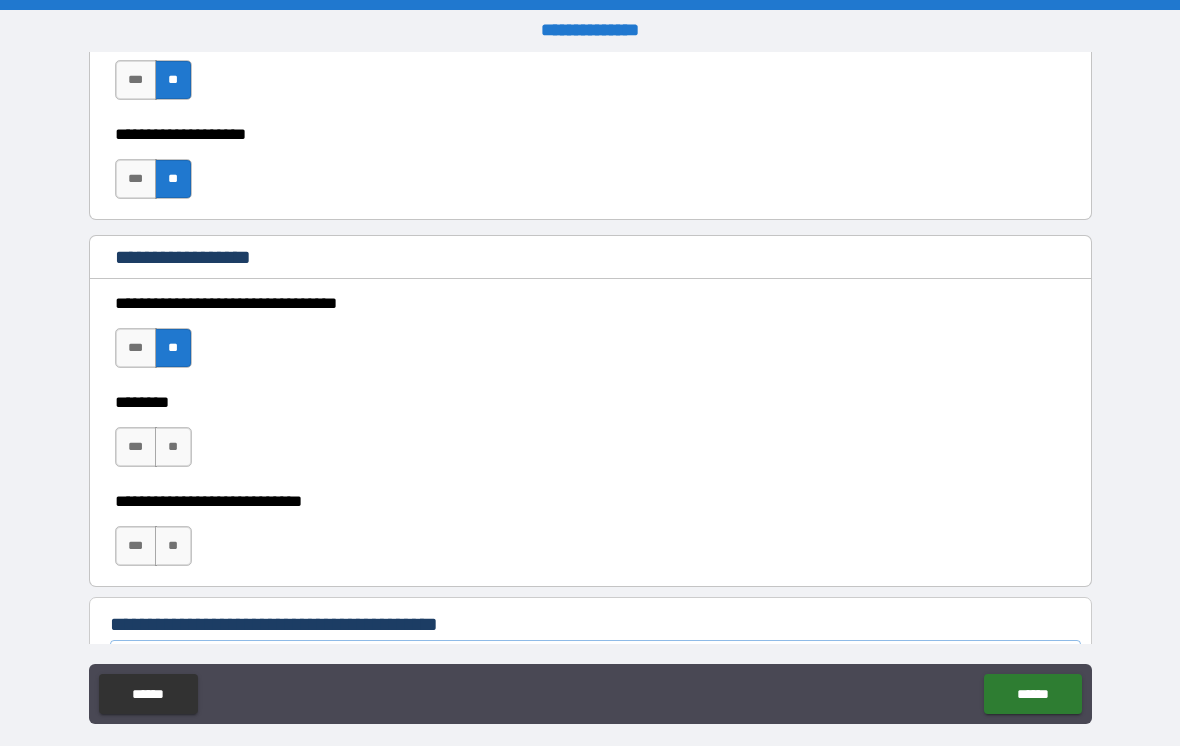 click on "**" at bounding box center [173, 447] 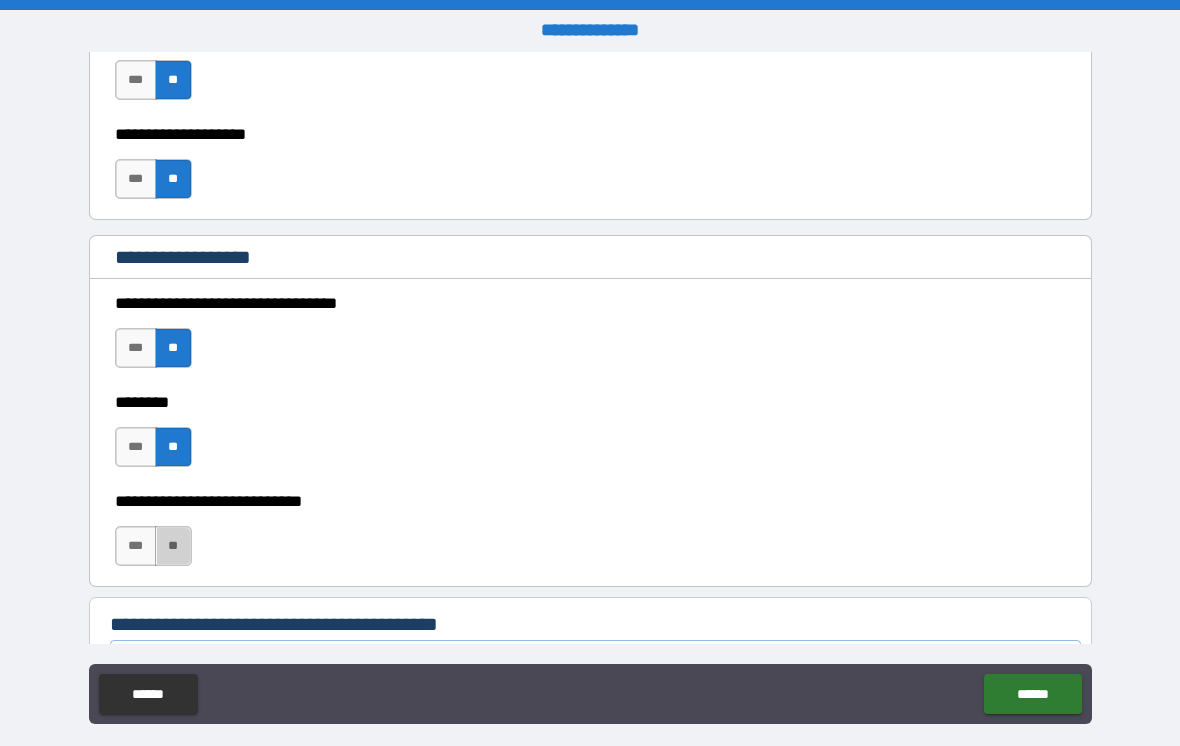 click on "**" at bounding box center (173, 546) 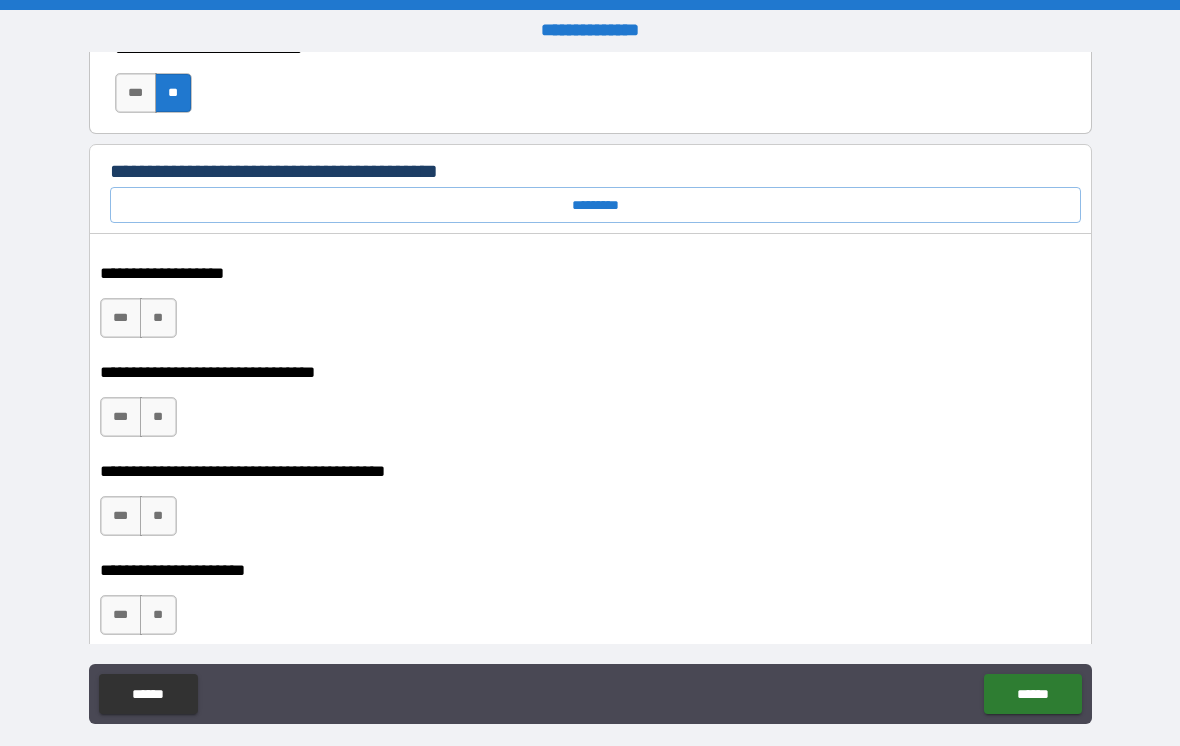 scroll, scrollTop: 1435, scrollLeft: 0, axis: vertical 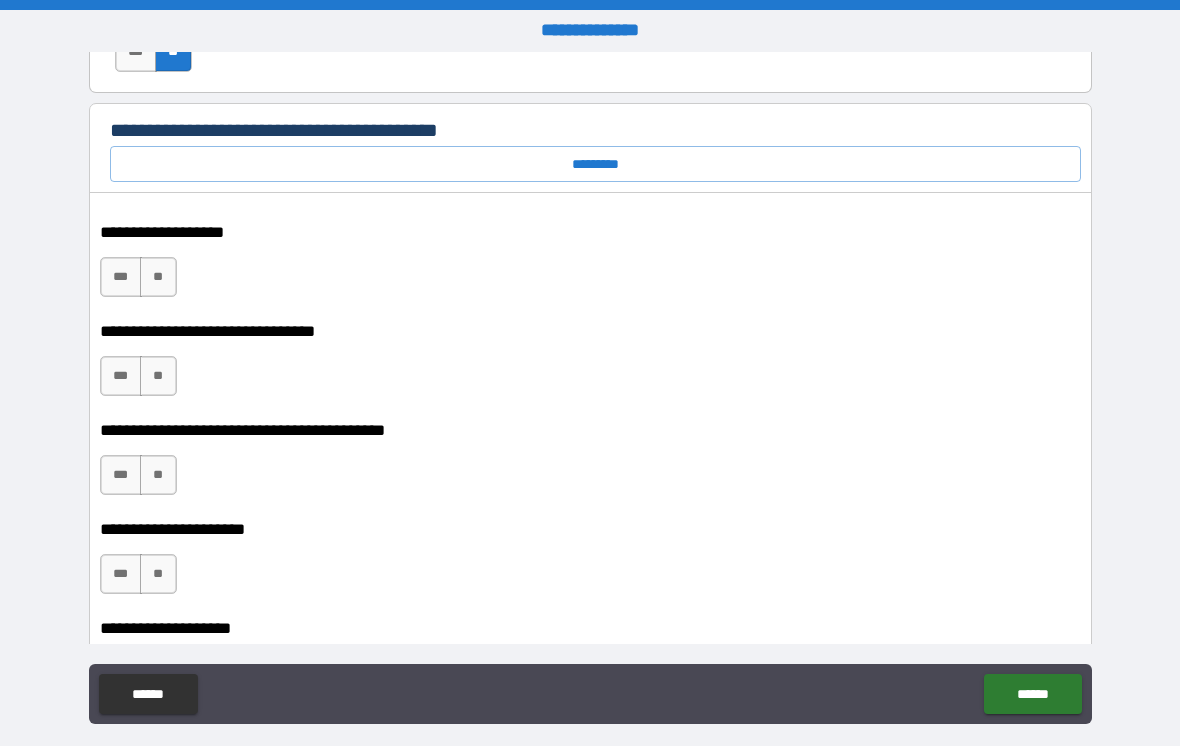 click on "**" at bounding box center [158, 277] 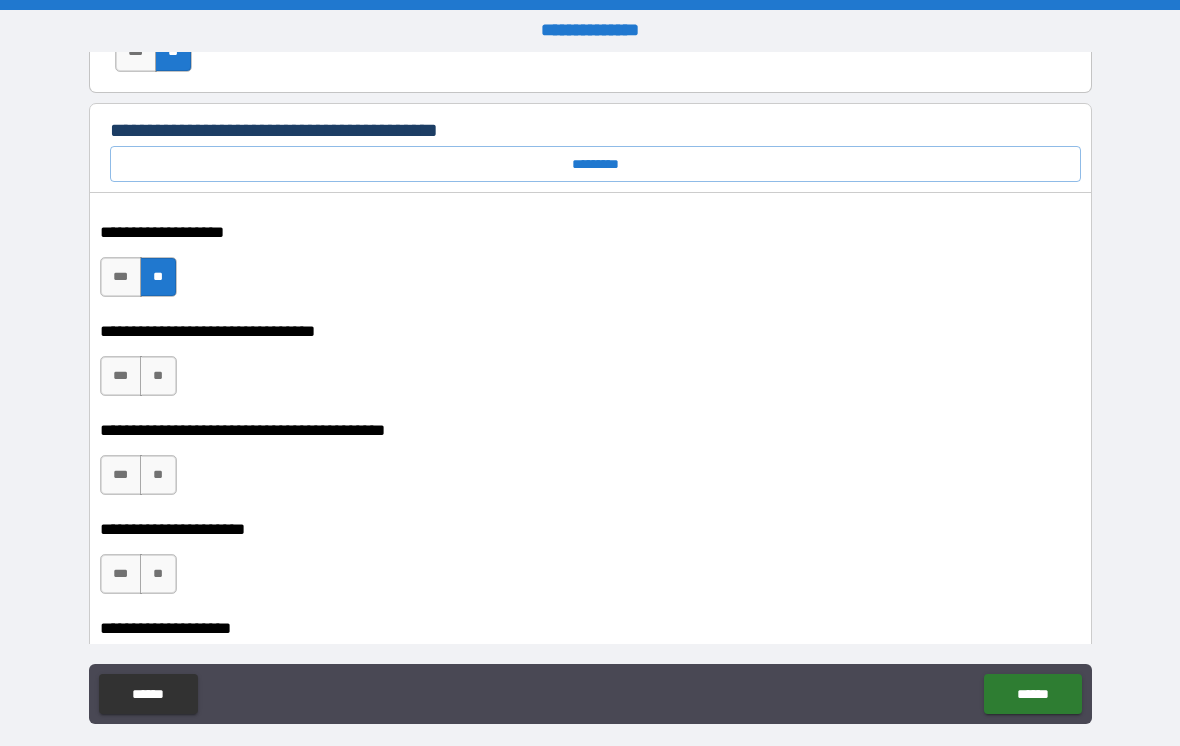 click on "**" at bounding box center [158, 376] 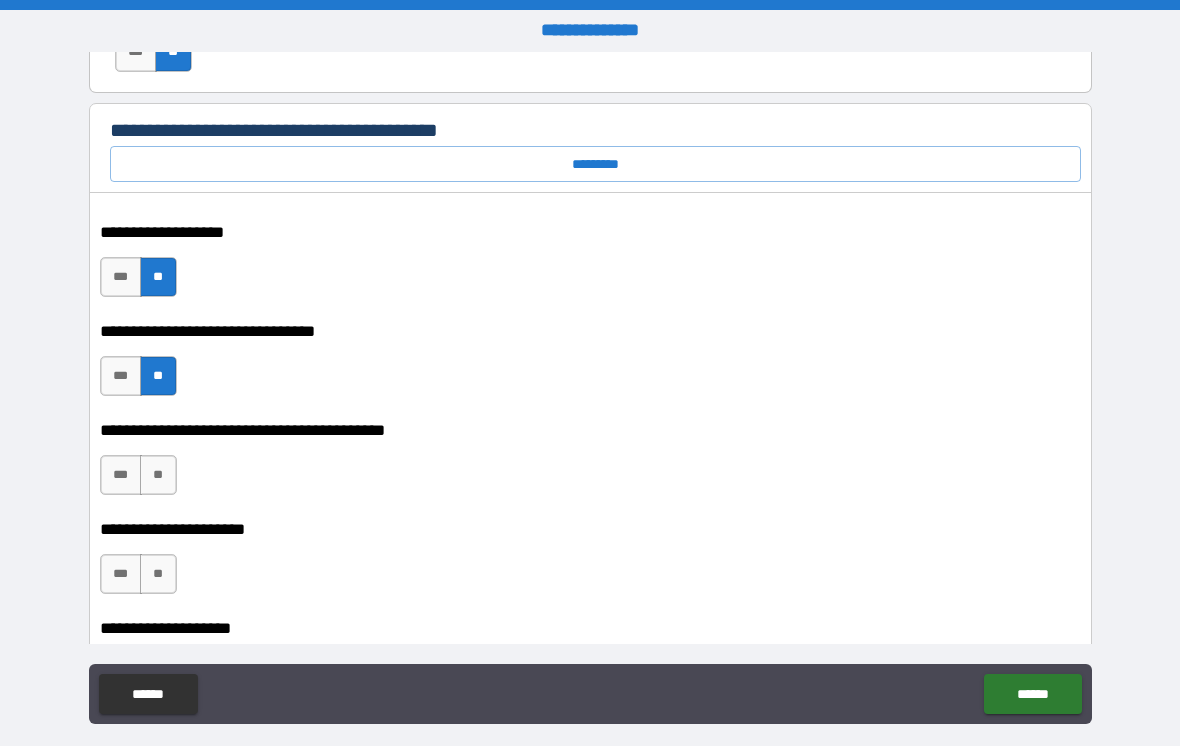 click on "**" at bounding box center (158, 475) 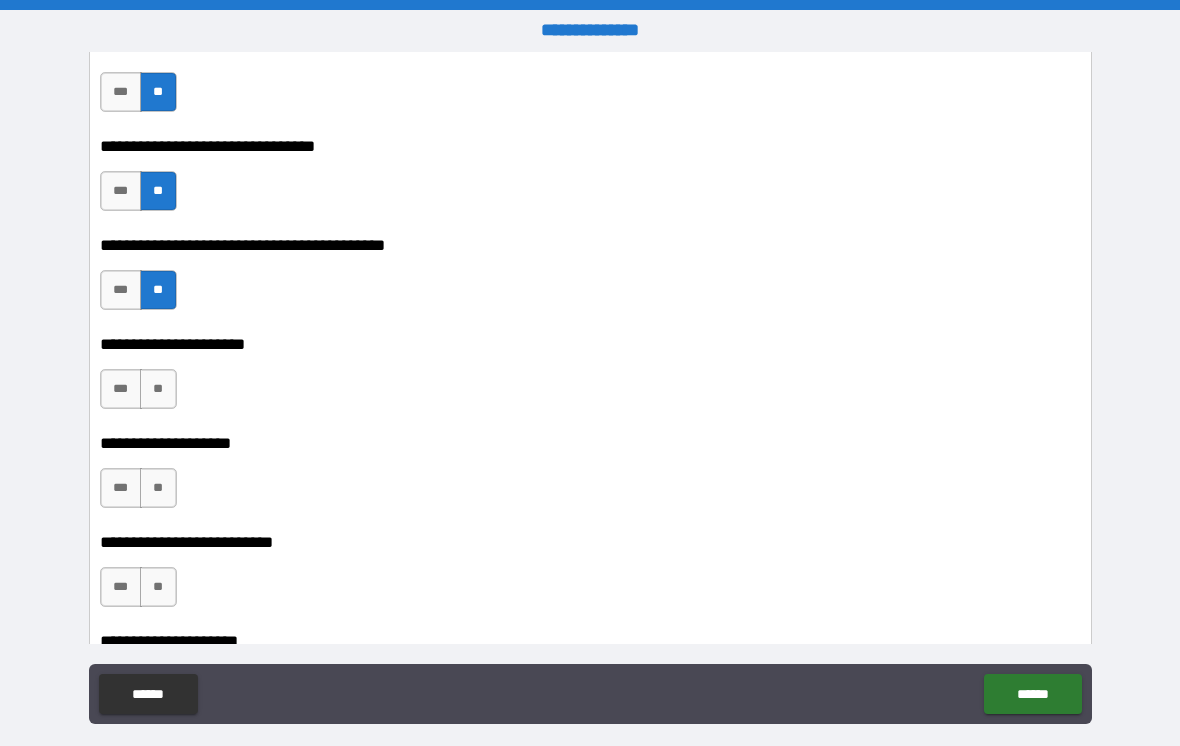 scroll, scrollTop: 1623, scrollLeft: 0, axis: vertical 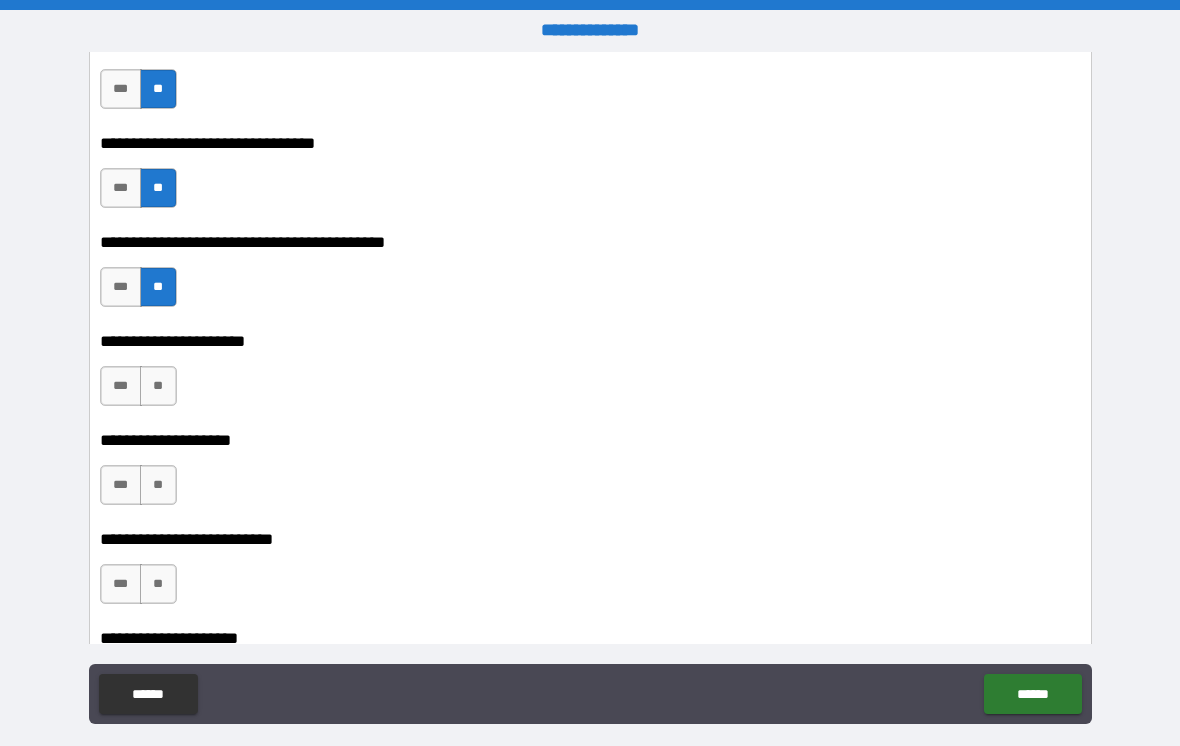 click on "**" at bounding box center [158, 386] 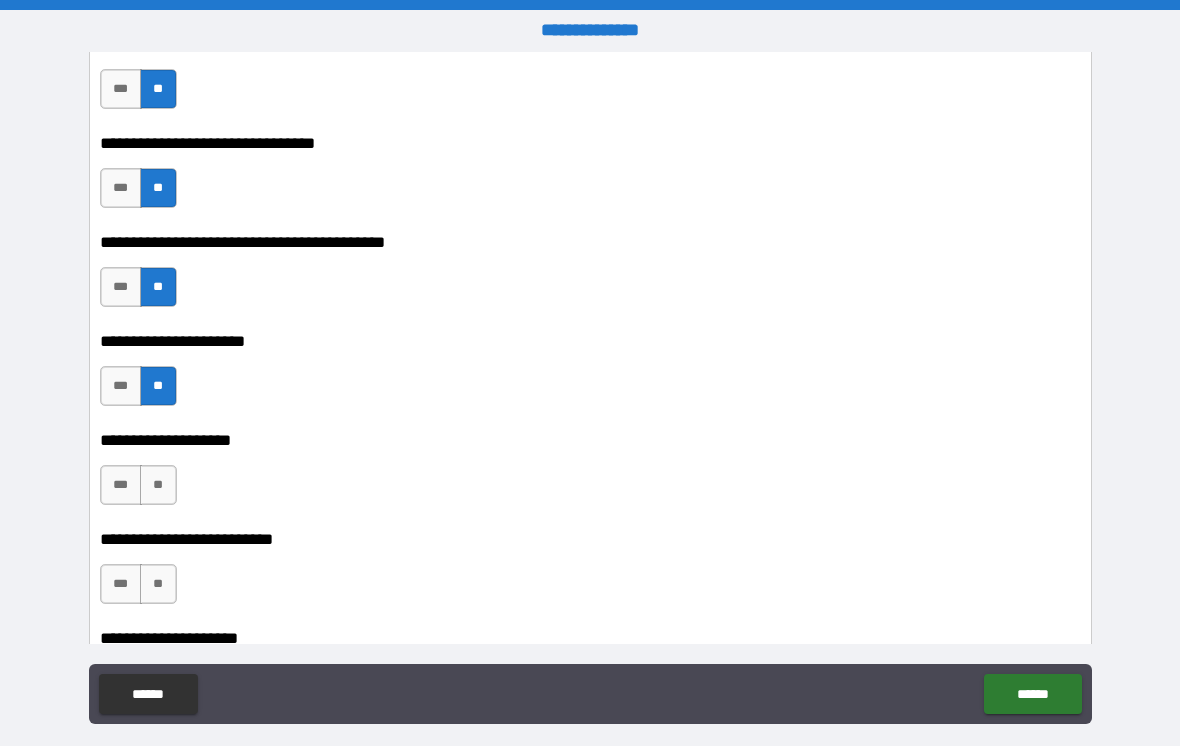 click on "**" at bounding box center (158, 485) 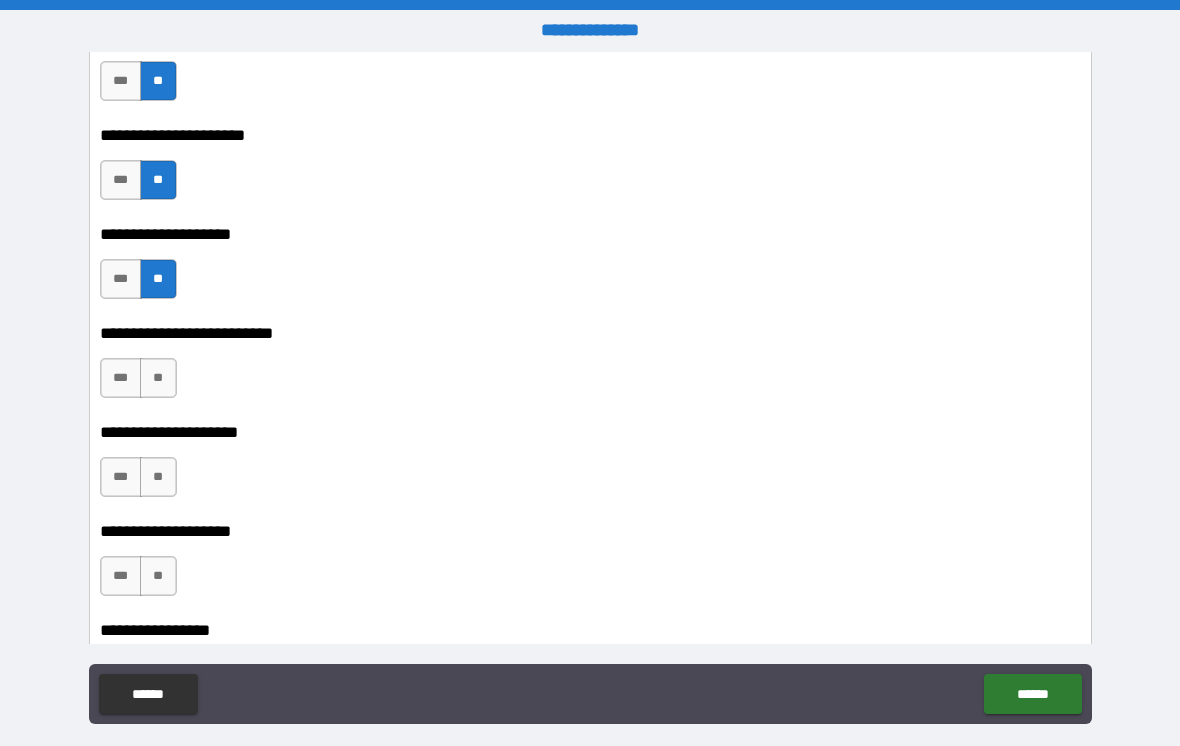 scroll, scrollTop: 1830, scrollLeft: 0, axis: vertical 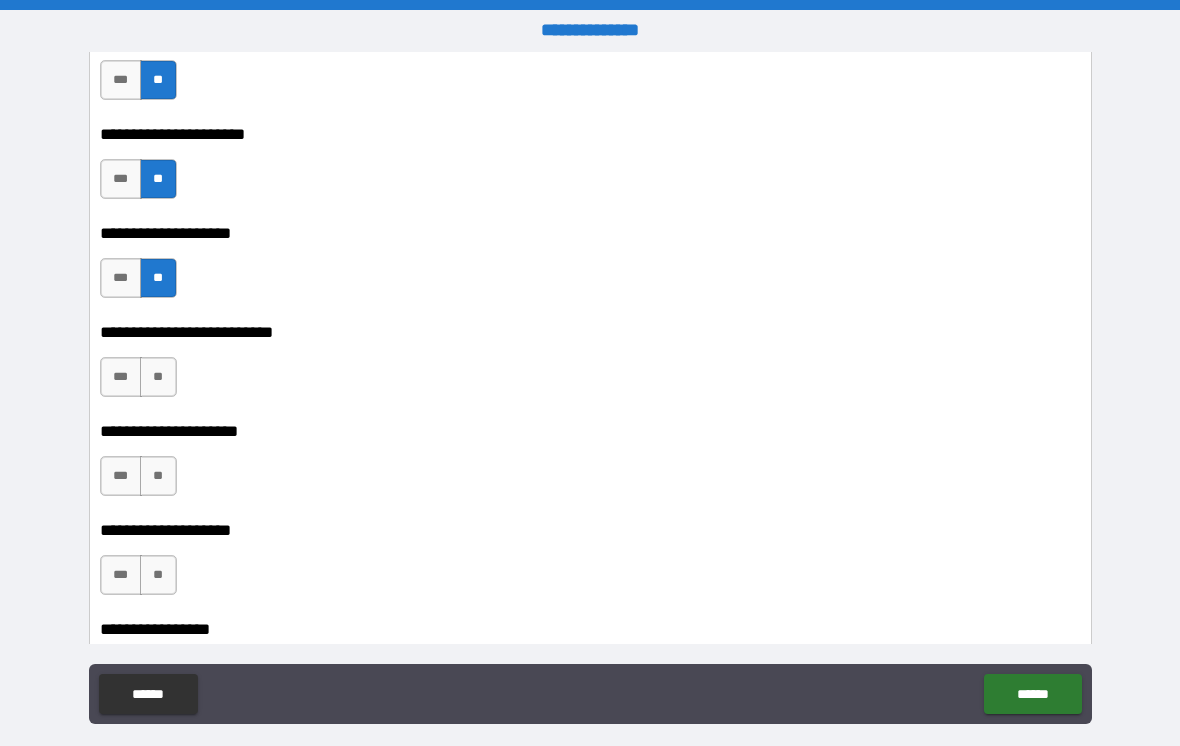 click on "**" at bounding box center (158, 377) 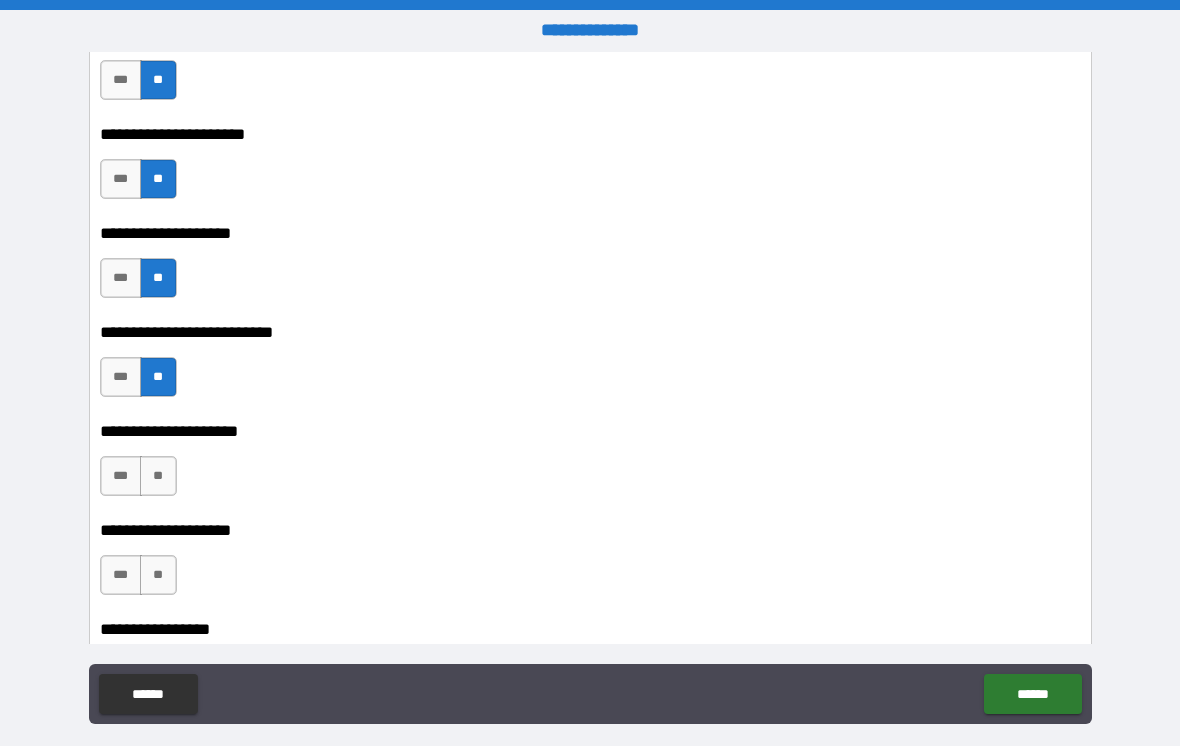 click on "**" at bounding box center (158, 476) 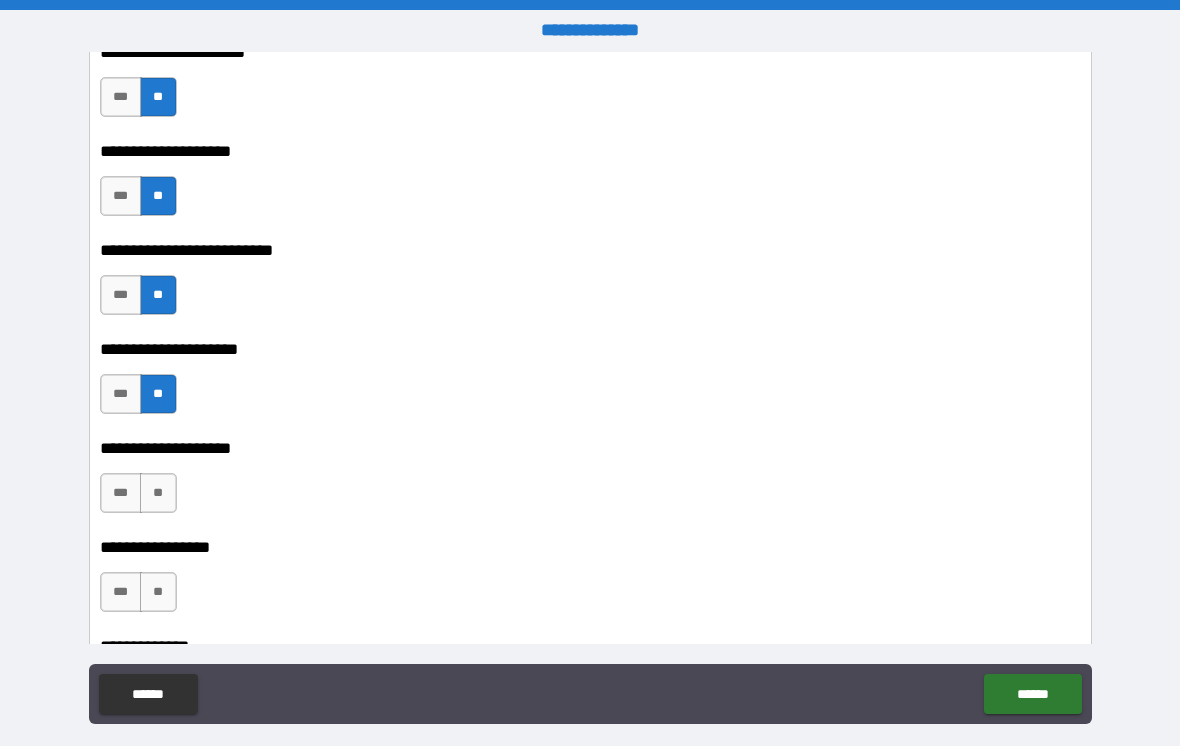 scroll, scrollTop: 1981, scrollLeft: 0, axis: vertical 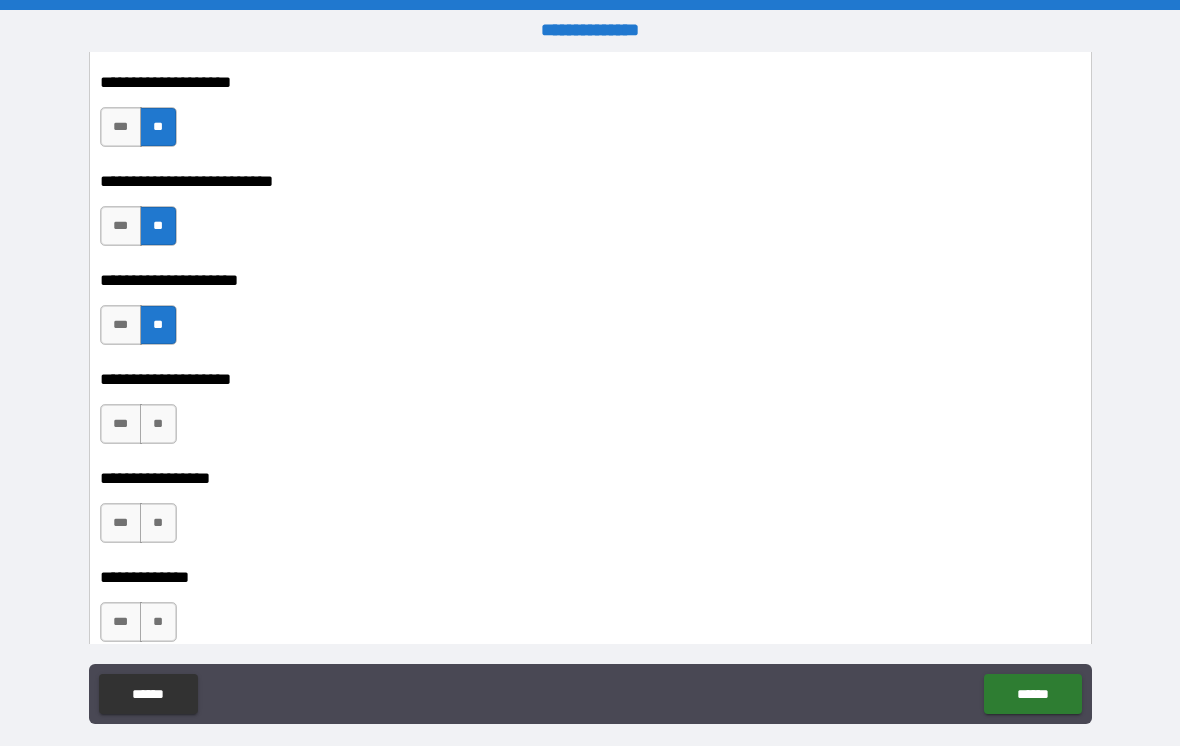 click on "**" at bounding box center (158, 424) 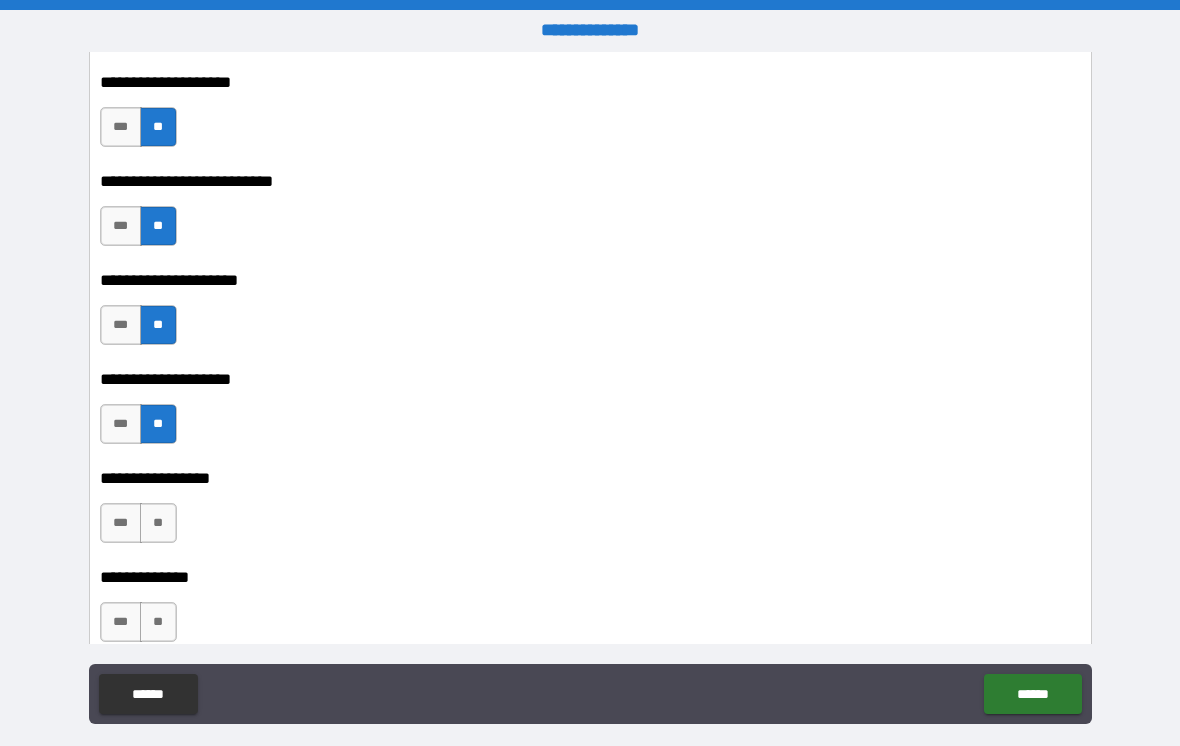 click on "**" at bounding box center [158, 523] 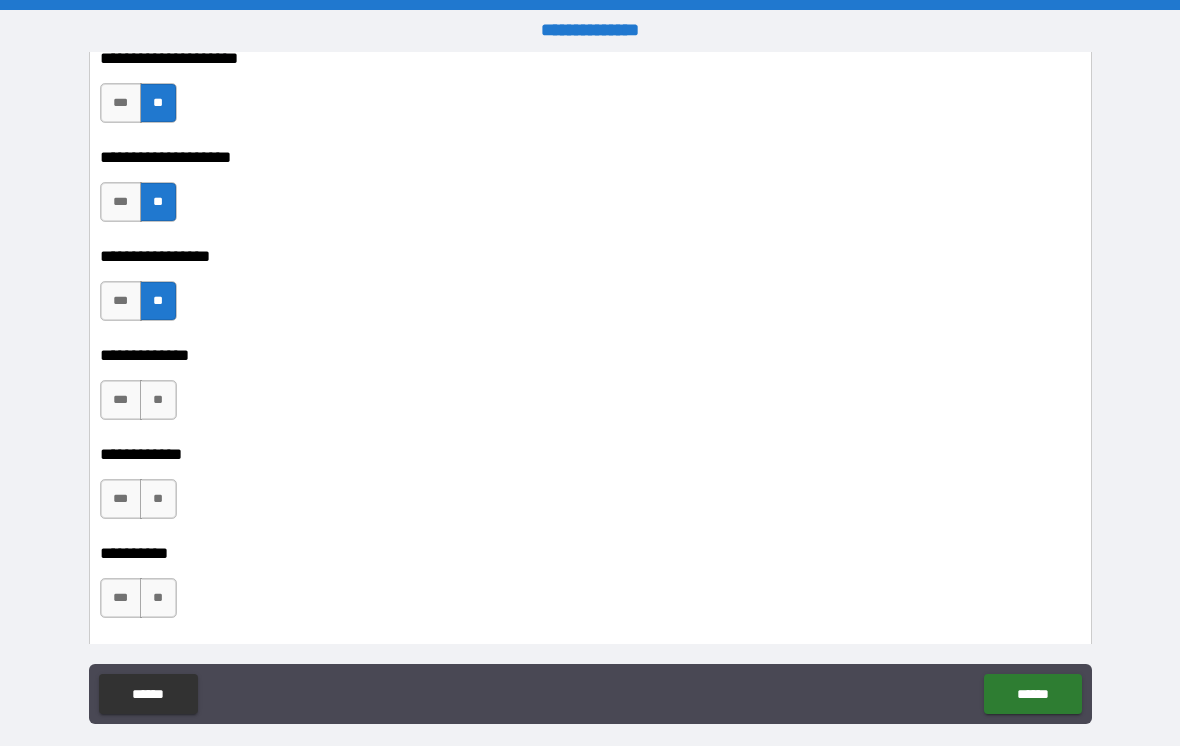 scroll, scrollTop: 2205, scrollLeft: 0, axis: vertical 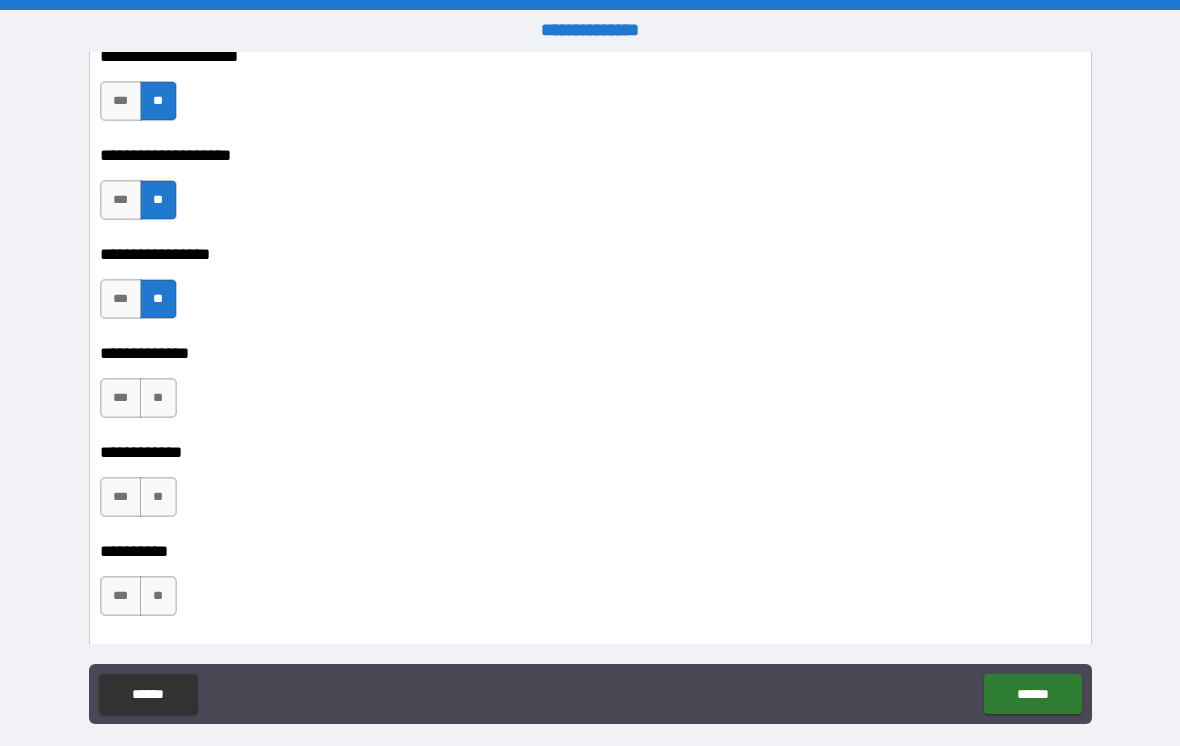 click on "**" at bounding box center (158, 398) 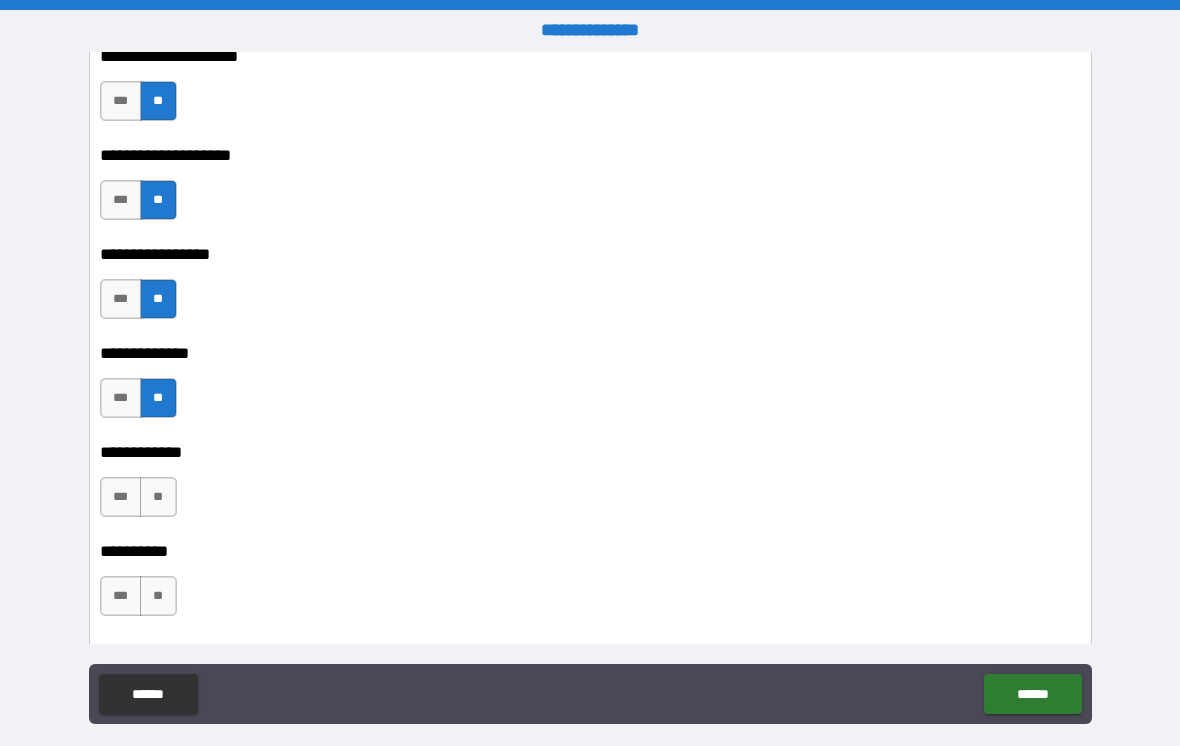 click on "**" at bounding box center [158, 497] 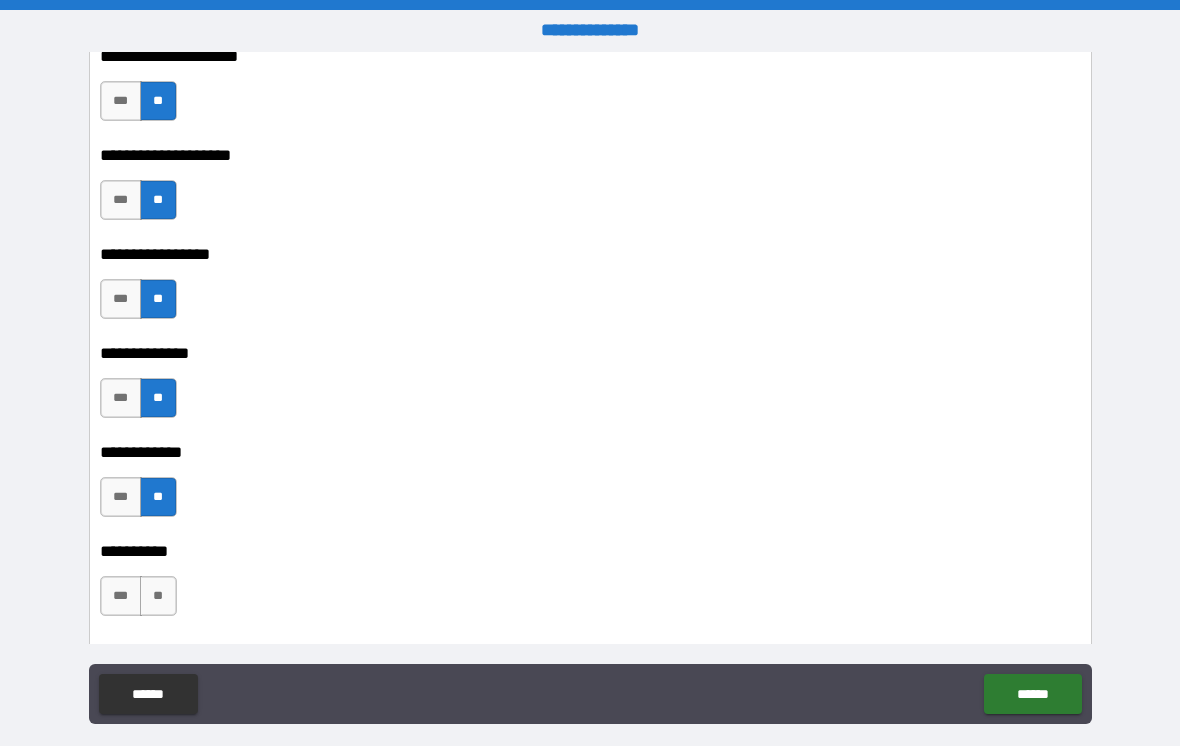 click on "**" at bounding box center (158, 596) 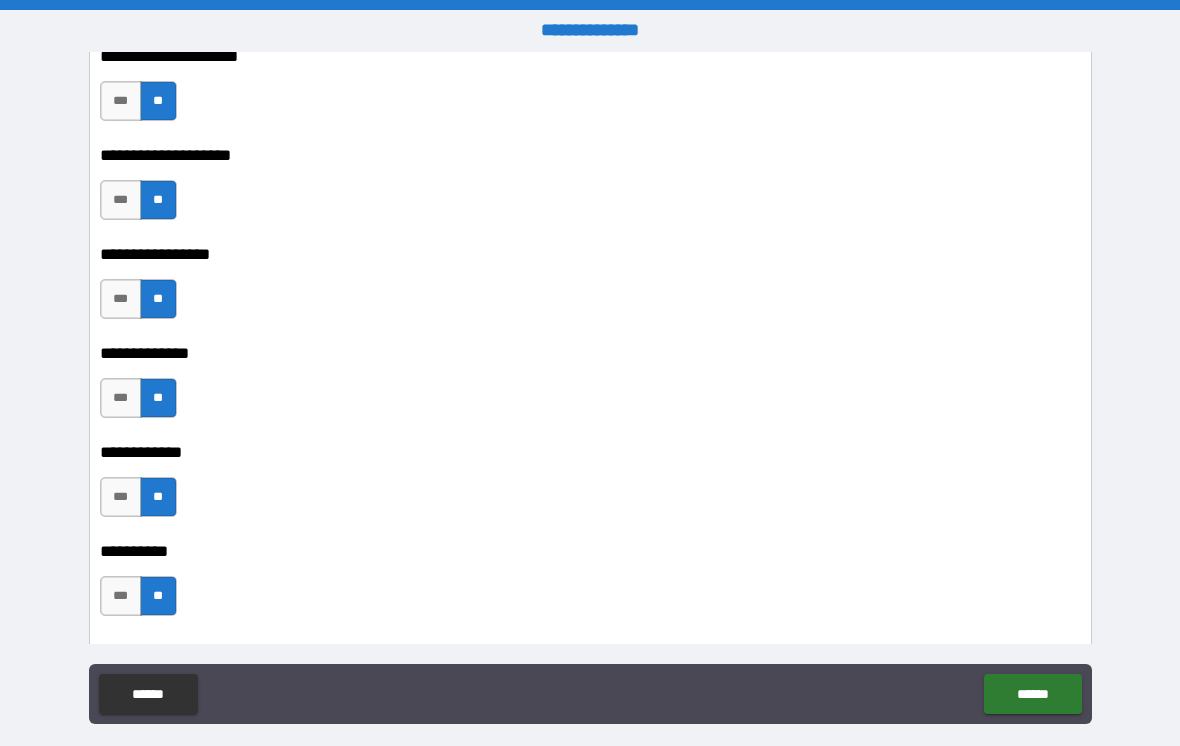 click on "**" at bounding box center (158, 596) 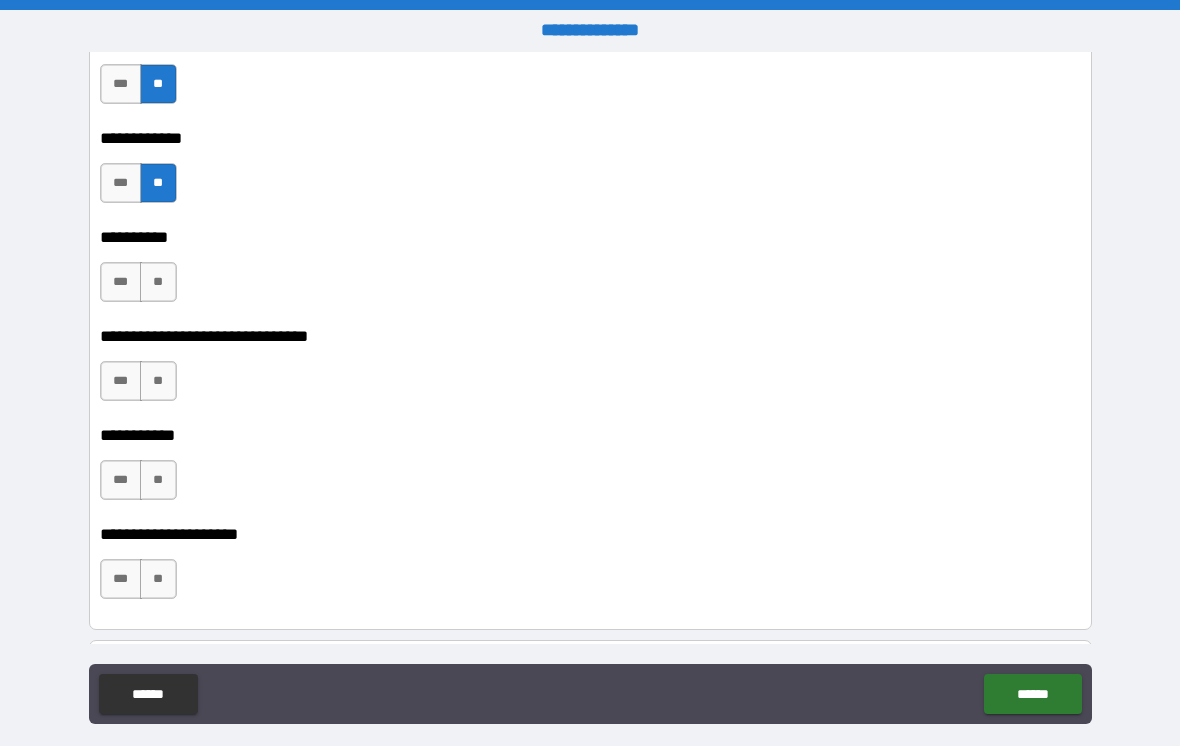 scroll, scrollTop: 2520, scrollLeft: 0, axis: vertical 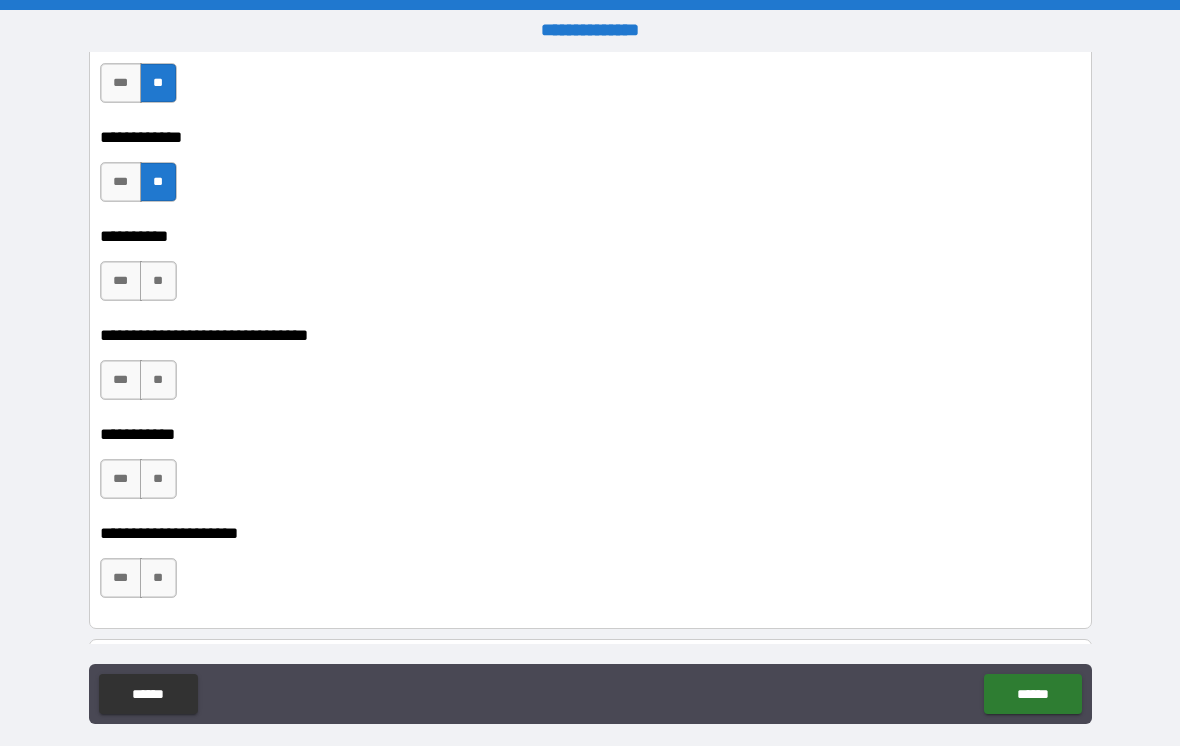 click on "**" at bounding box center [158, 380] 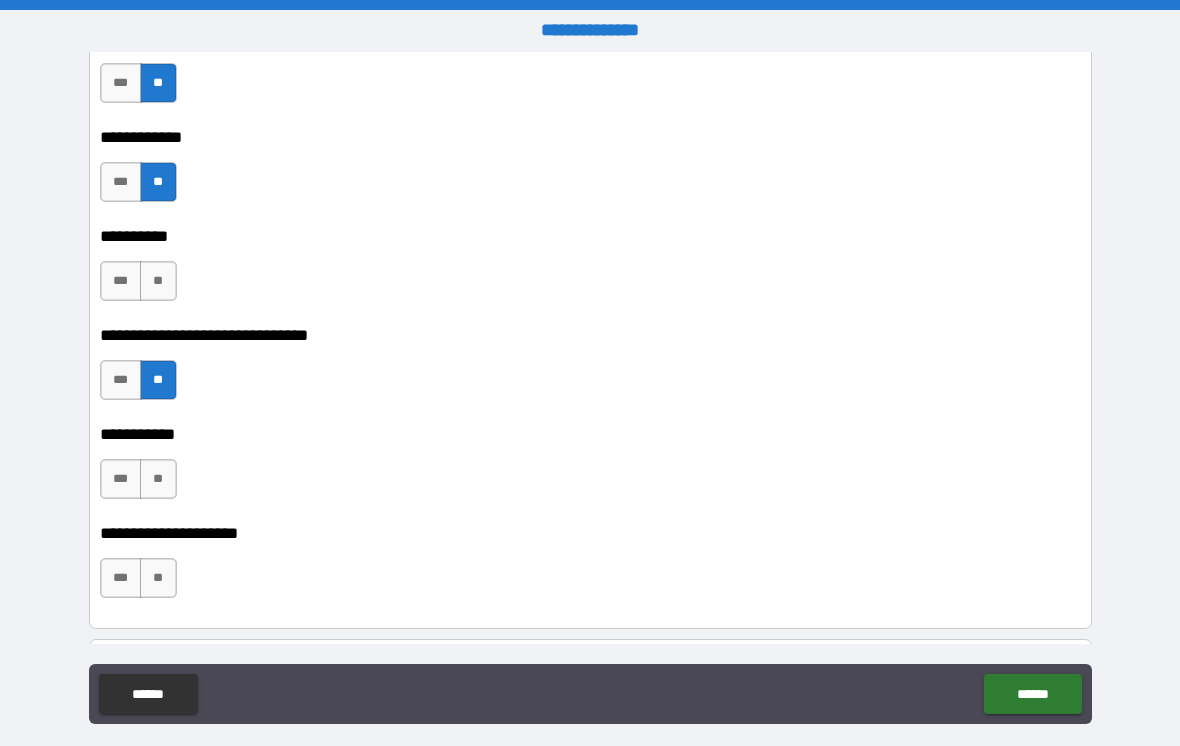 click on "**" at bounding box center (158, 479) 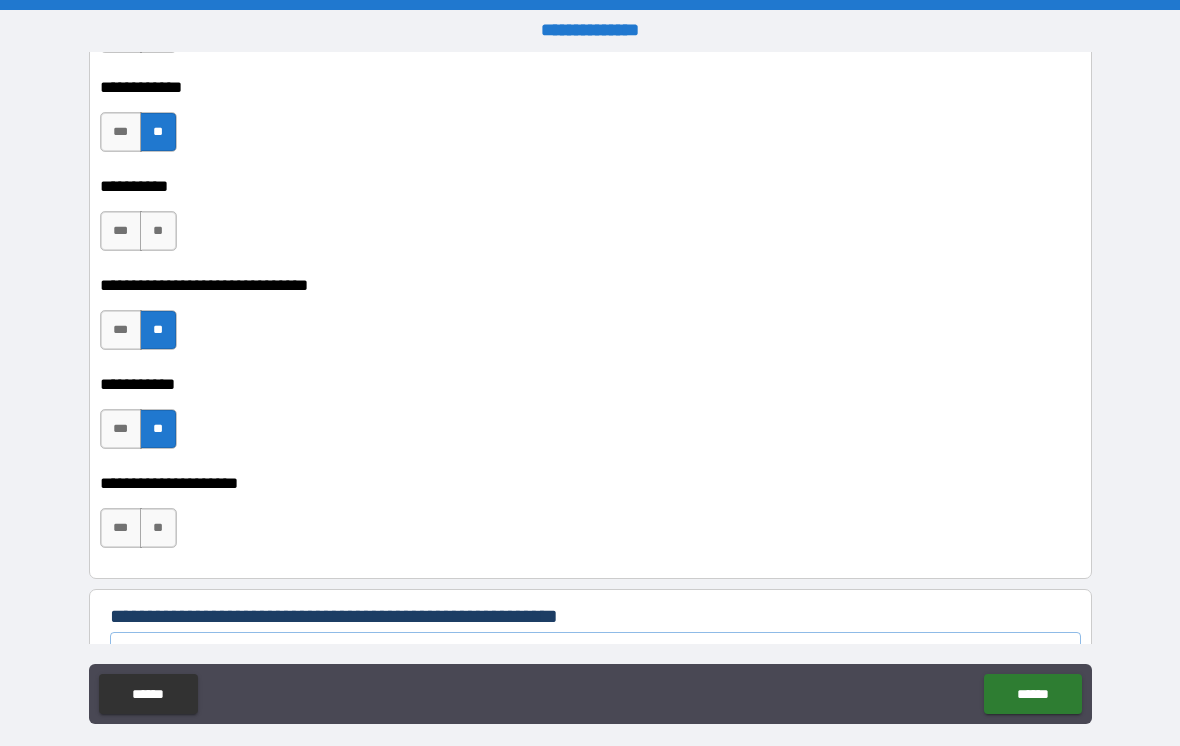 scroll, scrollTop: 2656, scrollLeft: 0, axis: vertical 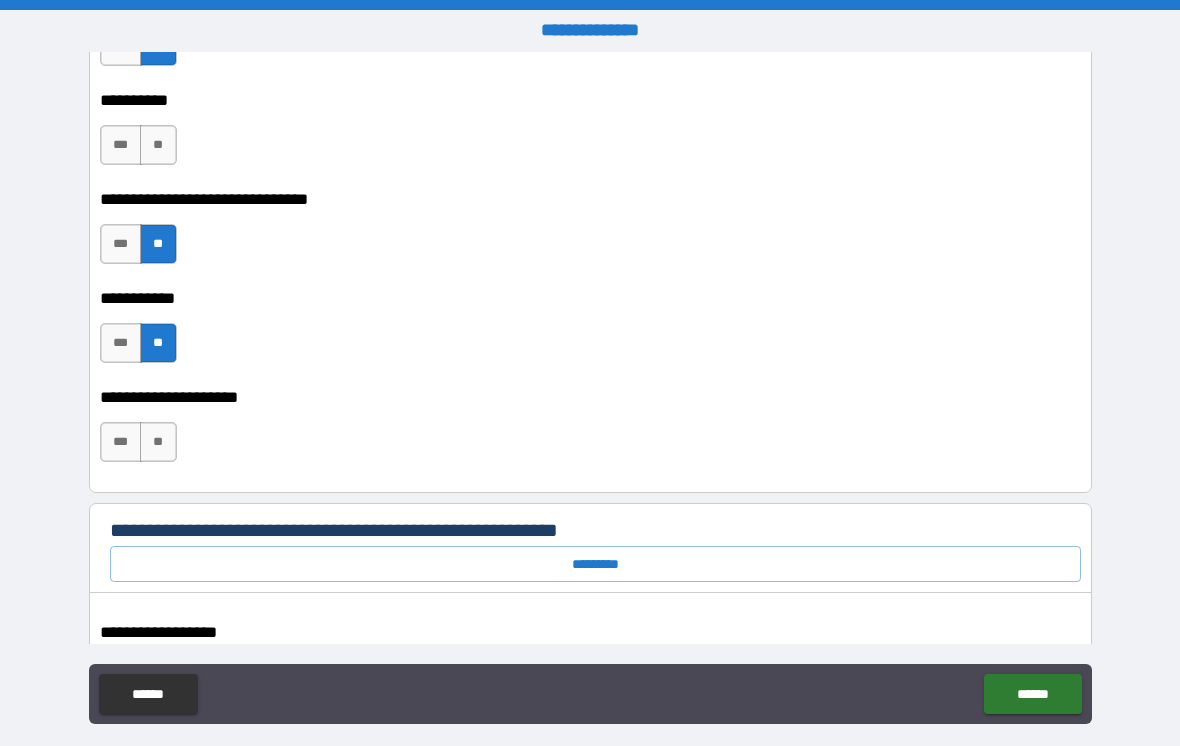 click on "**" at bounding box center (158, 442) 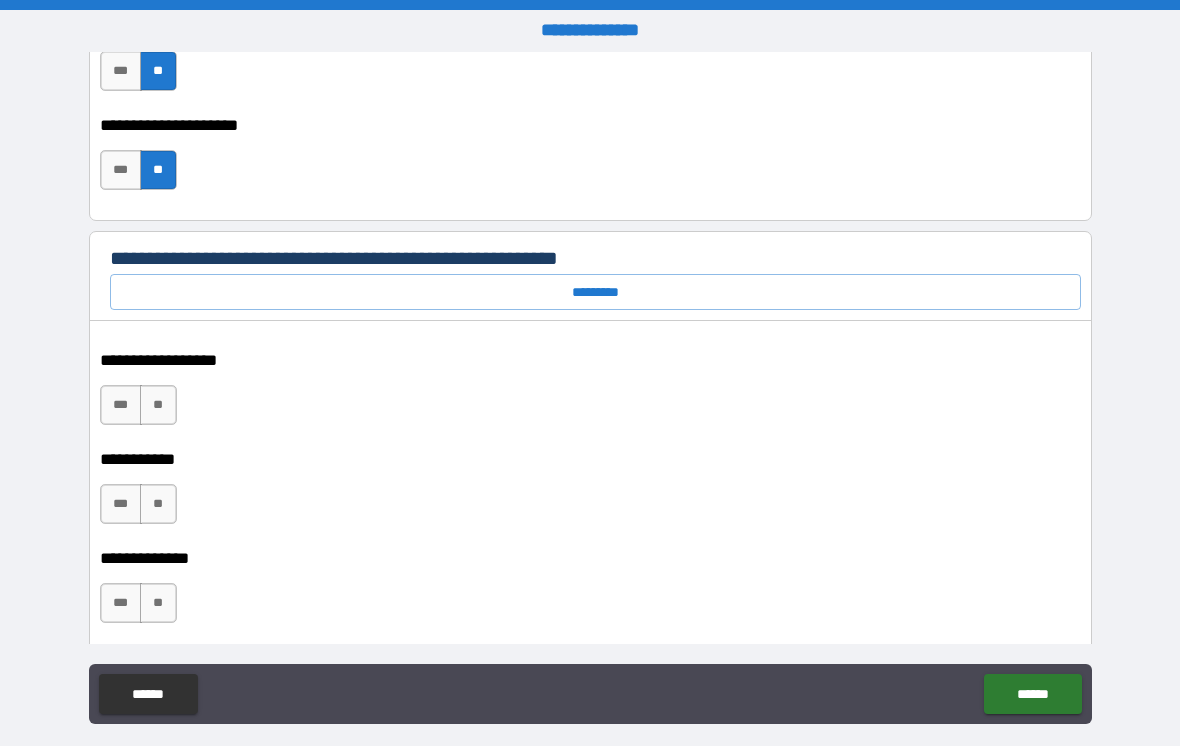 scroll, scrollTop: 2931, scrollLeft: 0, axis: vertical 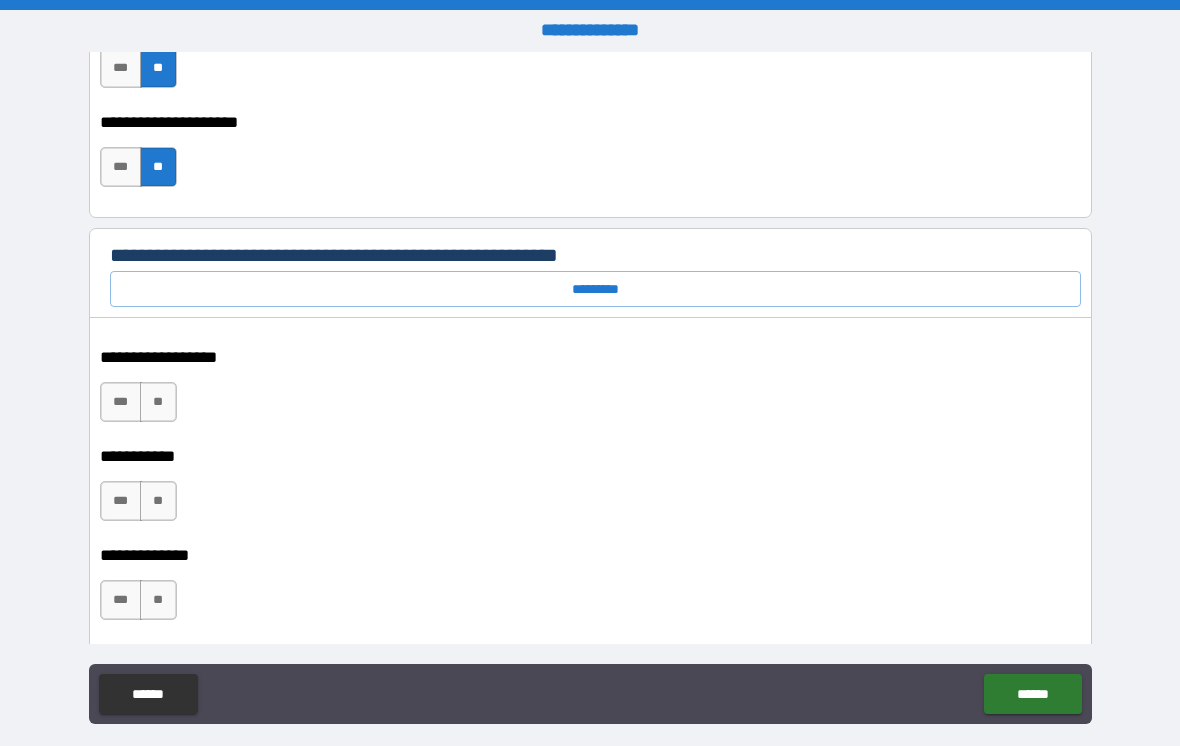 click on "**" at bounding box center (158, 402) 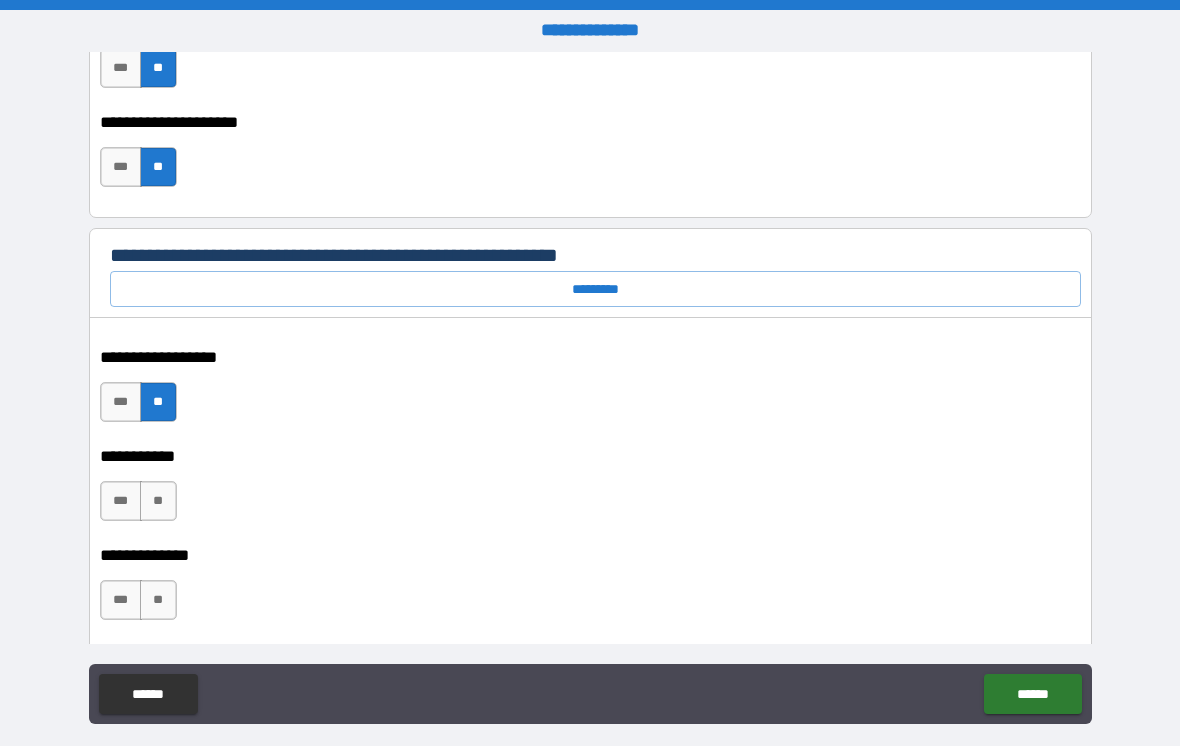 click on "**" at bounding box center [158, 501] 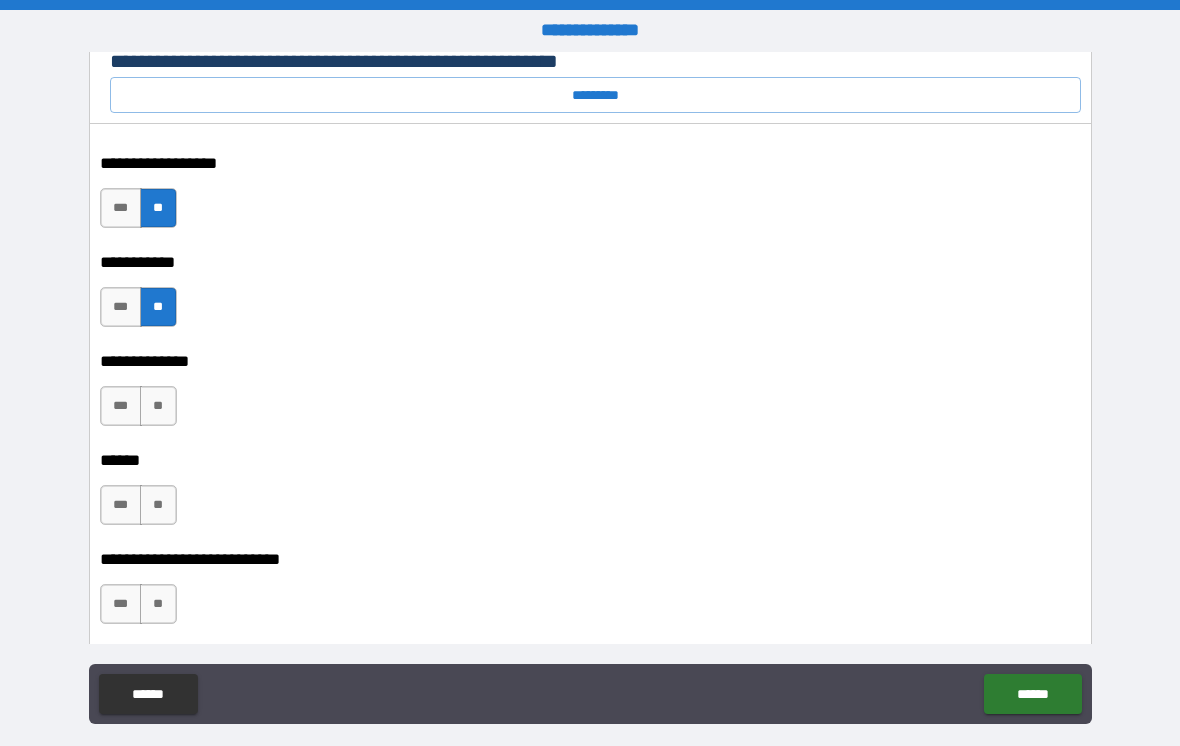 scroll, scrollTop: 3126, scrollLeft: 0, axis: vertical 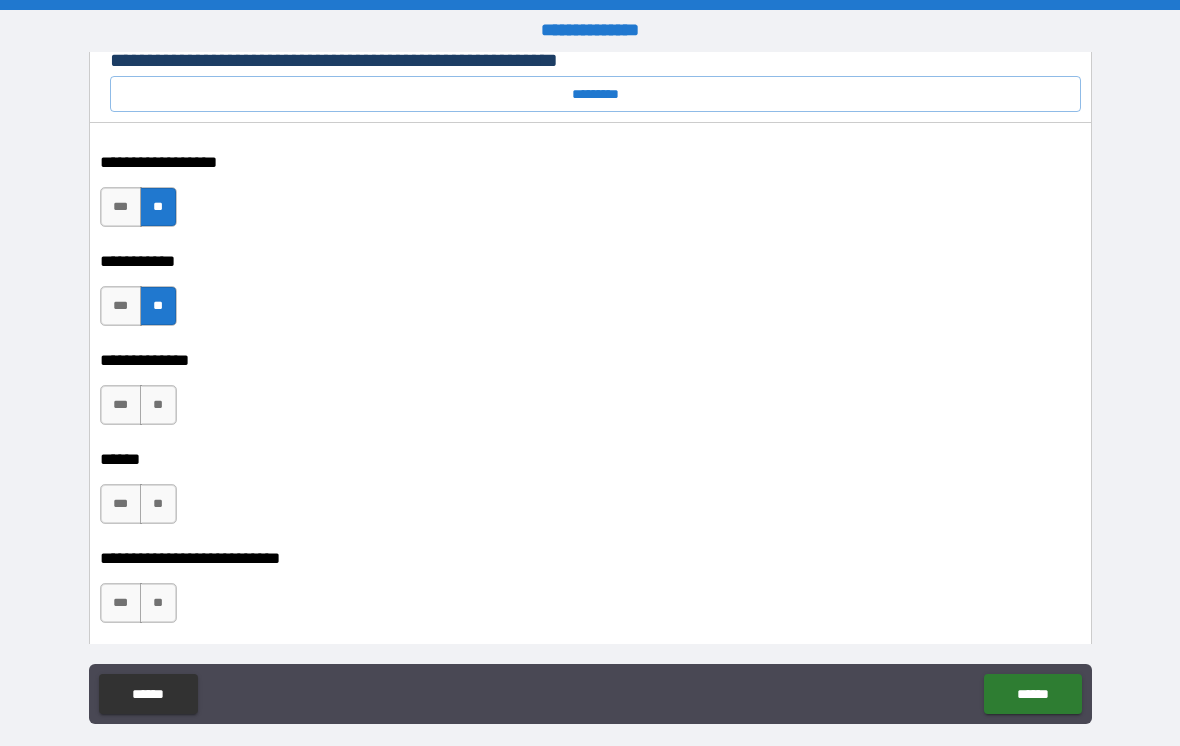 click on "**" at bounding box center [158, 405] 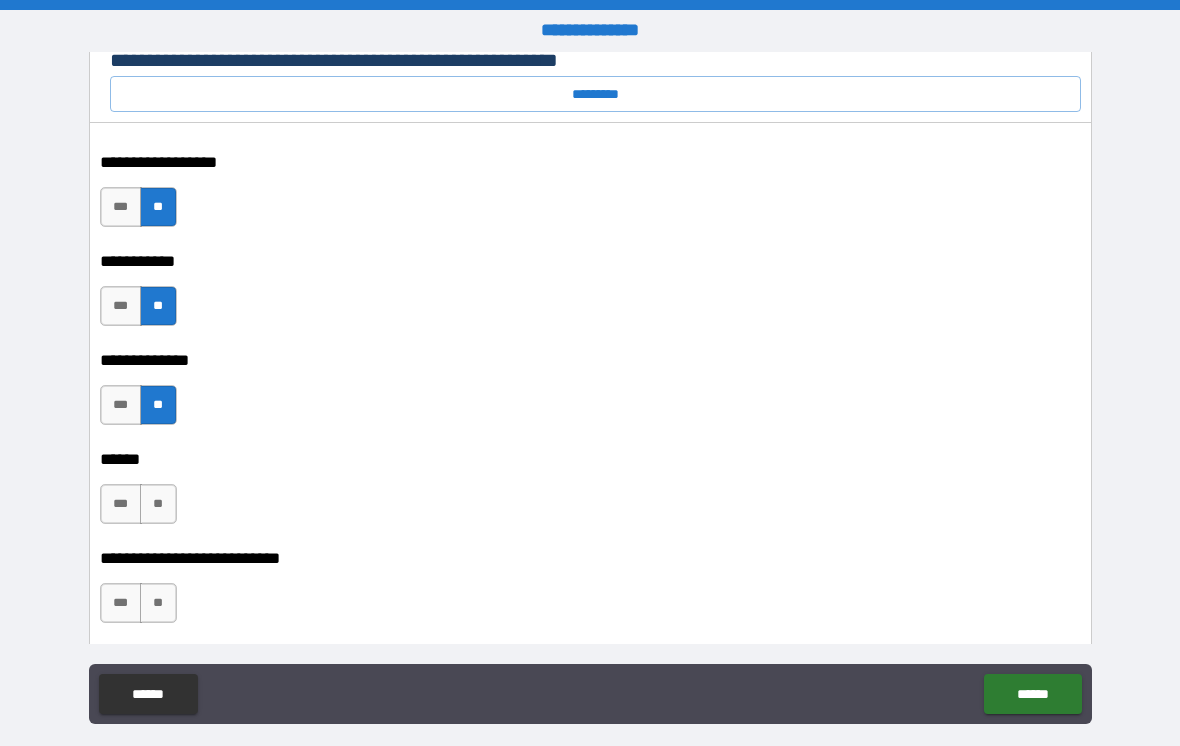 click on "**" at bounding box center (158, 504) 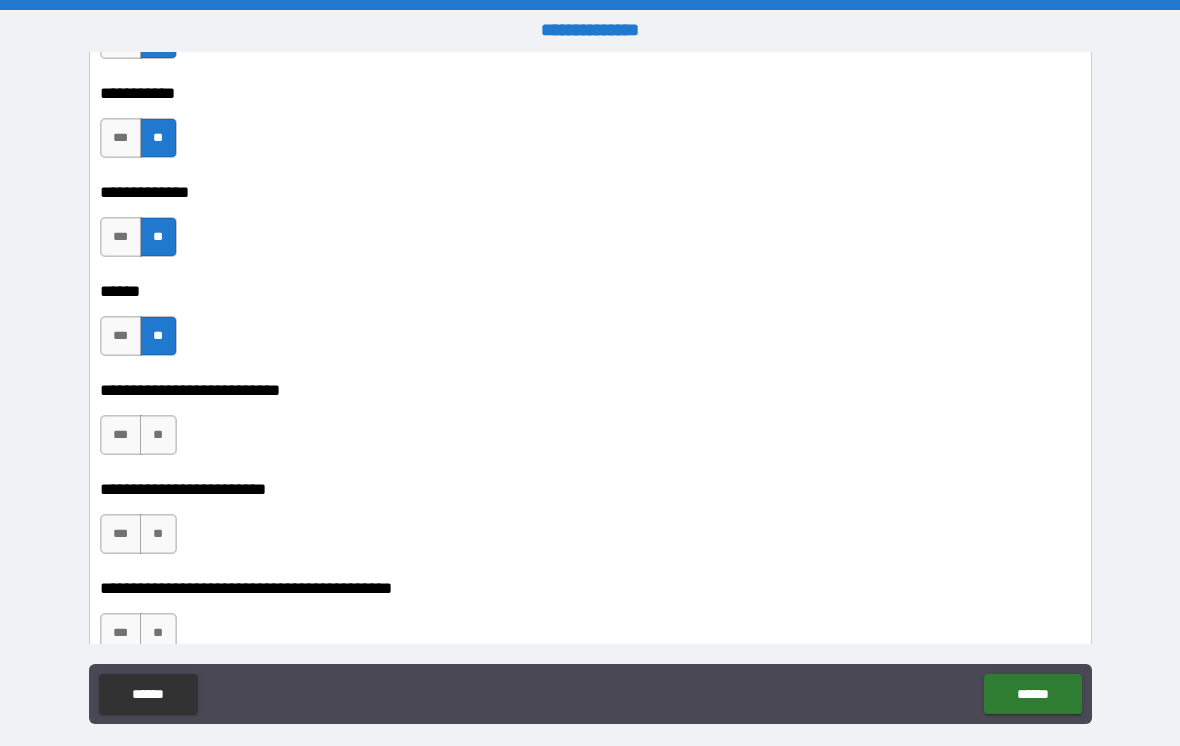 scroll, scrollTop: 3296, scrollLeft: 0, axis: vertical 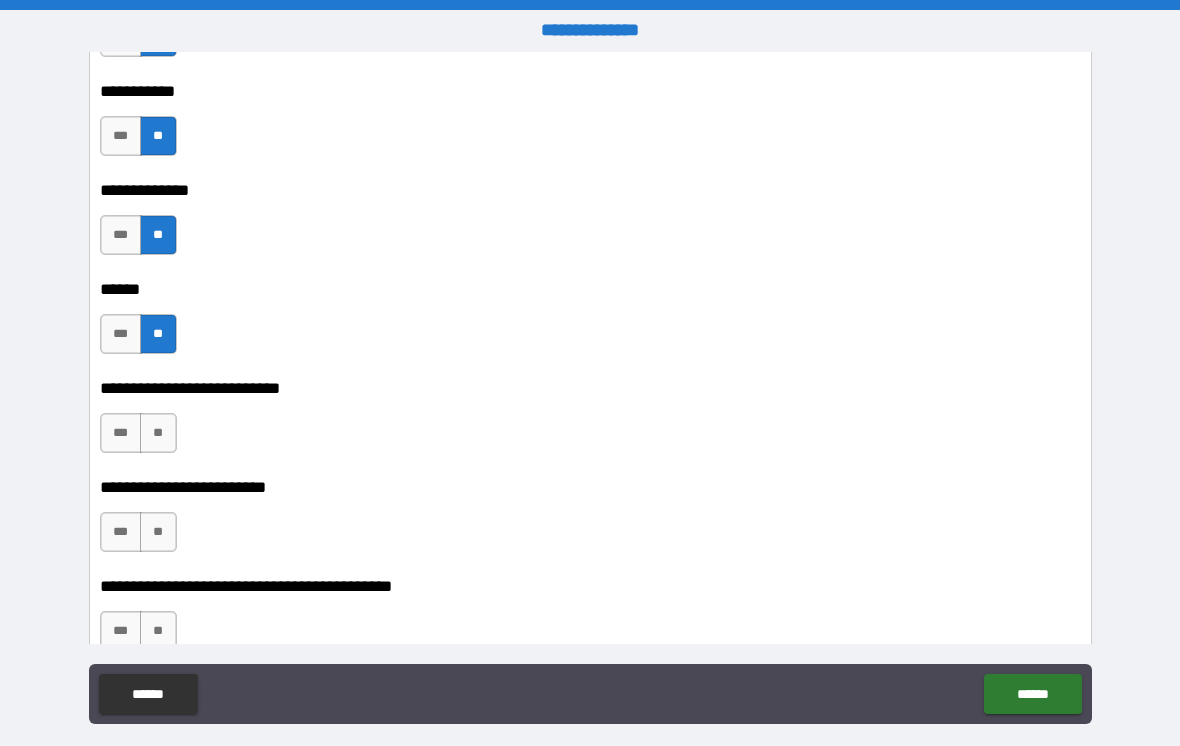 click on "**" at bounding box center [158, 433] 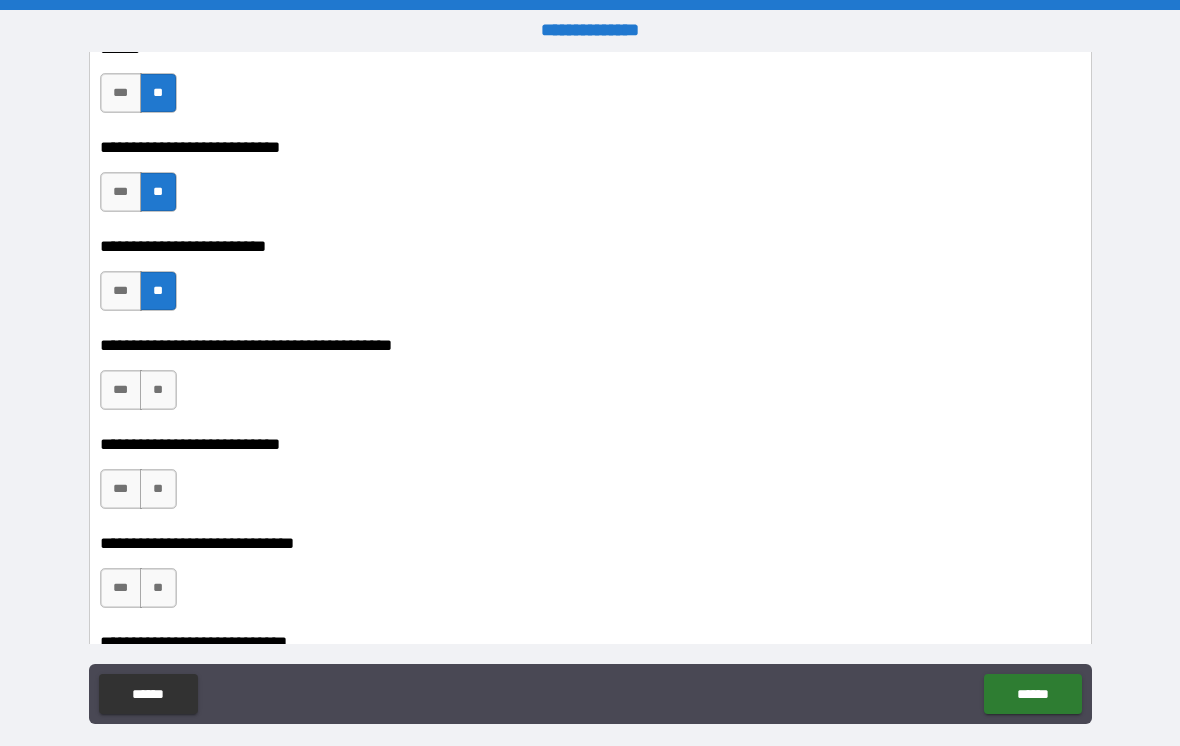 scroll, scrollTop: 3542, scrollLeft: 0, axis: vertical 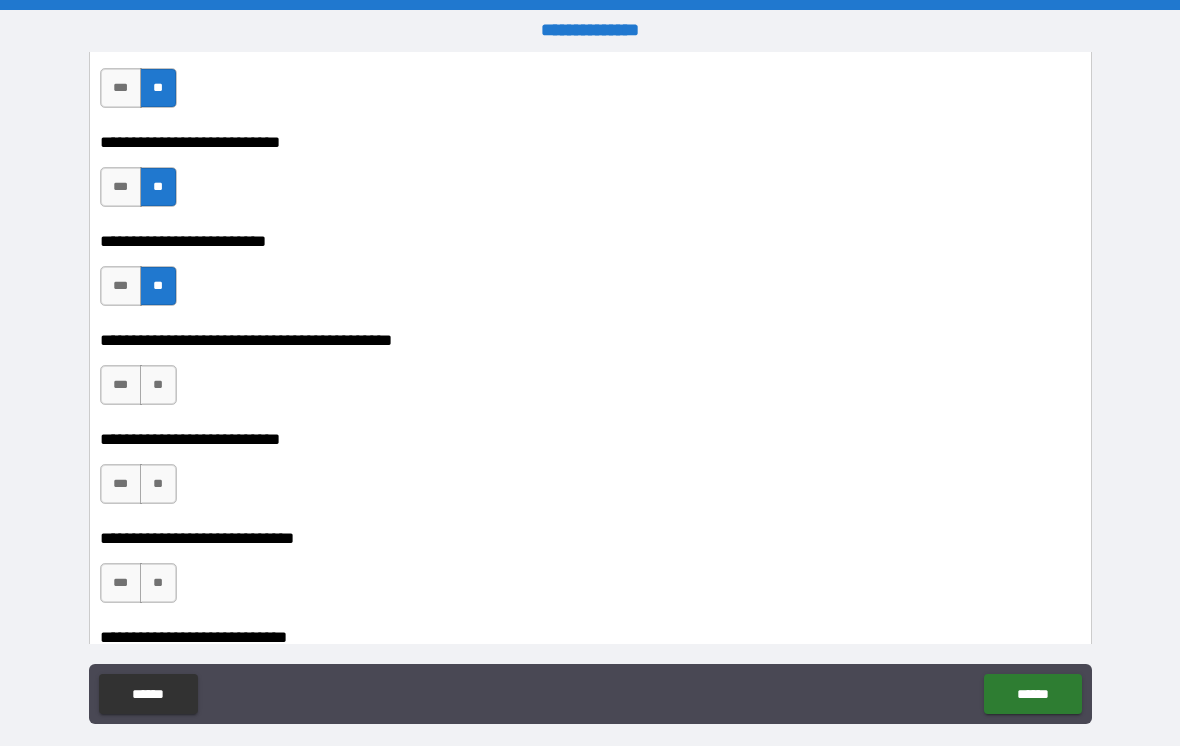 click on "**" at bounding box center [158, 385] 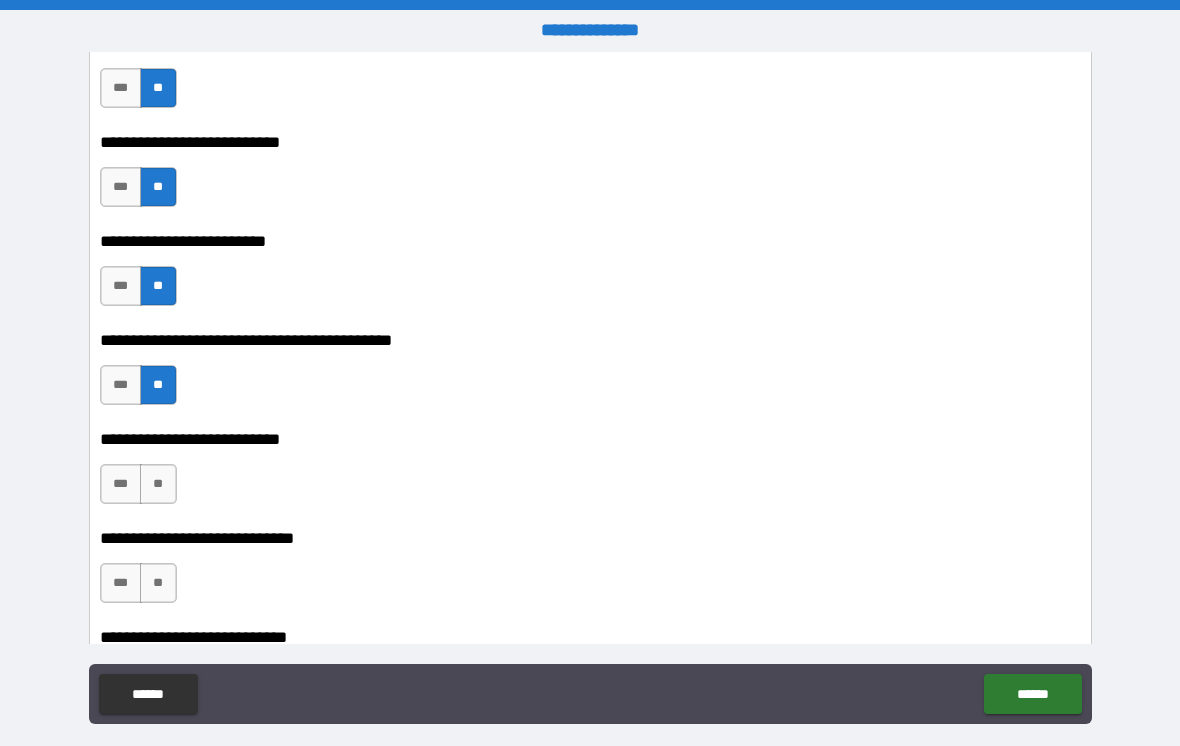 click on "**" at bounding box center [158, 484] 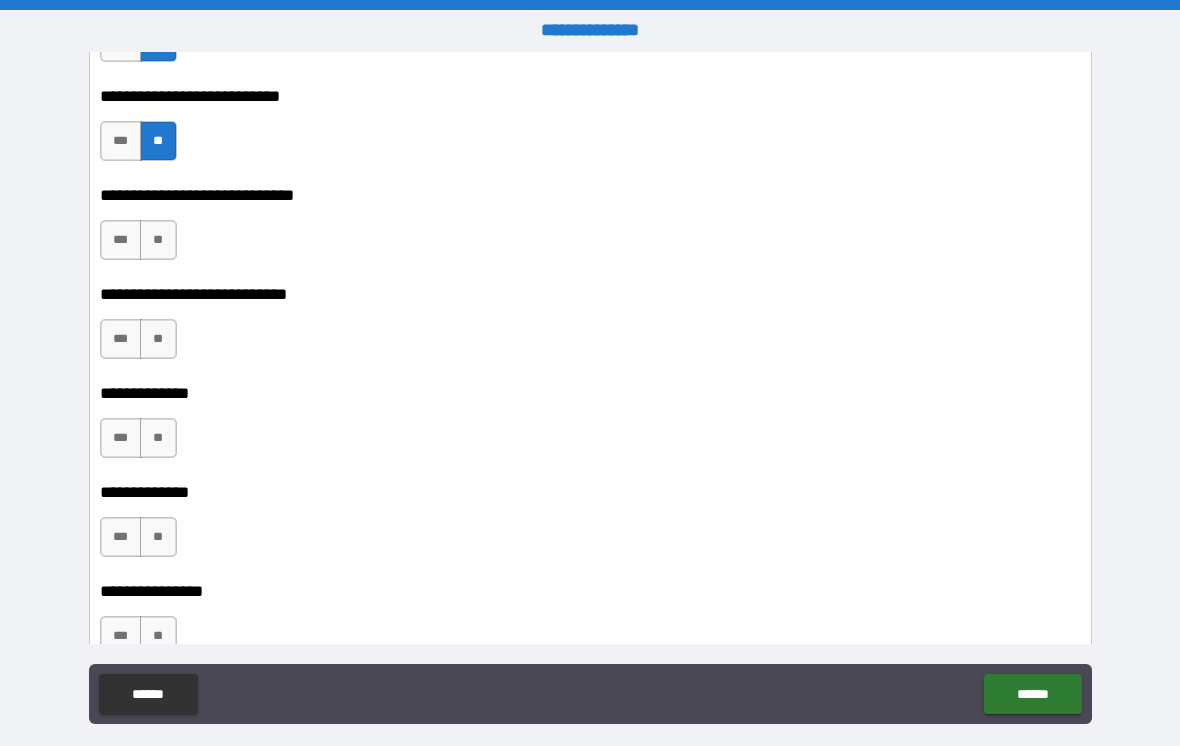 scroll, scrollTop: 3887, scrollLeft: 0, axis: vertical 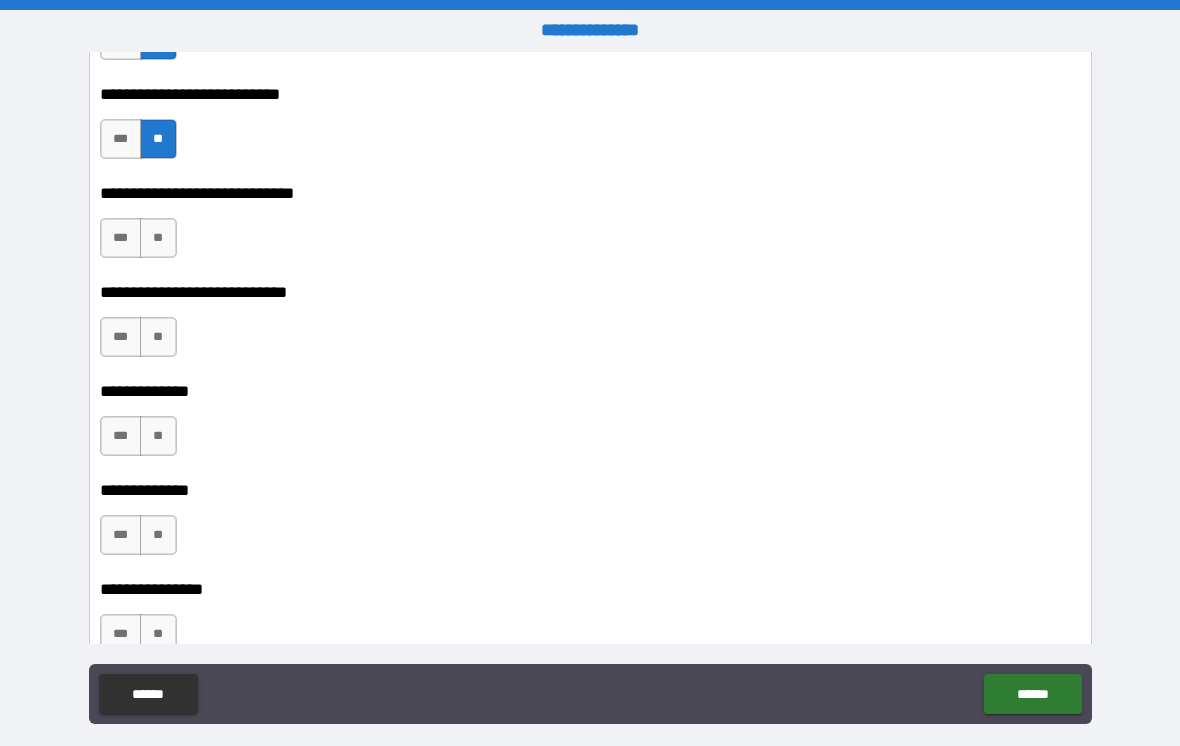 click on "**" at bounding box center (158, 238) 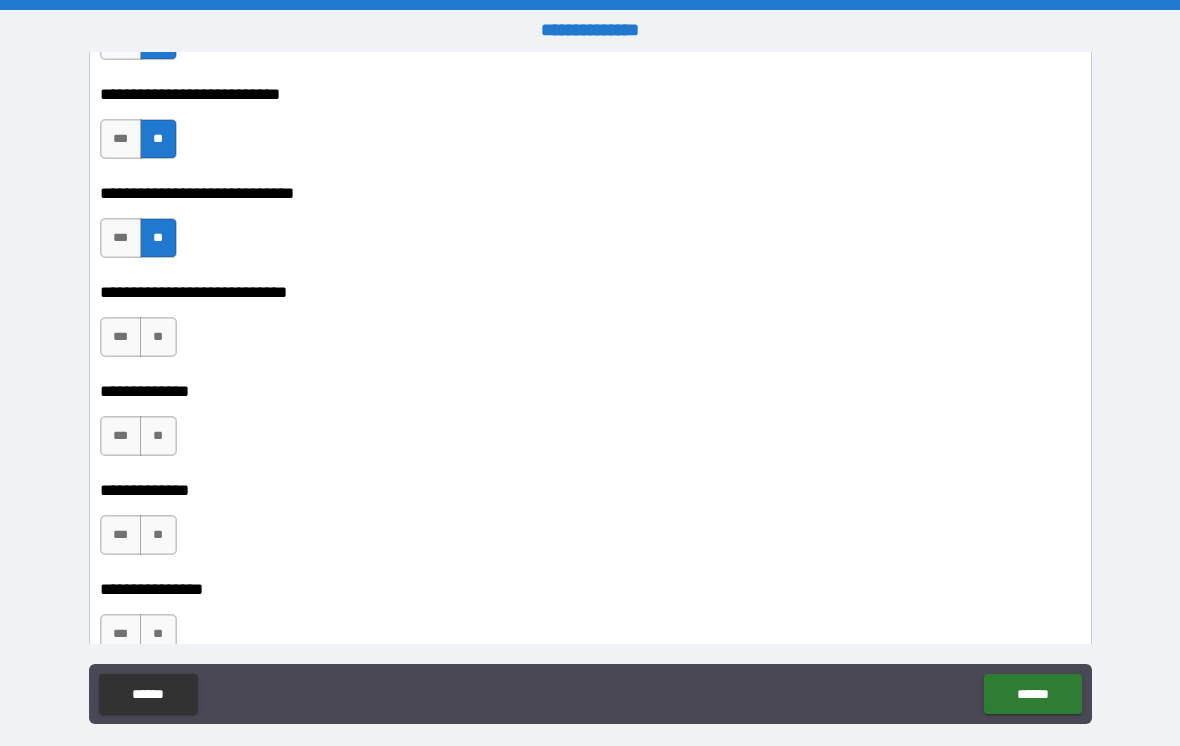 click on "**" at bounding box center (158, 337) 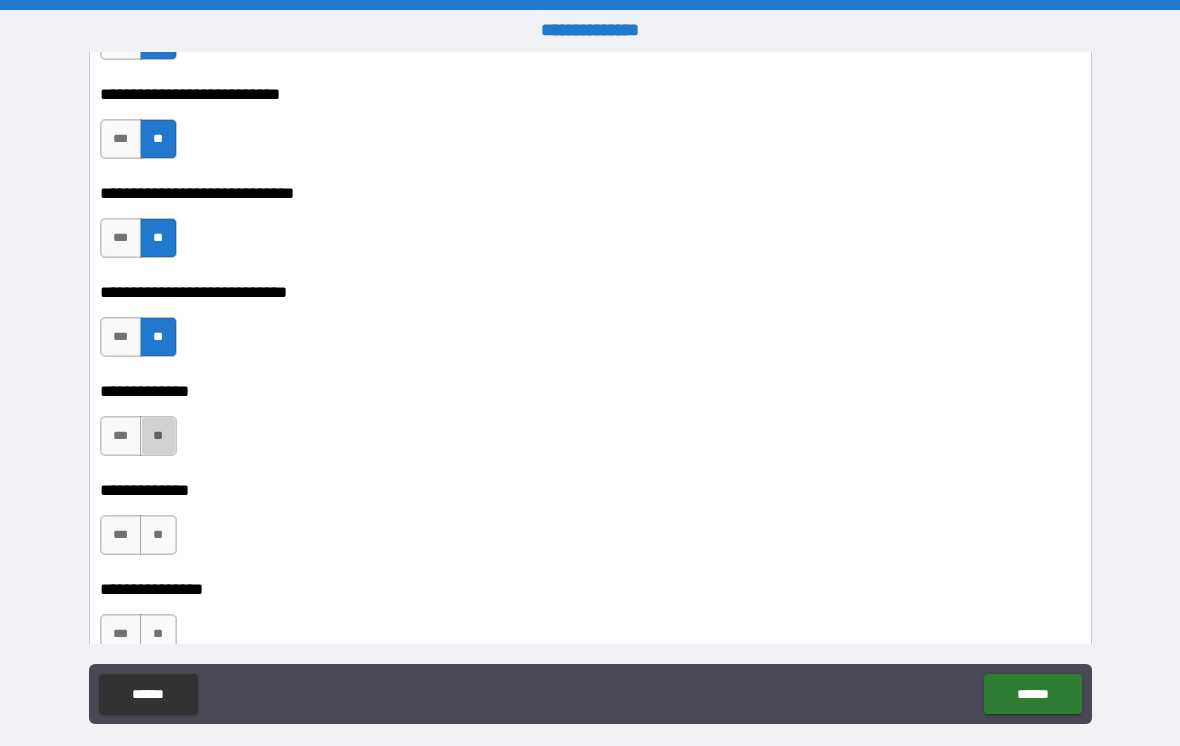 click on "**" at bounding box center [158, 436] 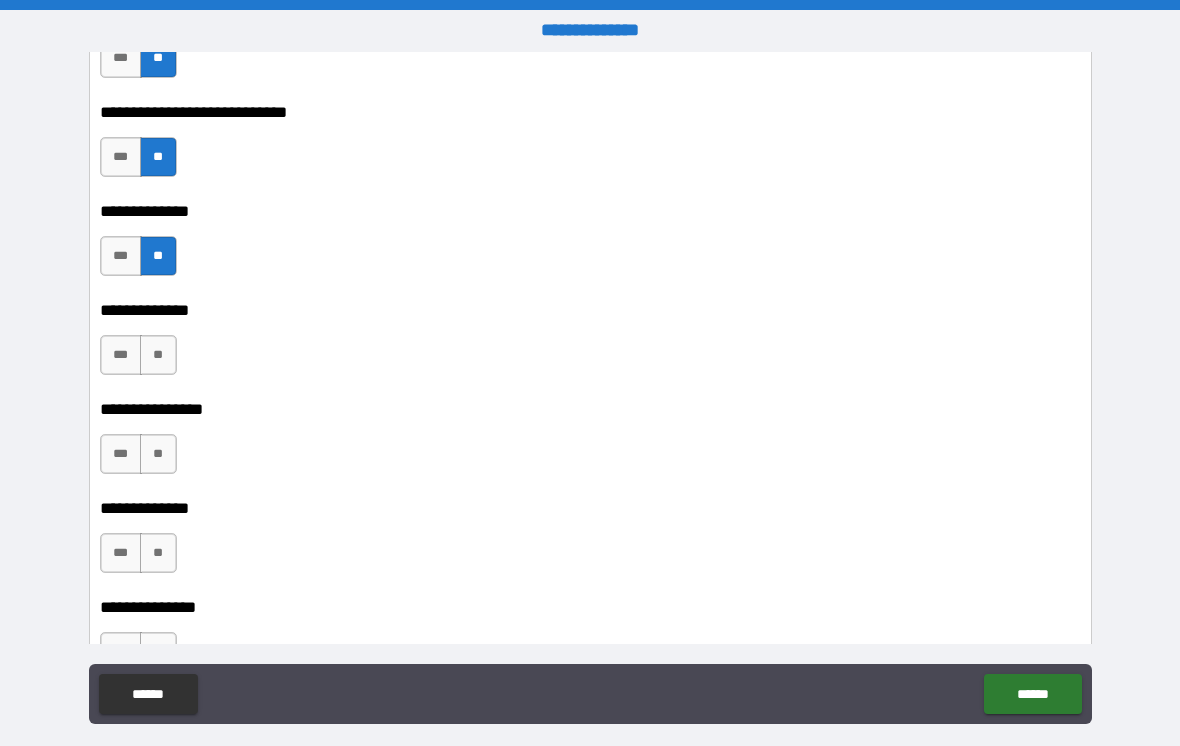 scroll, scrollTop: 4073, scrollLeft: 0, axis: vertical 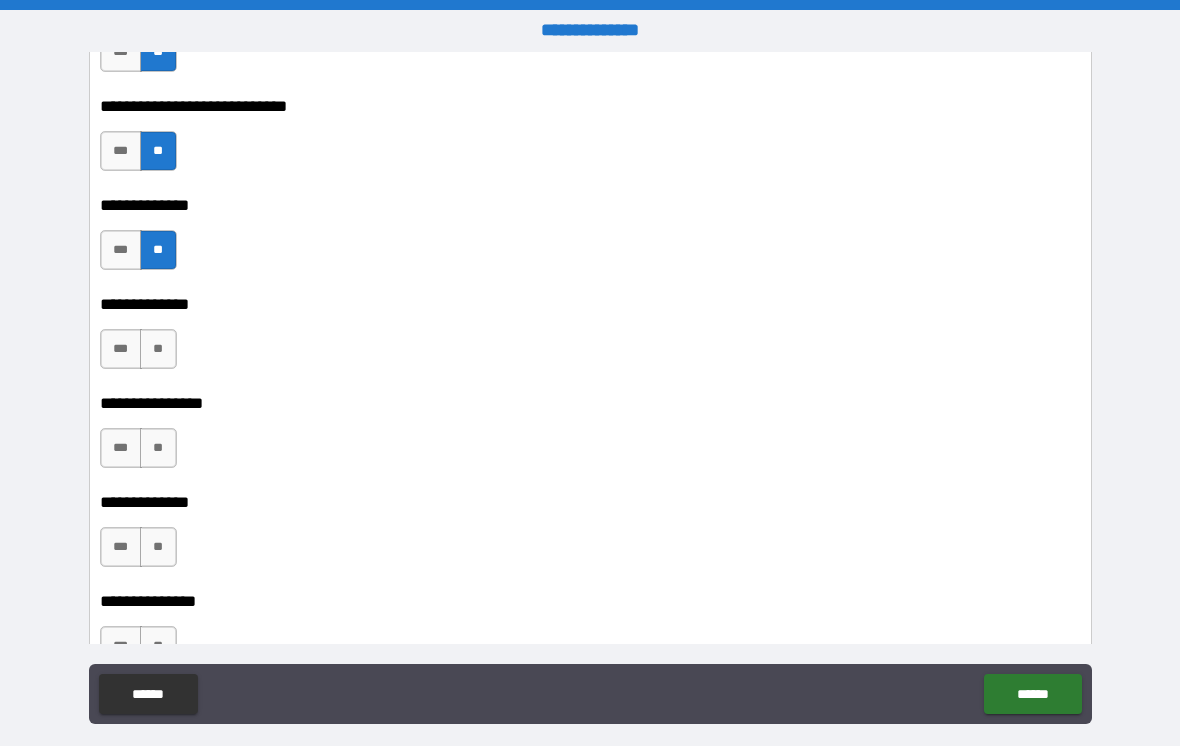click on "**" at bounding box center (158, 349) 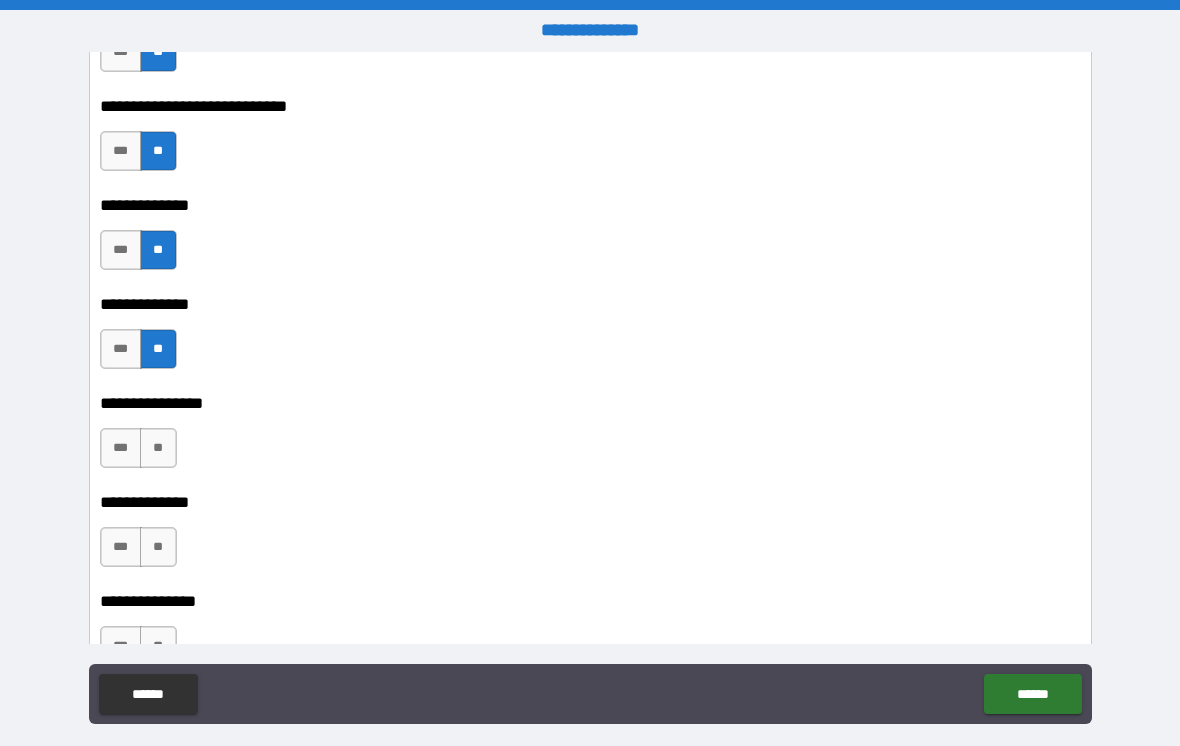 click on "**" at bounding box center (158, 448) 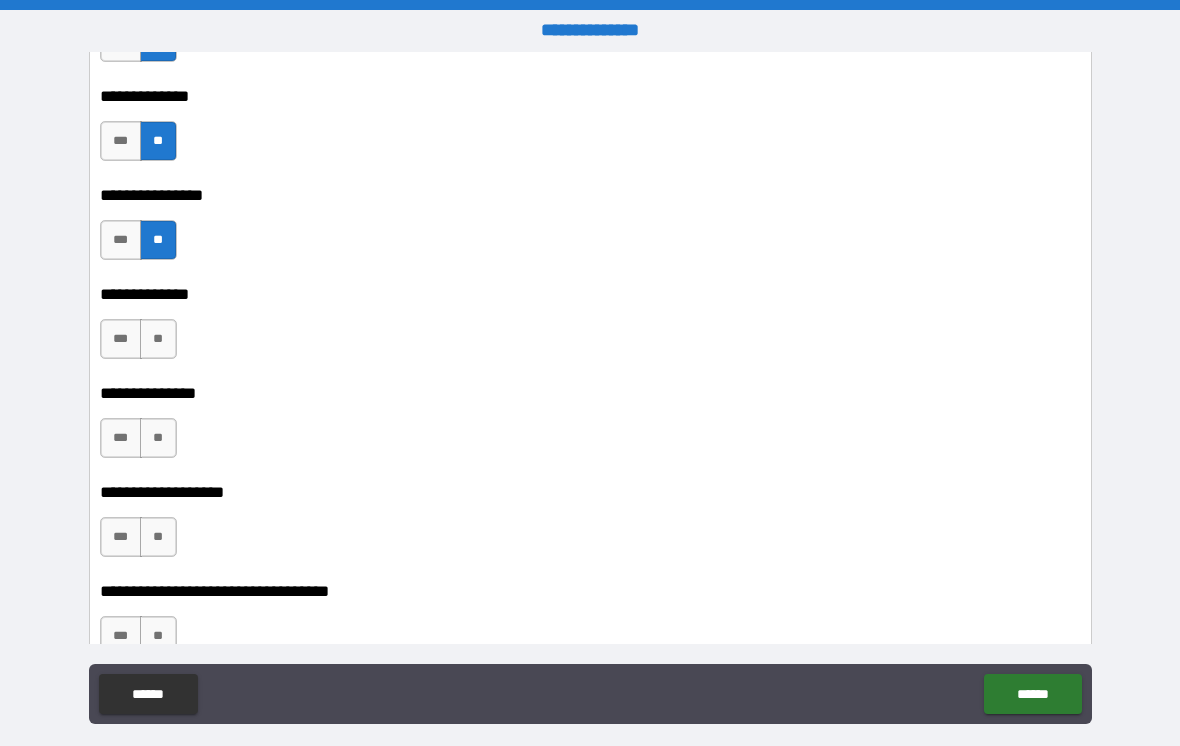 scroll, scrollTop: 4290, scrollLeft: 0, axis: vertical 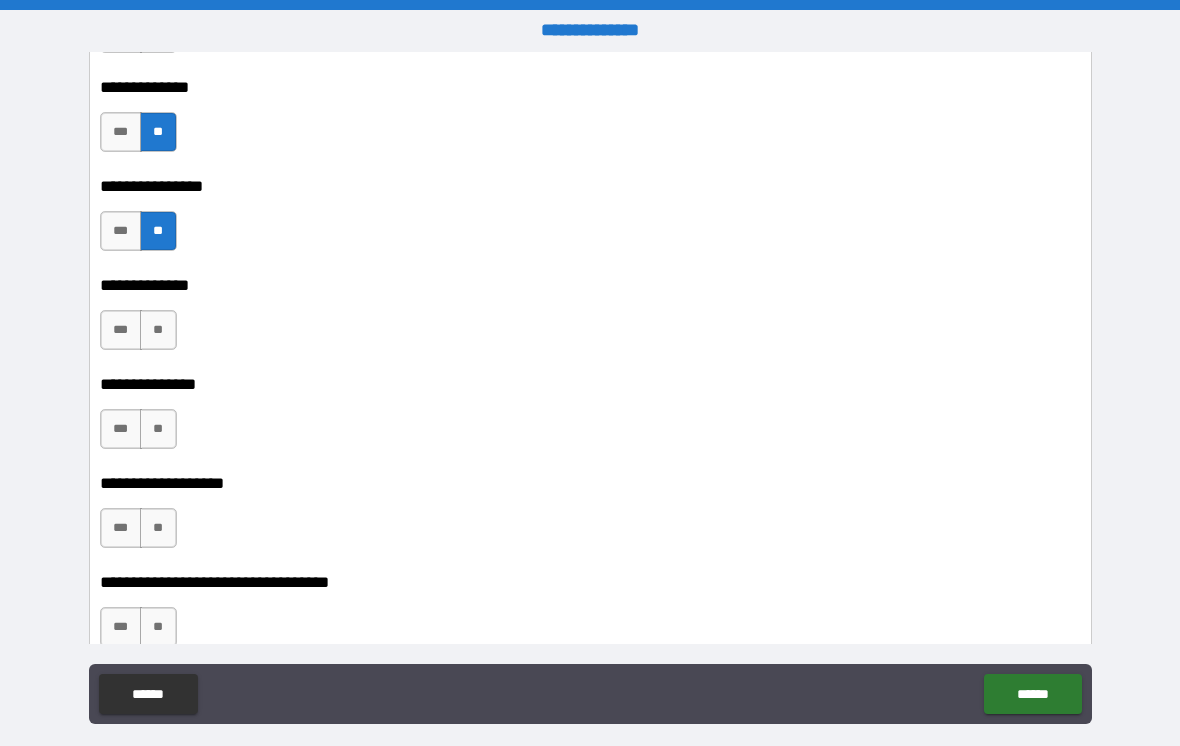 click on "**" at bounding box center [158, 330] 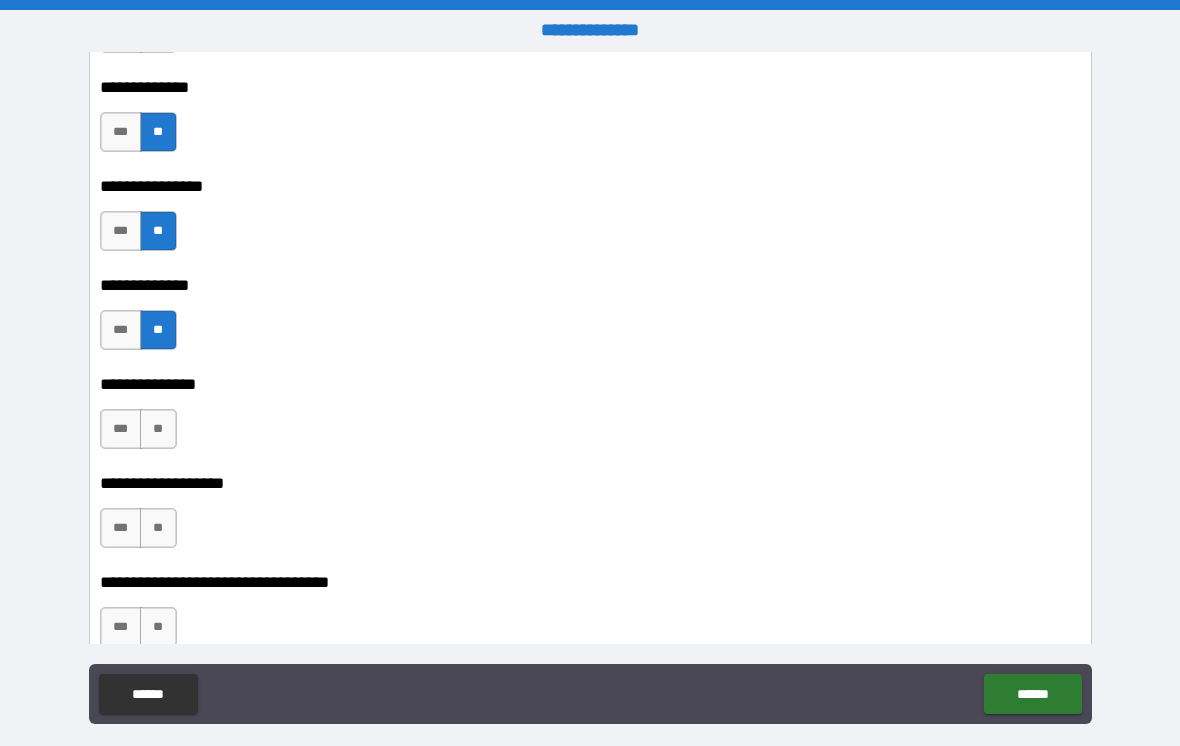 click on "**" at bounding box center [158, 429] 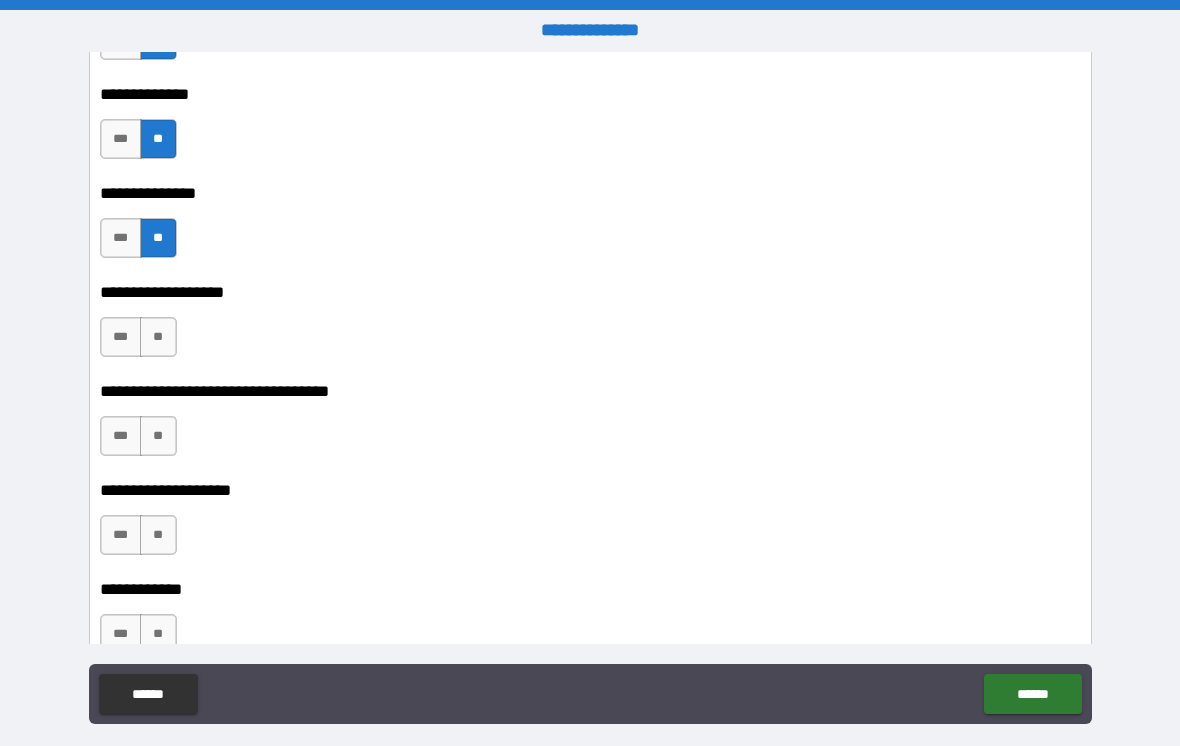 scroll, scrollTop: 4482, scrollLeft: 0, axis: vertical 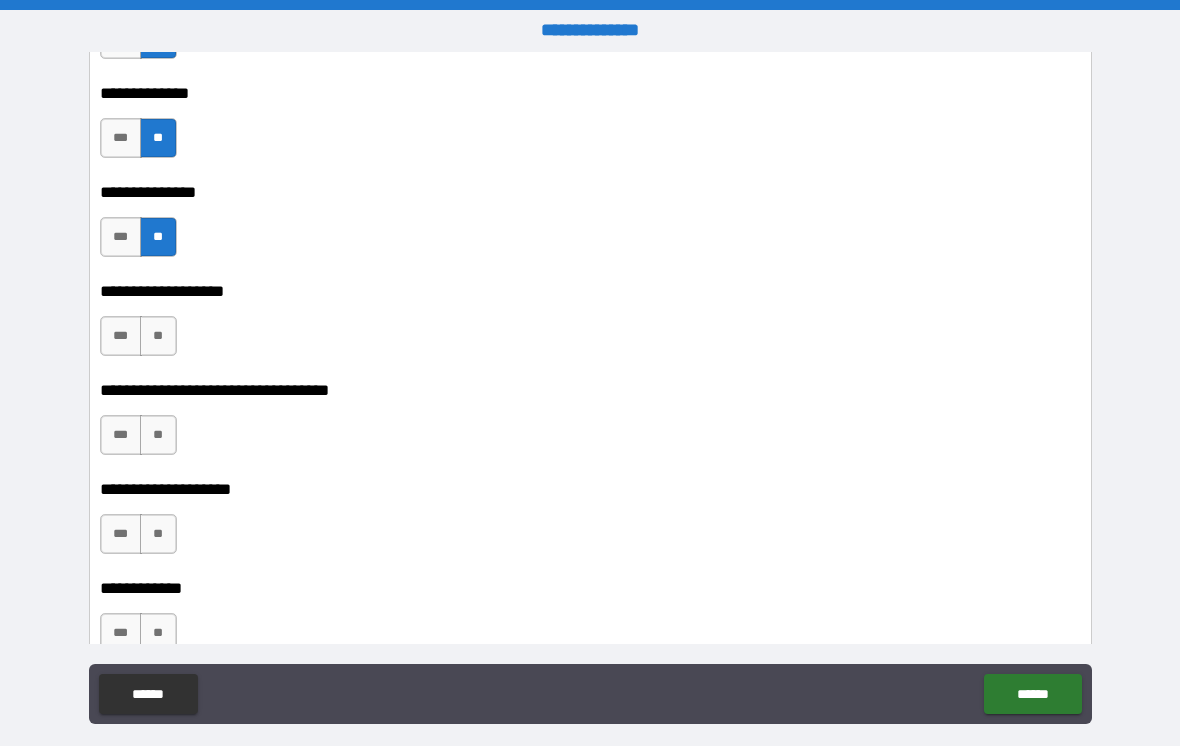 click on "**" at bounding box center (158, 336) 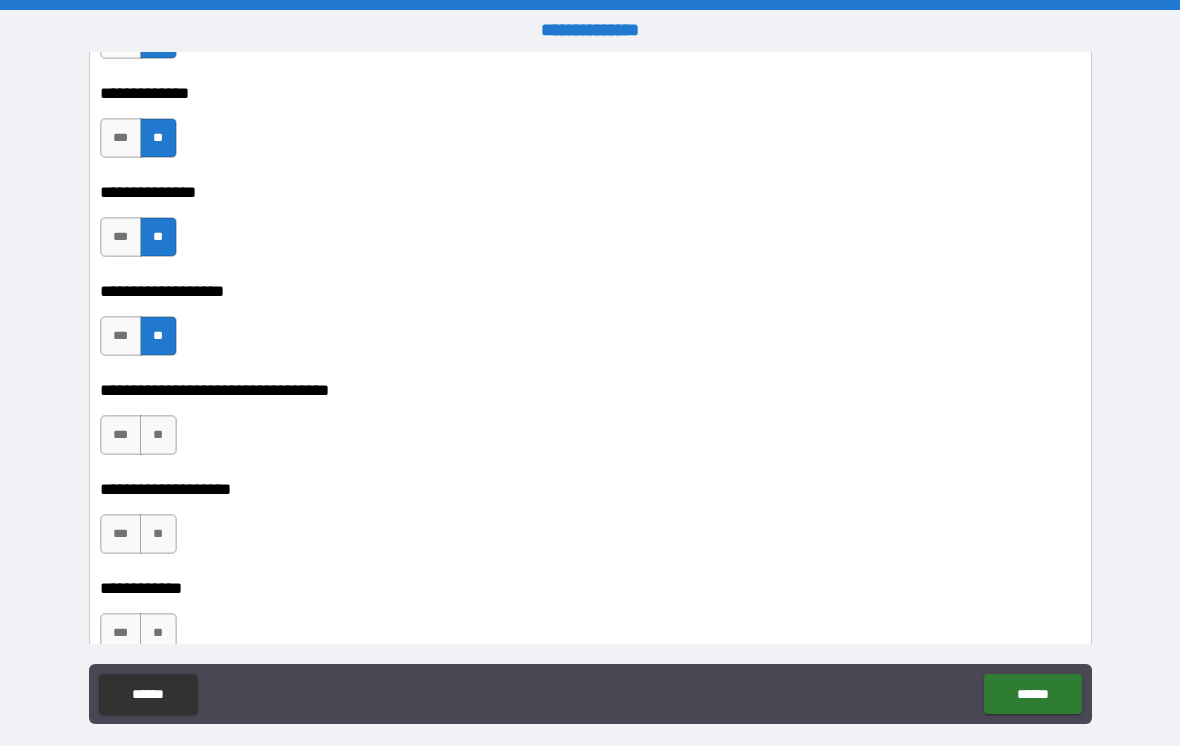 click on "**" at bounding box center (158, 435) 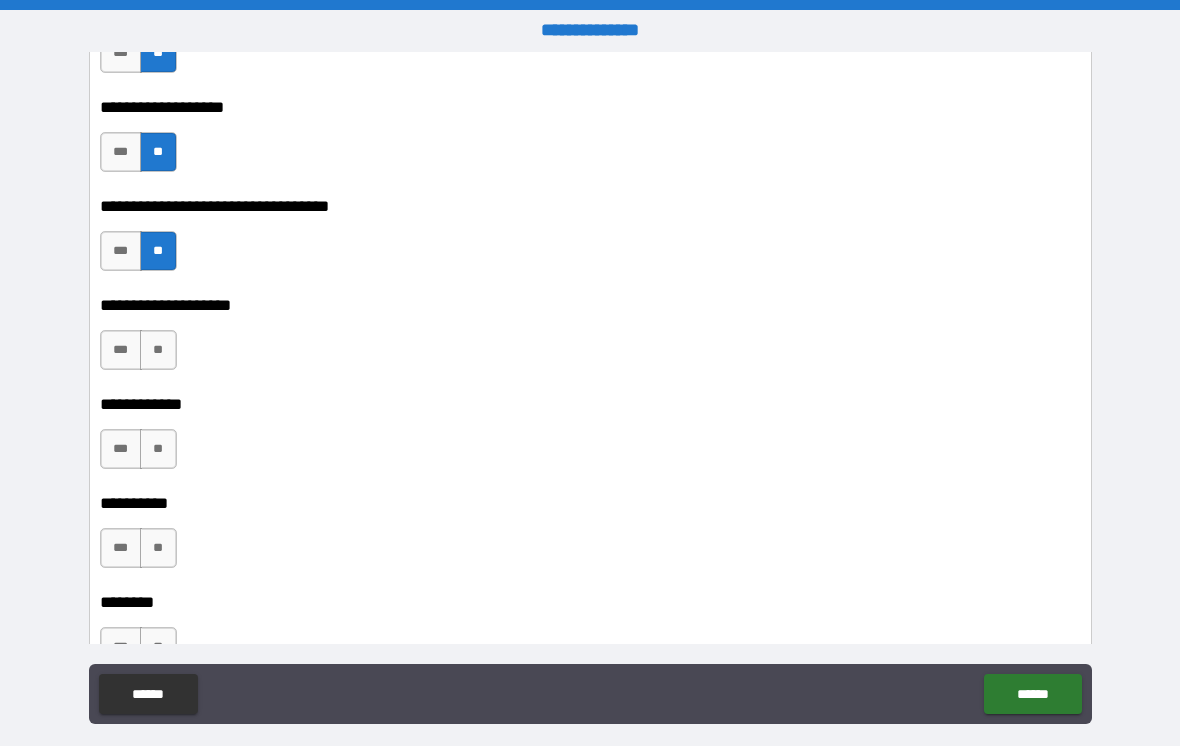 scroll, scrollTop: 4674, scrollLeft: 0, axis: vertical 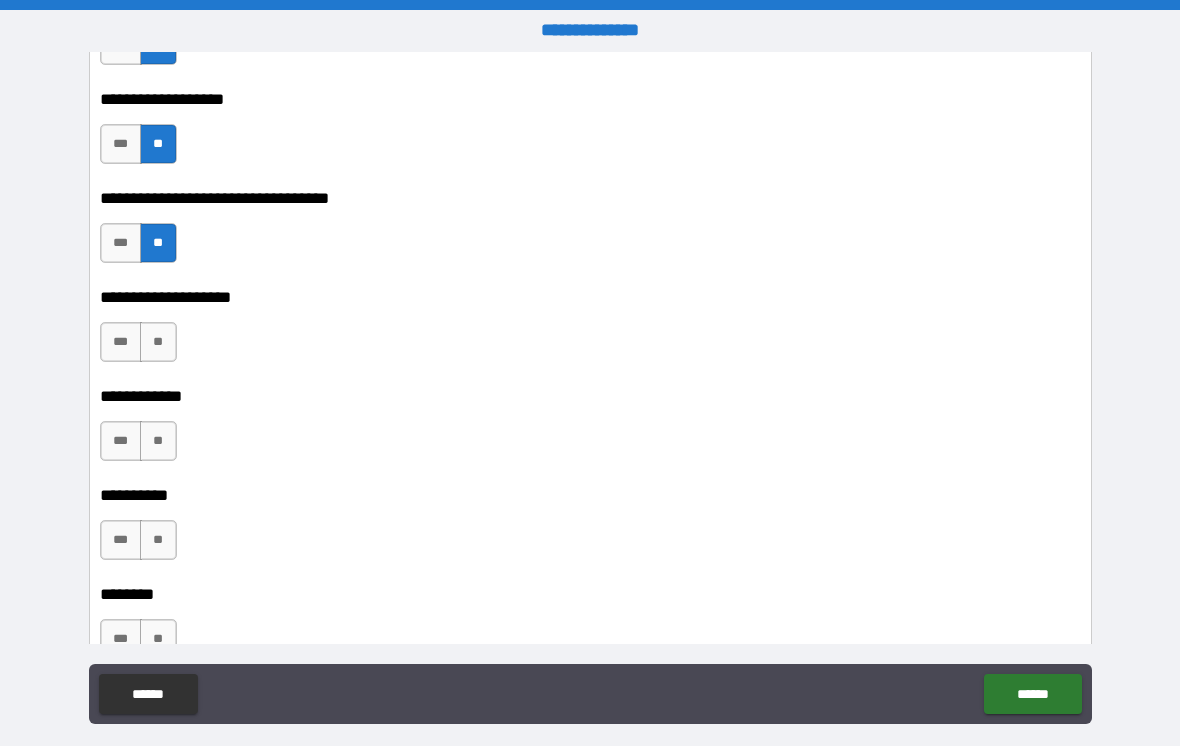 click on "**" at bounding box center (158, 342) 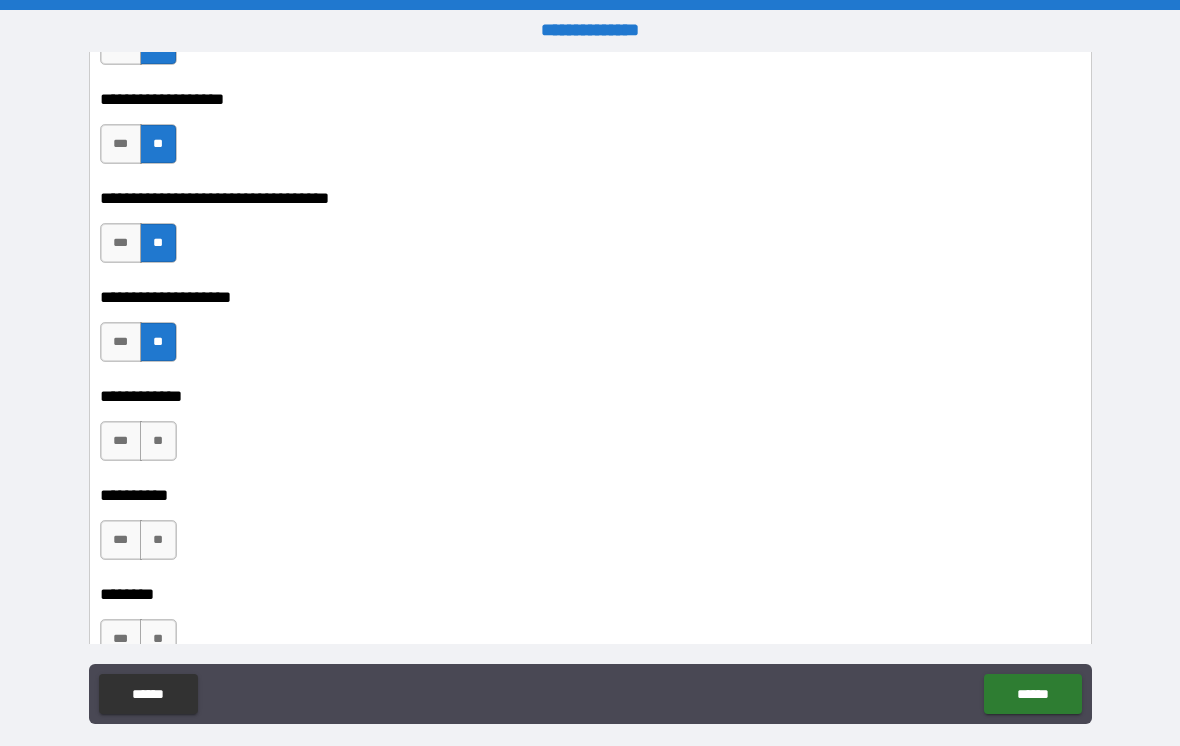 click on "**" at bounding box center [158, 441] 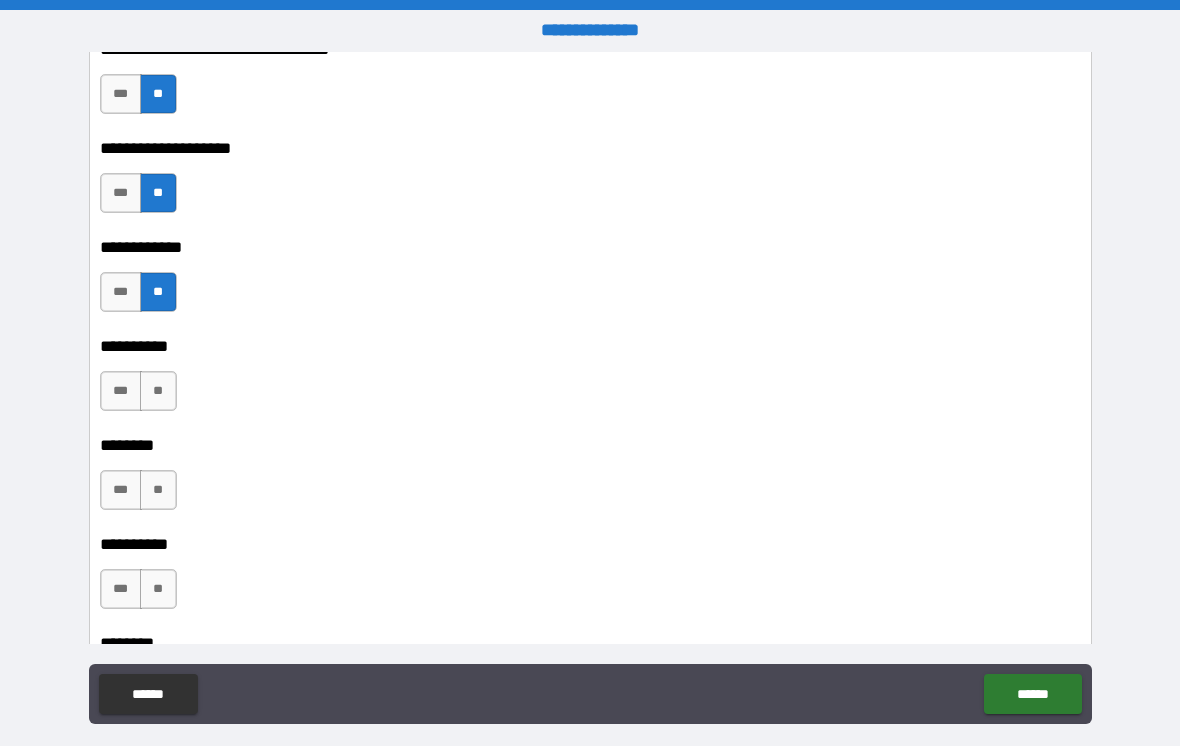 scroll, scrollTop: 4836, scrollLeft: 0, axis: vertical 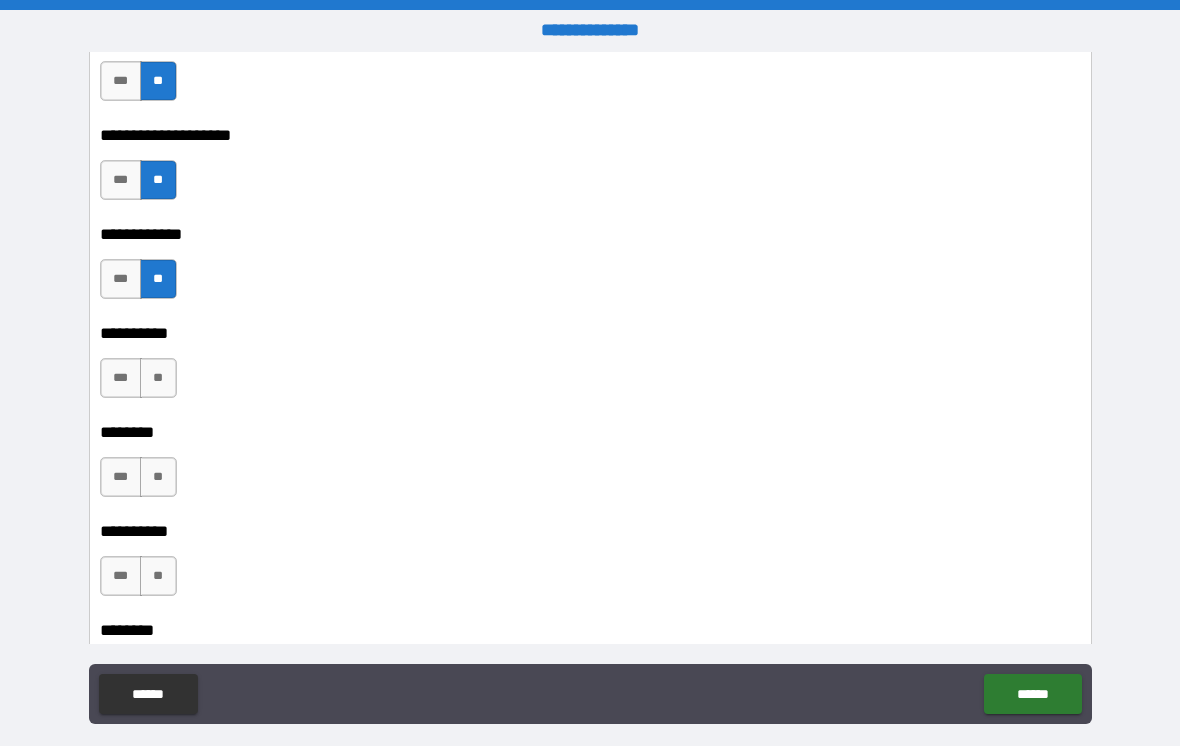 click on "**" at bounding box center (158, 378) 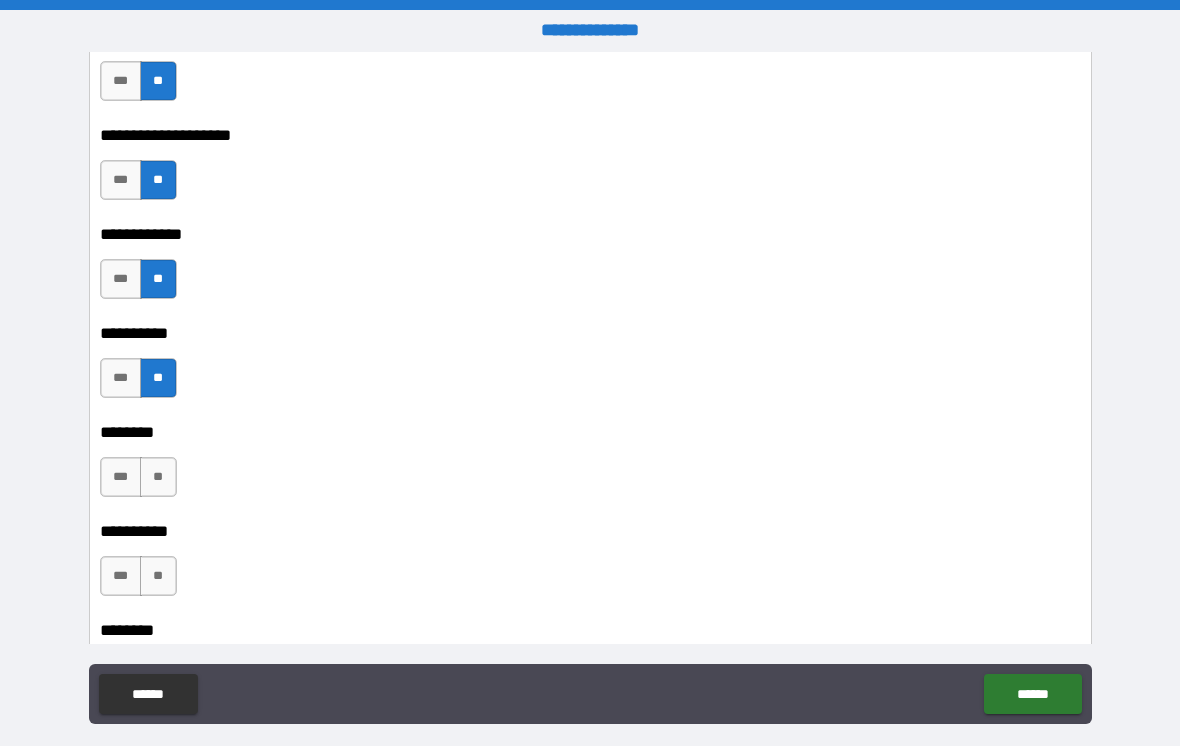 click on "**" at bounding box center [158, 477] 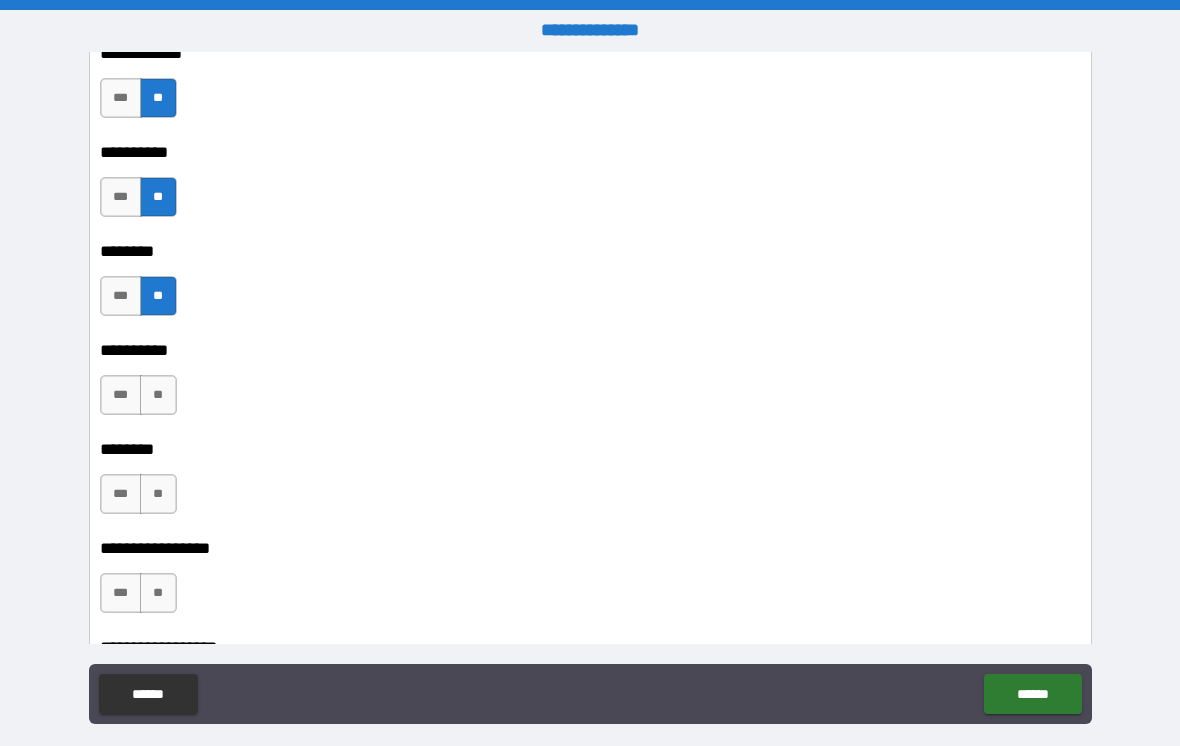 scroll, scrollTop: 5025, scrollLeft: 0, axis: vertical 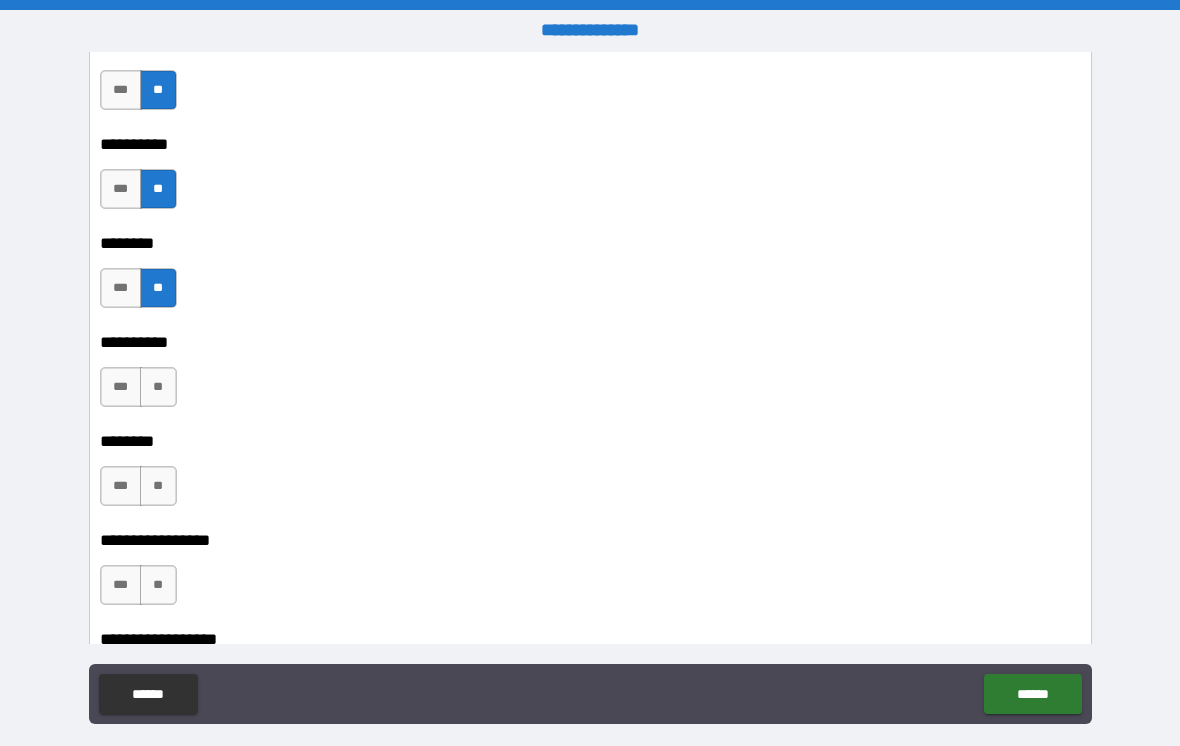click on "**" at bounding box center (158, 387) 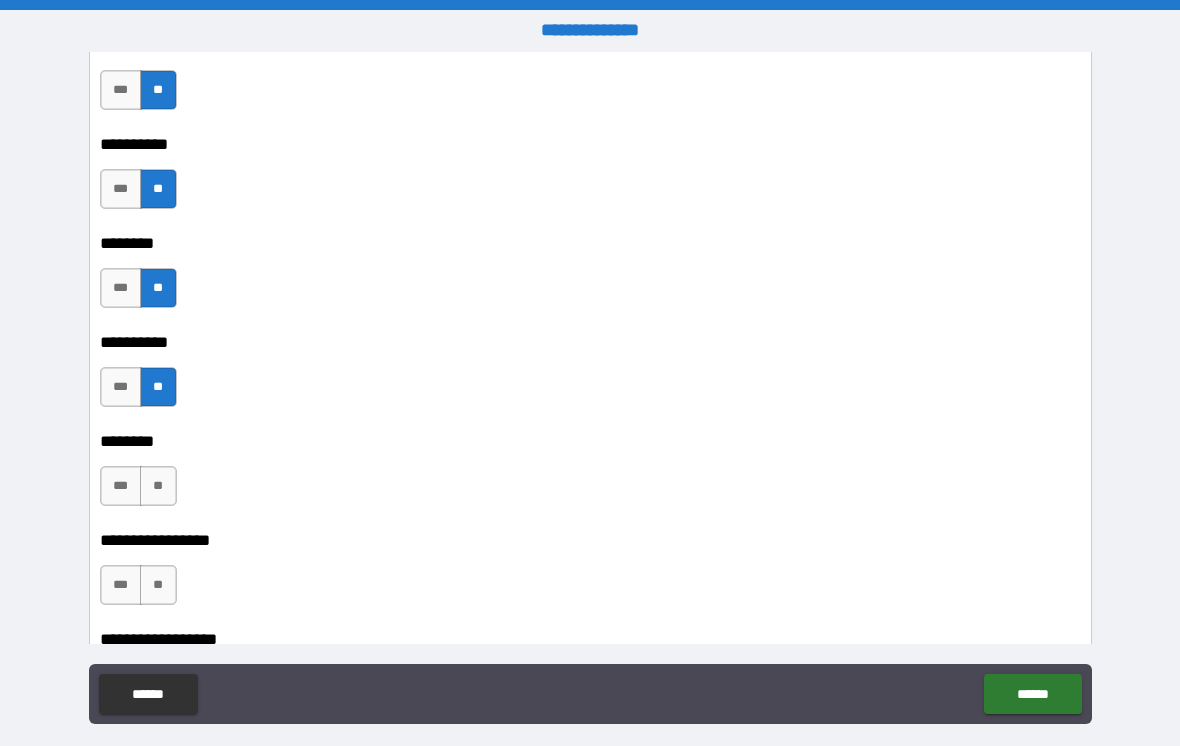 click on "**" at bounding box center (158, 486) 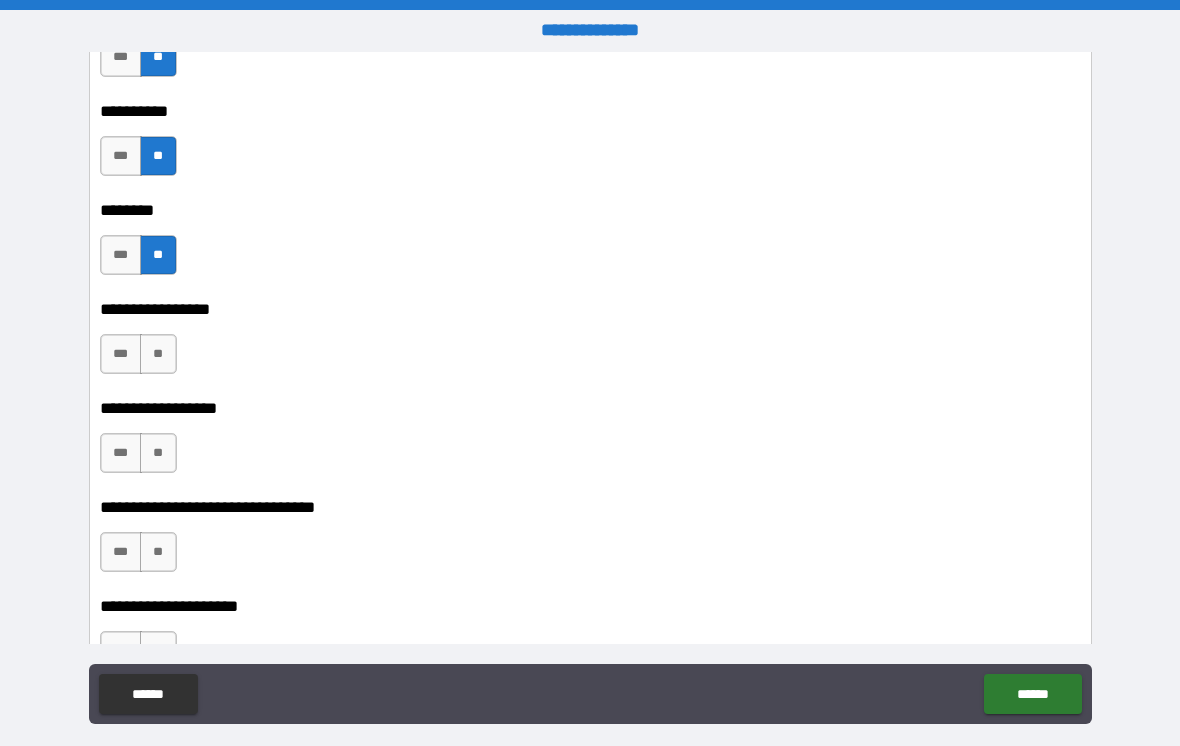 scroll, scrollTop: 5266, scrollLeft: 0, axis: vertical 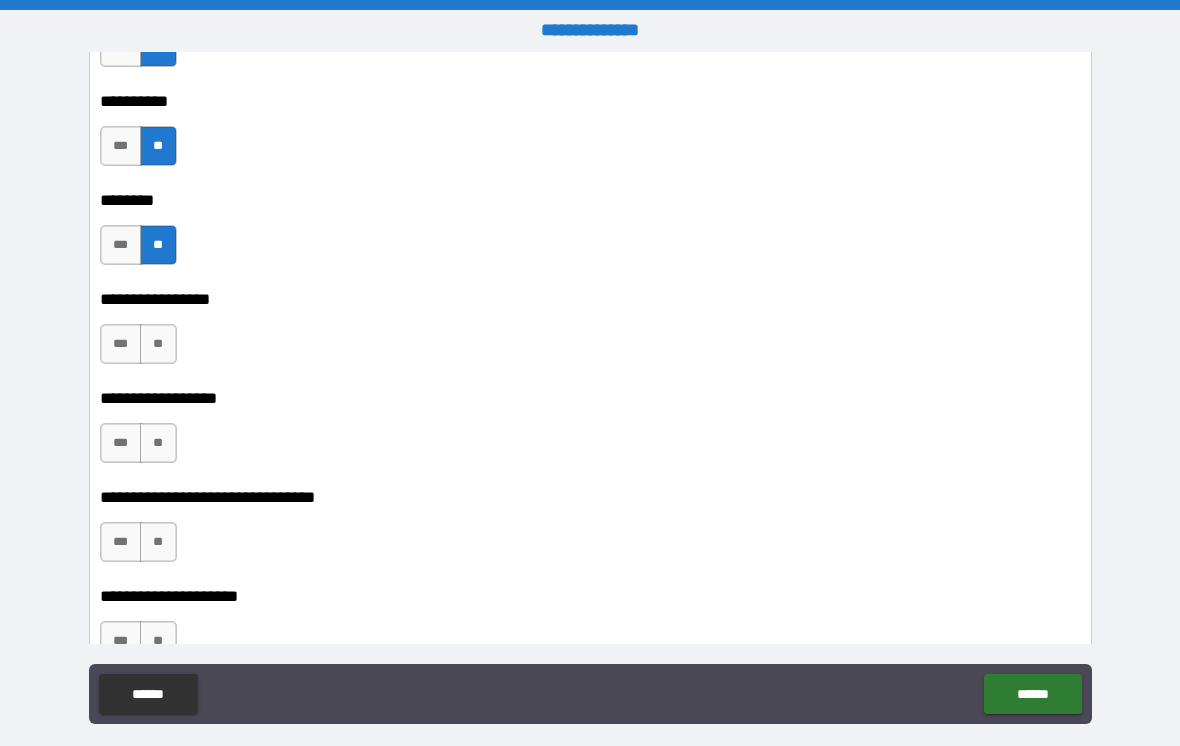 click on "**" at bounding box center (158, 344) 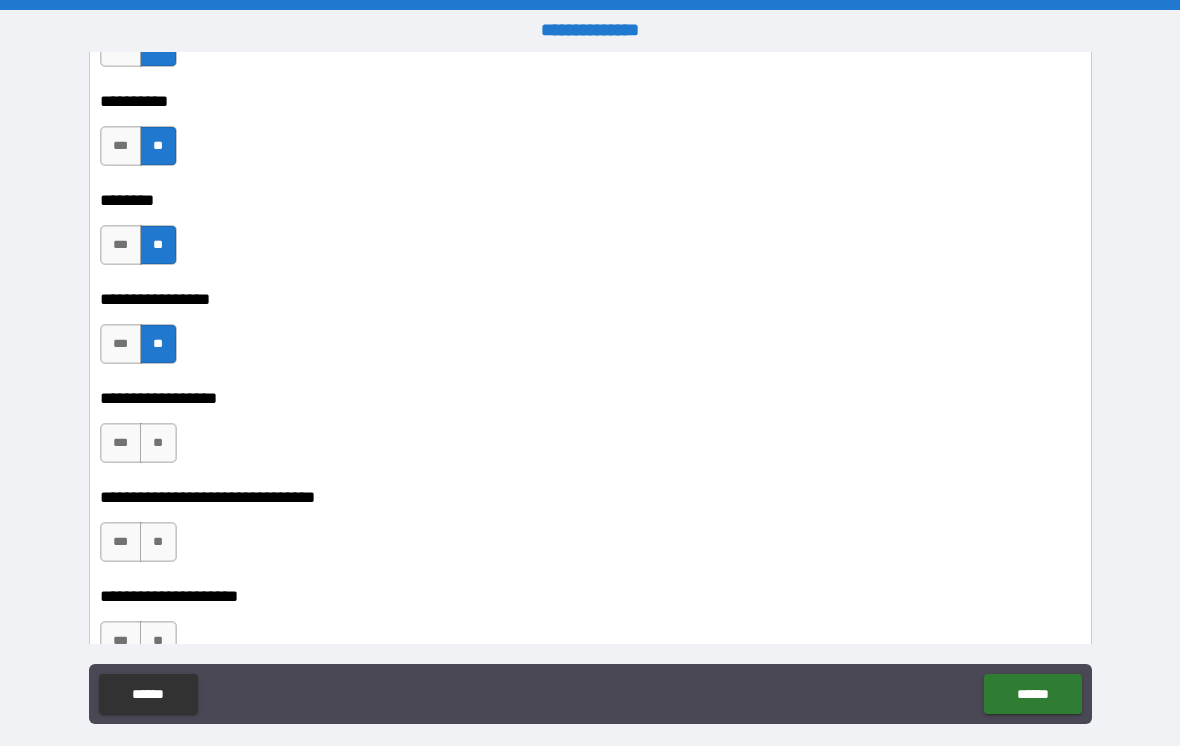 click on "**" at bounding box center (158, 443) 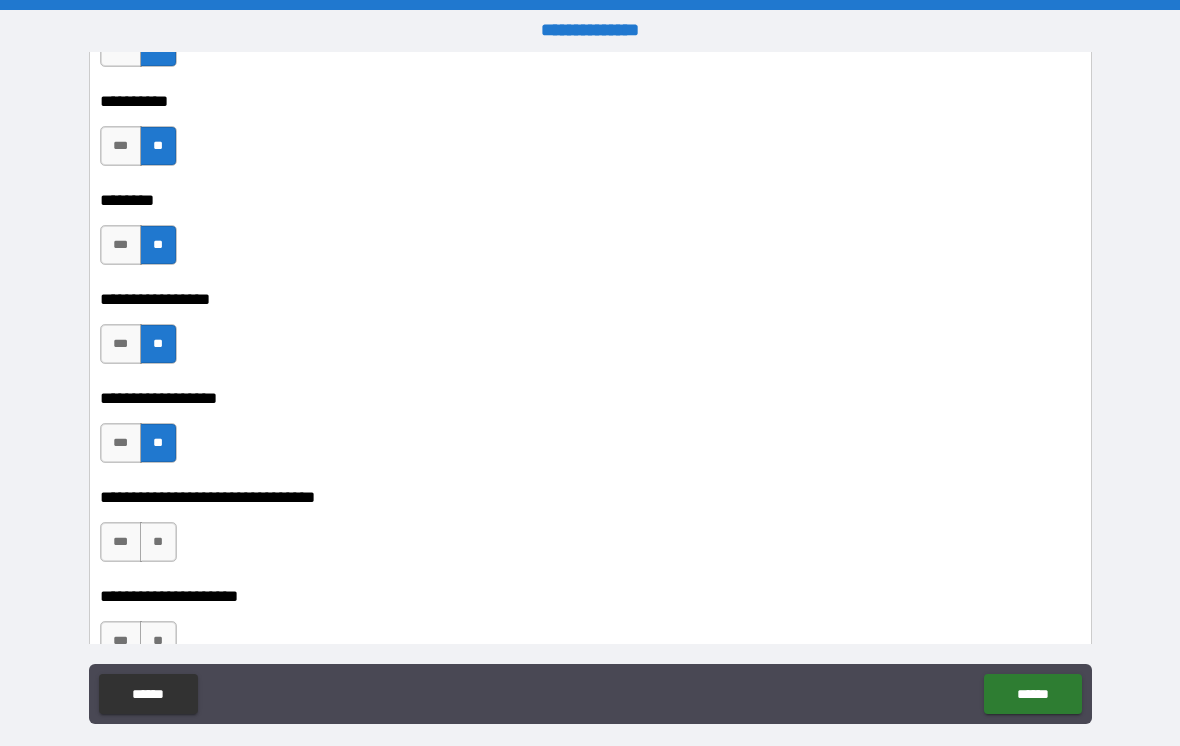 click on "**" at bounding box center [158, 542] 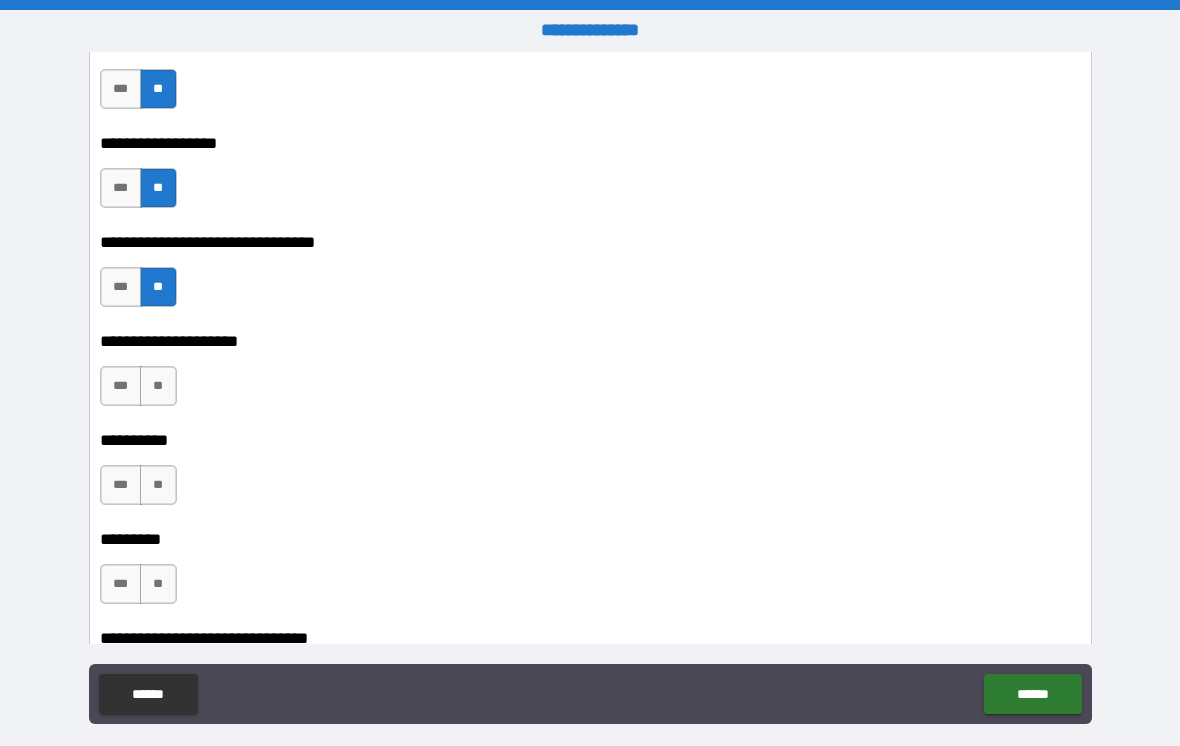 scroll, scrollTop: 5527, scrollLeft: 0, axis: vertical 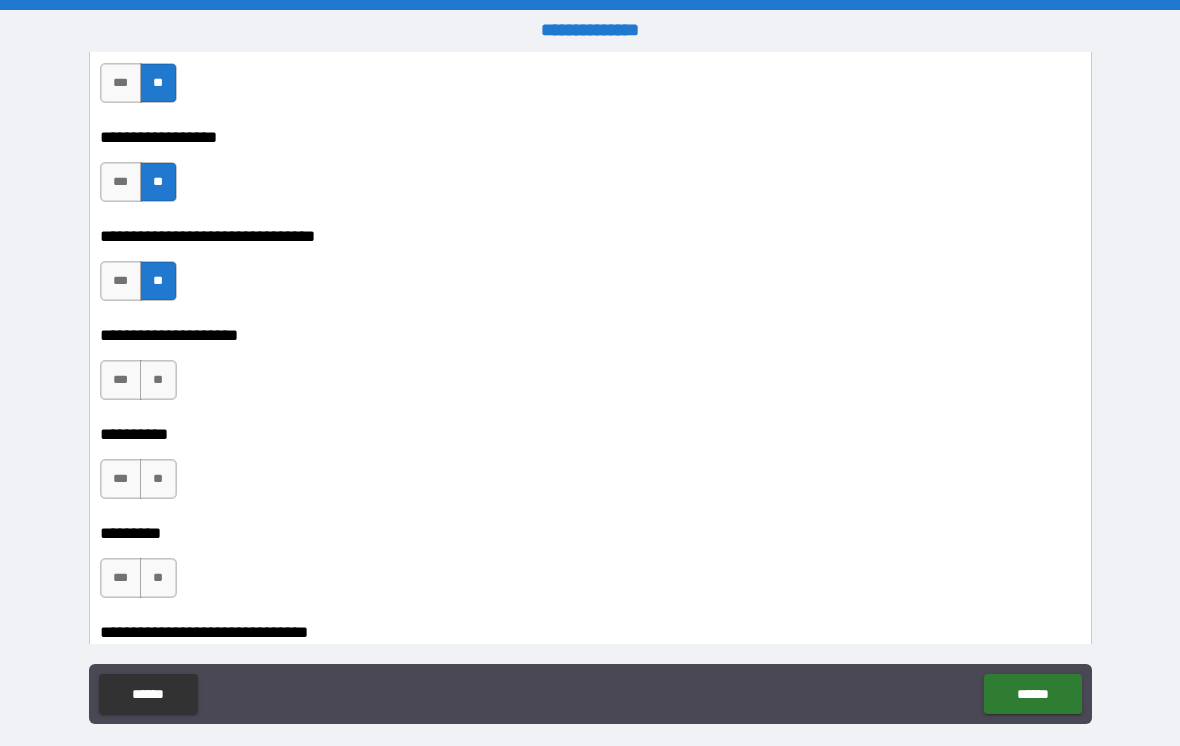 click on "**" at bounding box center [158, 380] 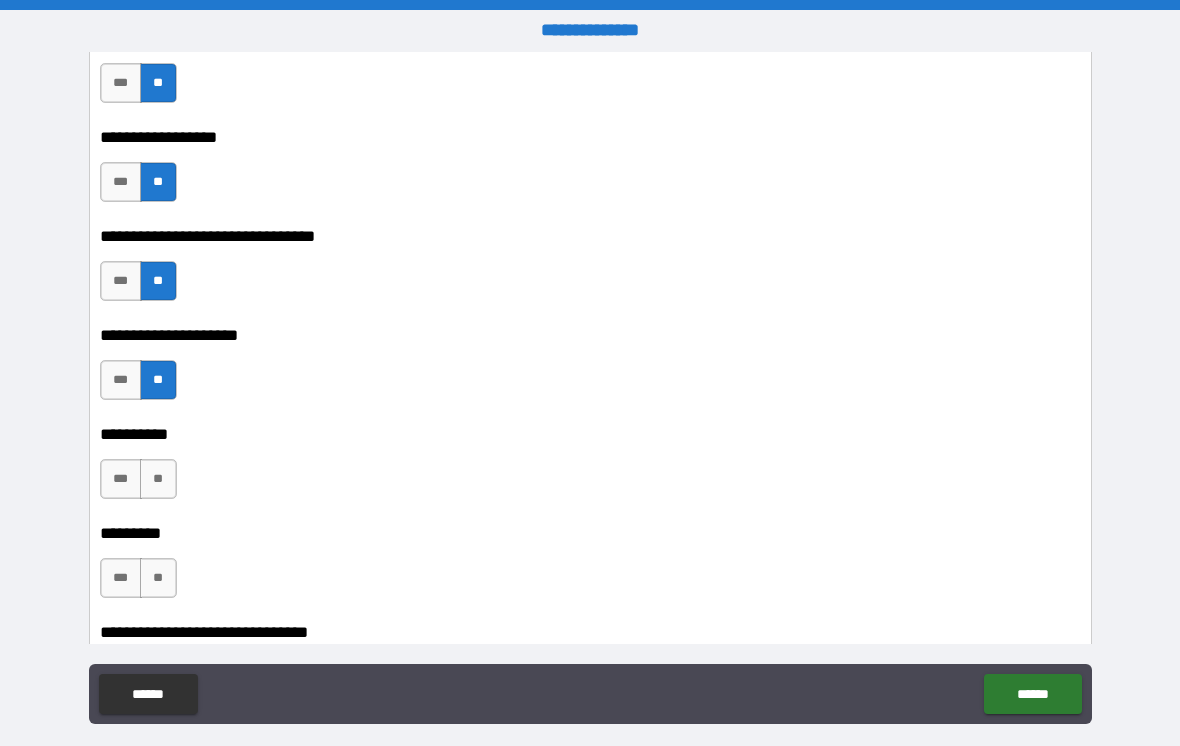 click on "**" at bounding box center (158, 479) 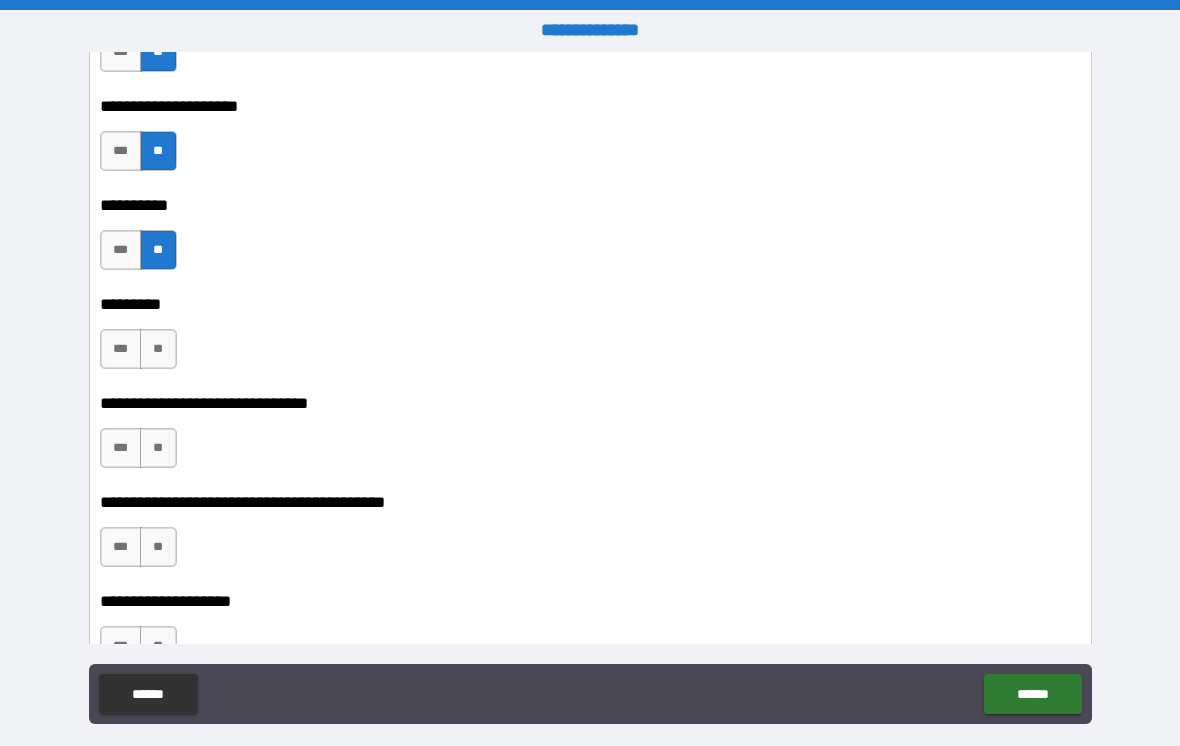 scroll, scrollTop: 5772, scrollLeft: 0, axis: vertical 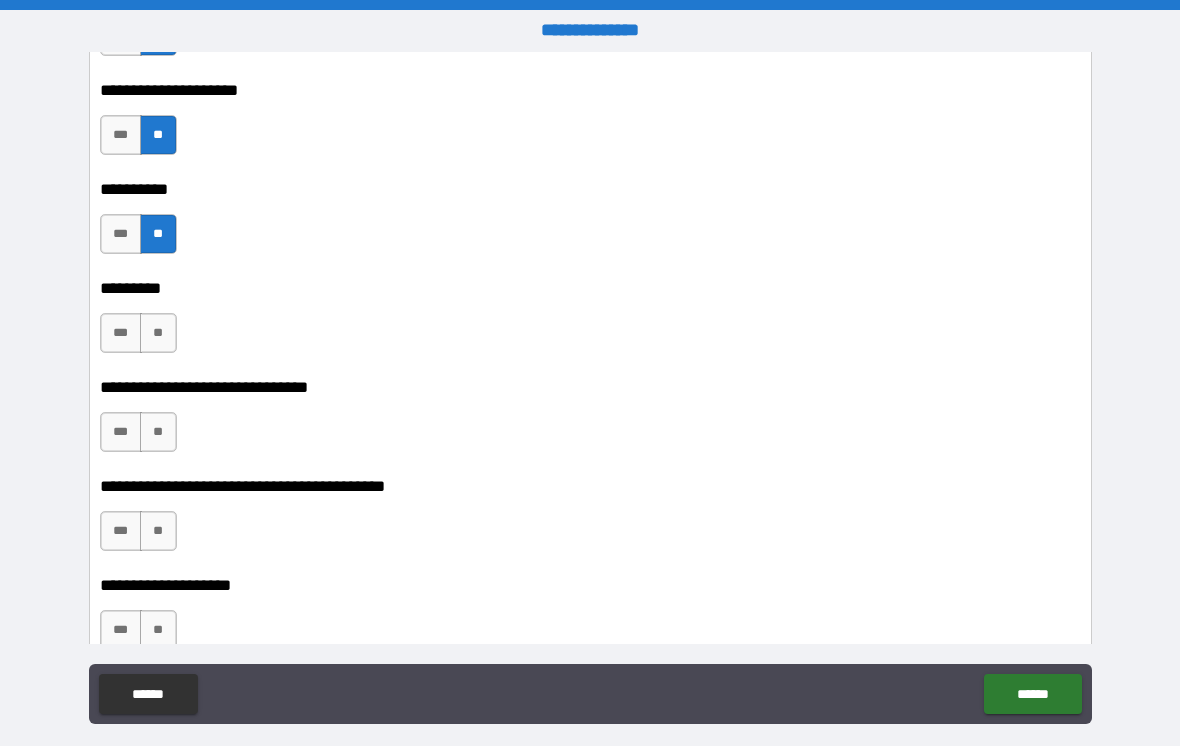 click on "**" at bounding box center [158, 333] 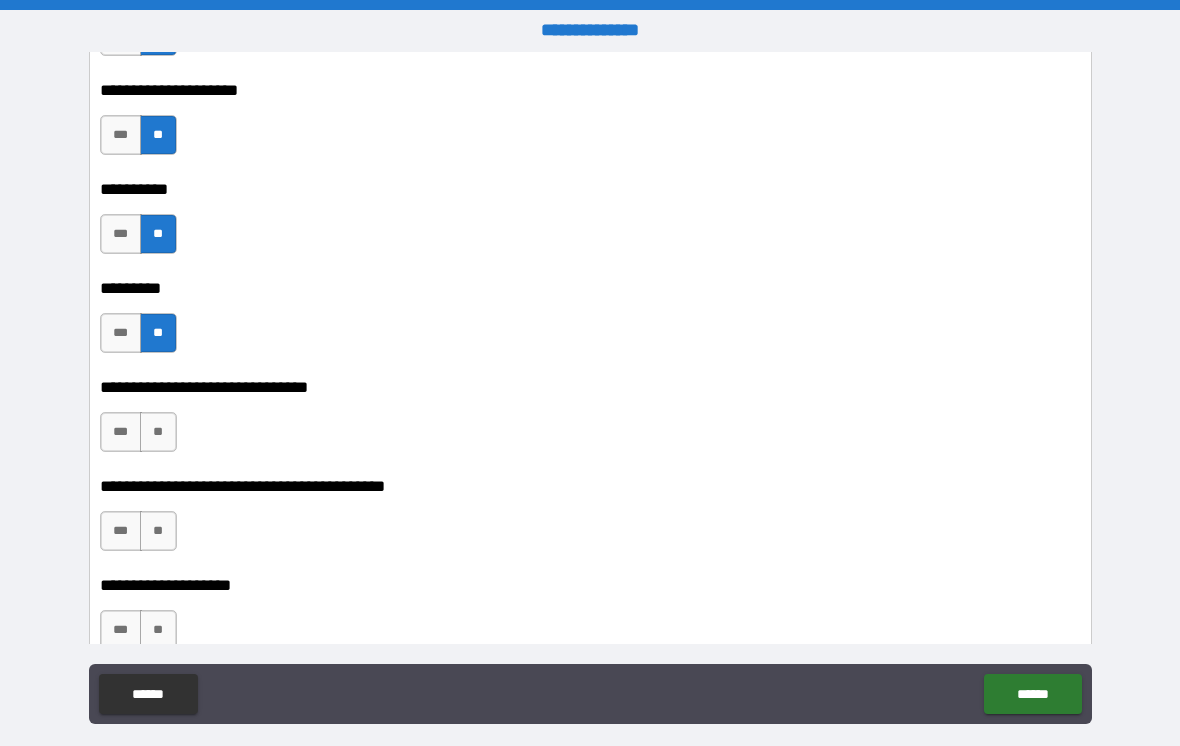 click on "**" at bounding box center (158, 432) 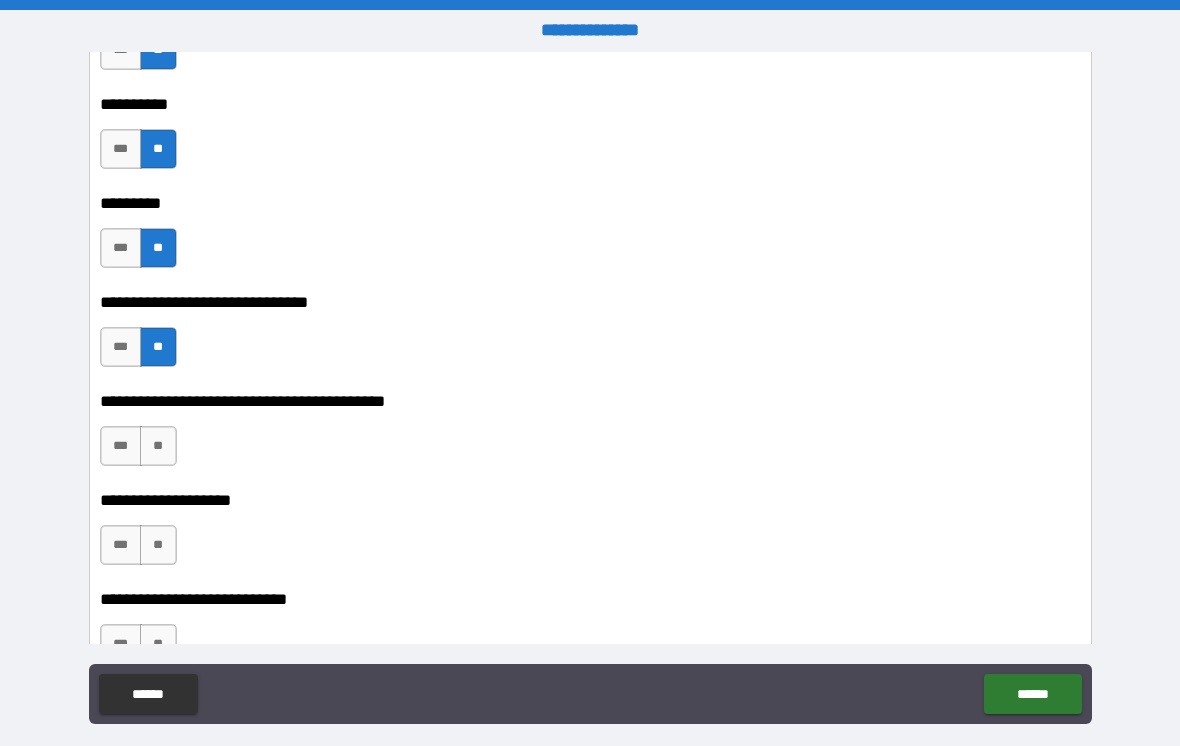 scroll, scrollTop: 5972, scrollLeft: 0, axis: vertical 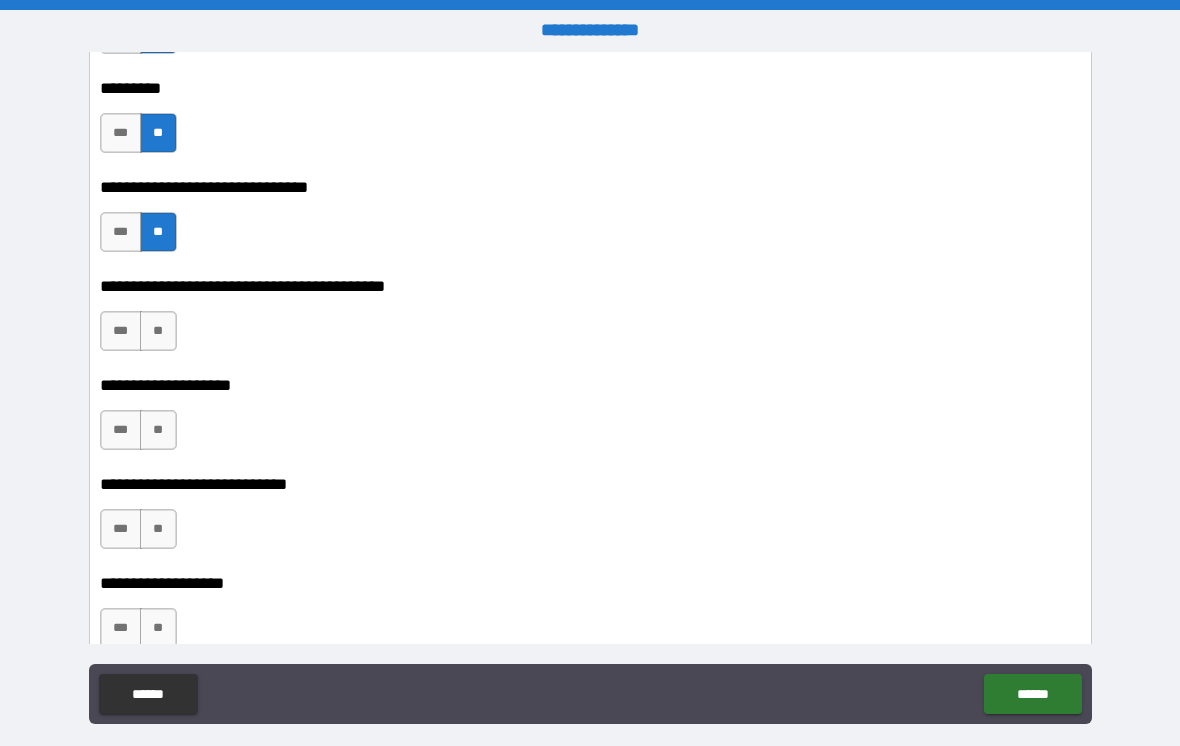 click on "**" at bounding box center (158, 331) 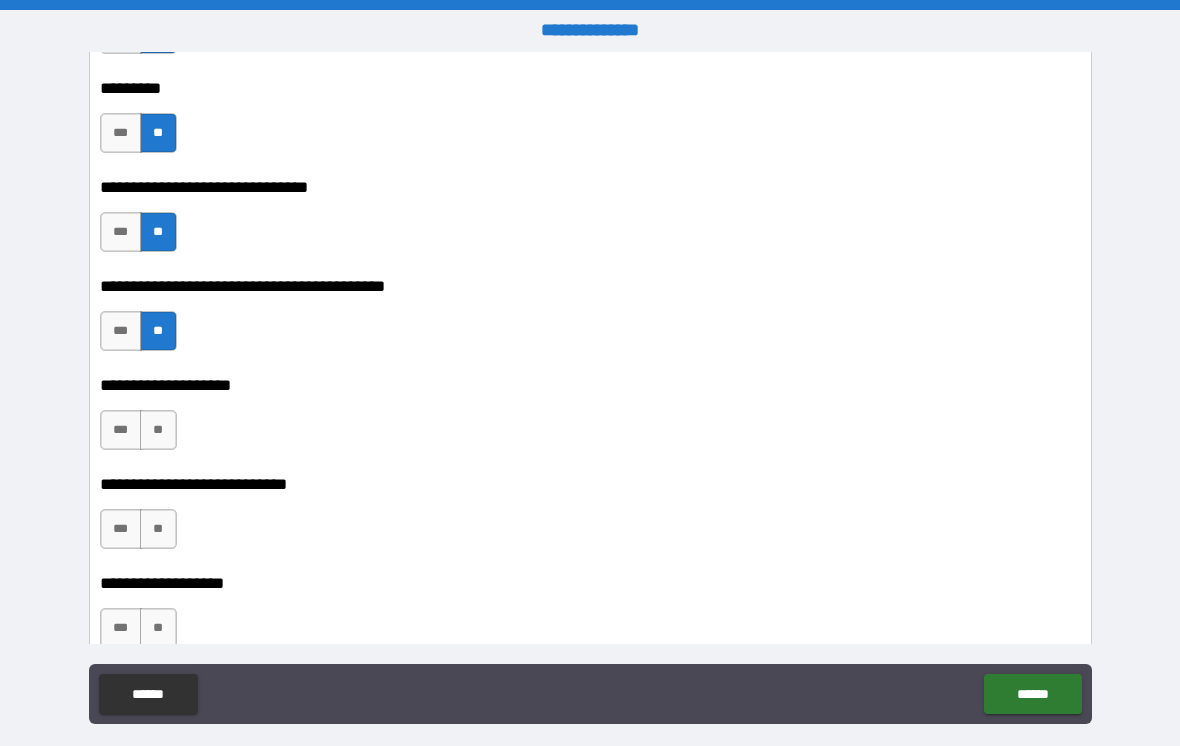 click on "**" at bounding box center [158, 430] 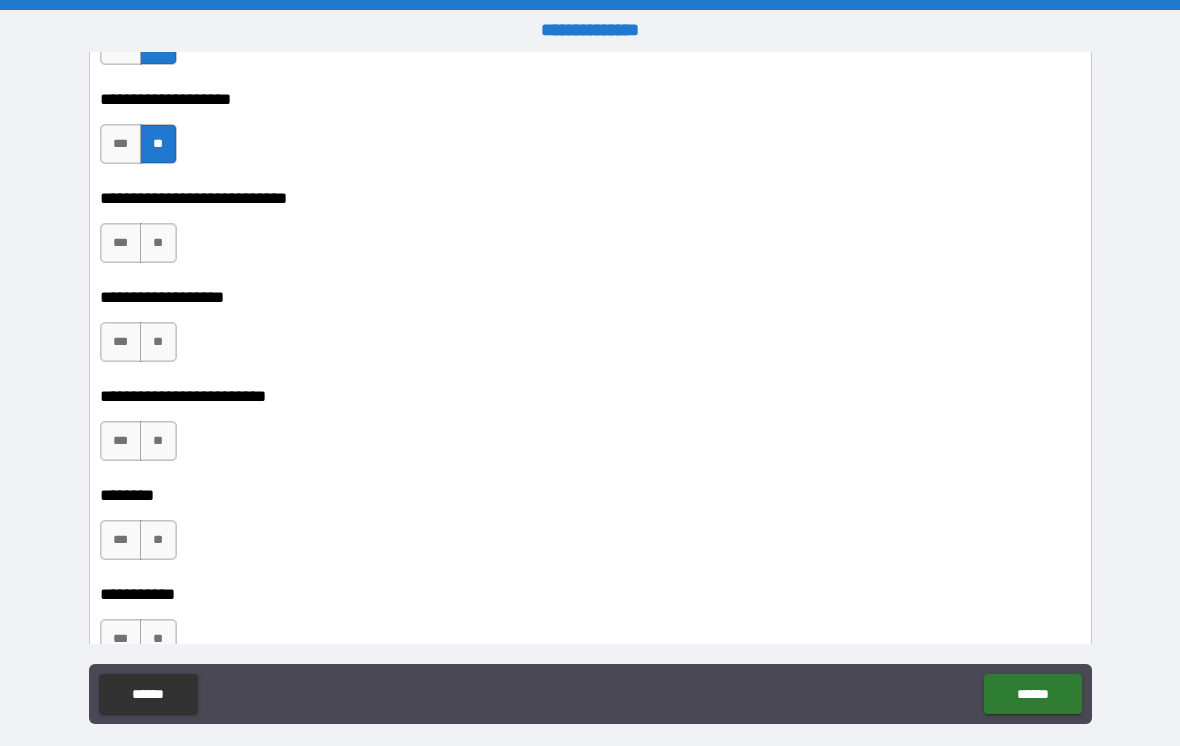 scroll, scrollTop: 6260, scrollLeft: 0, axis: vertical 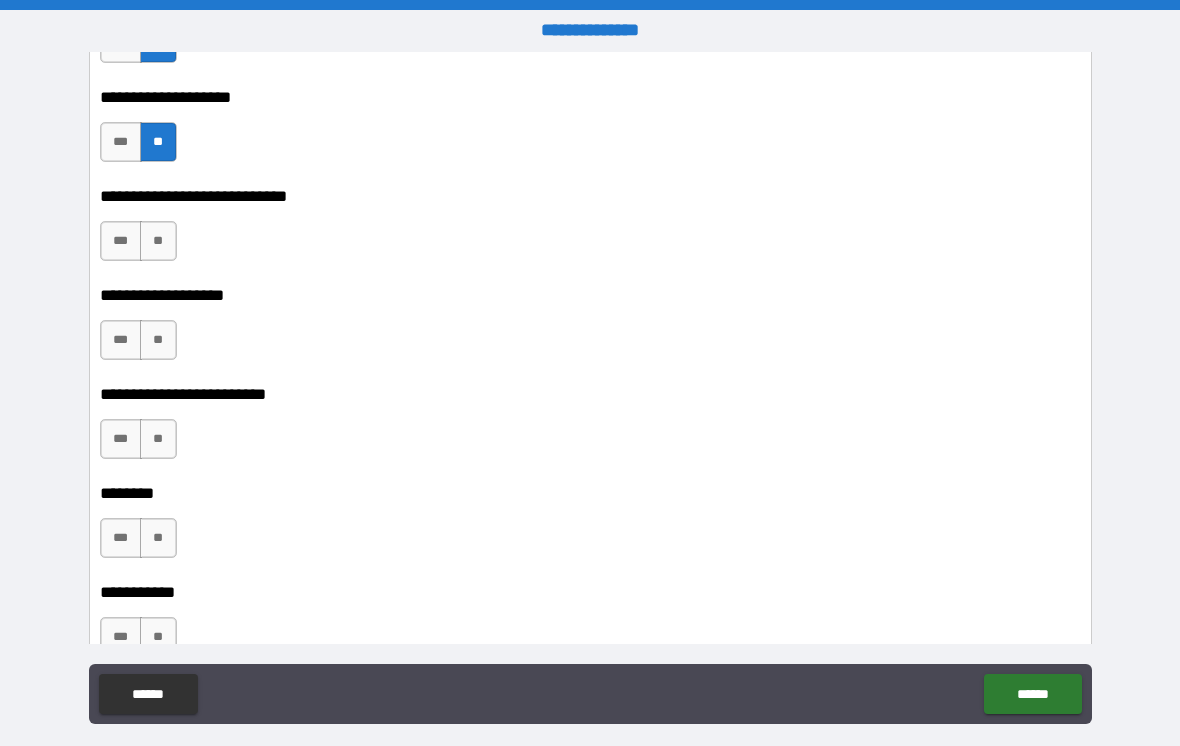 click on "**" at bounding box center [158, 241] 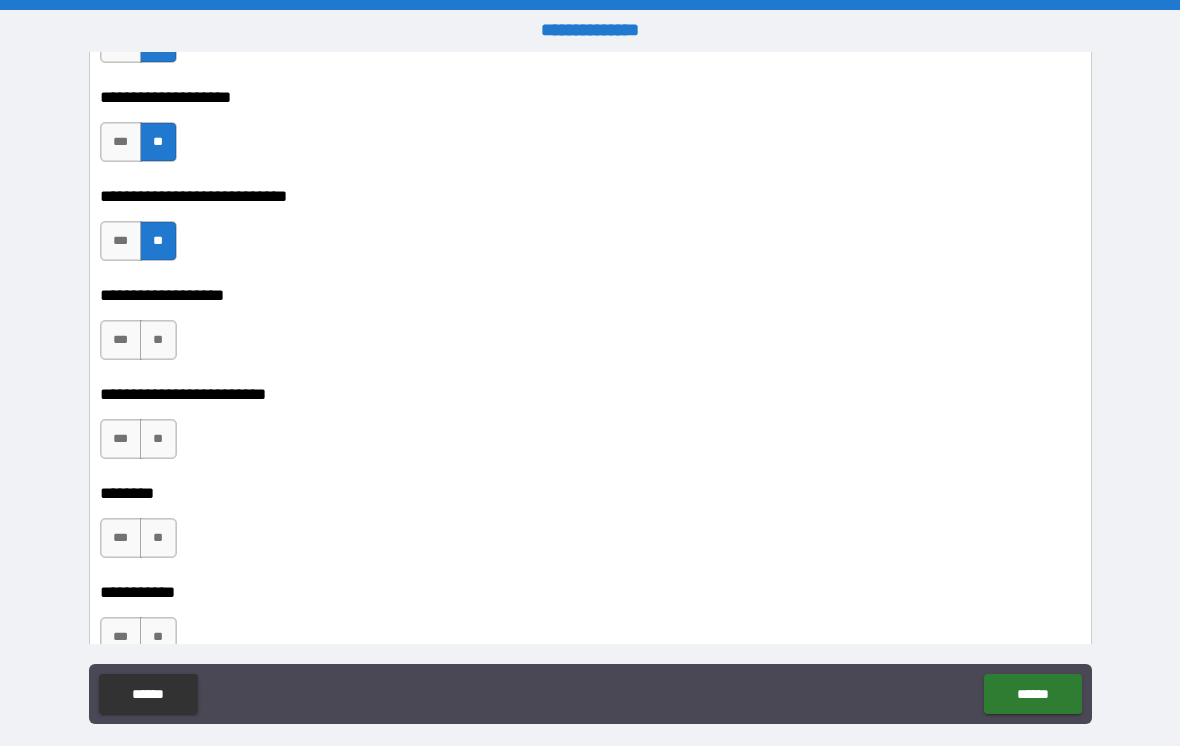 click on "**" at bounding box center (158, 340) 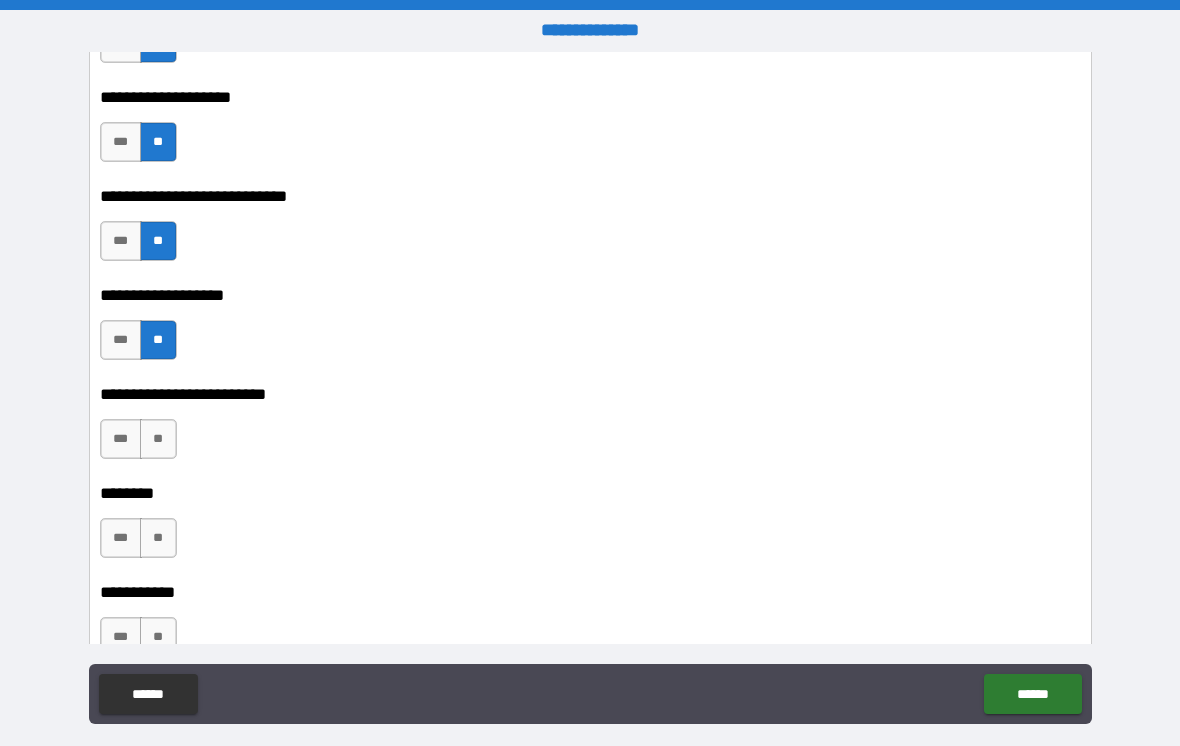 click on "**" at bounding box center (158, 439) 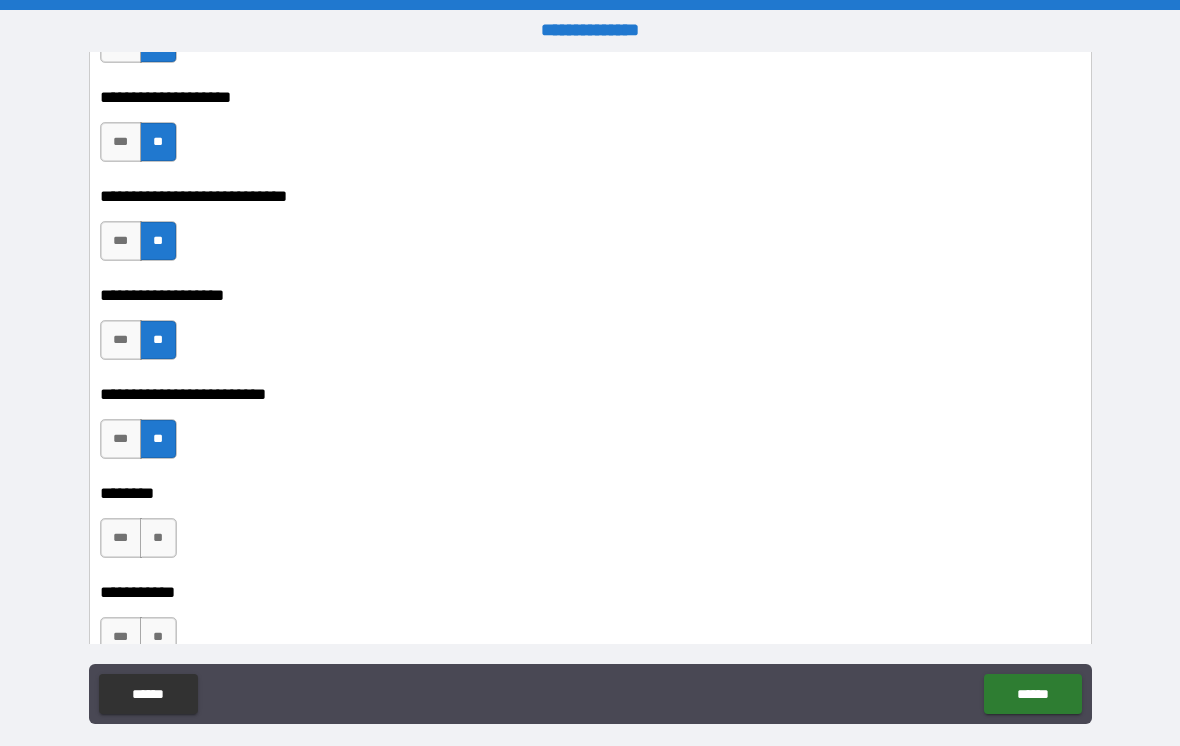 click on "**" at bounding box center [158, 538] 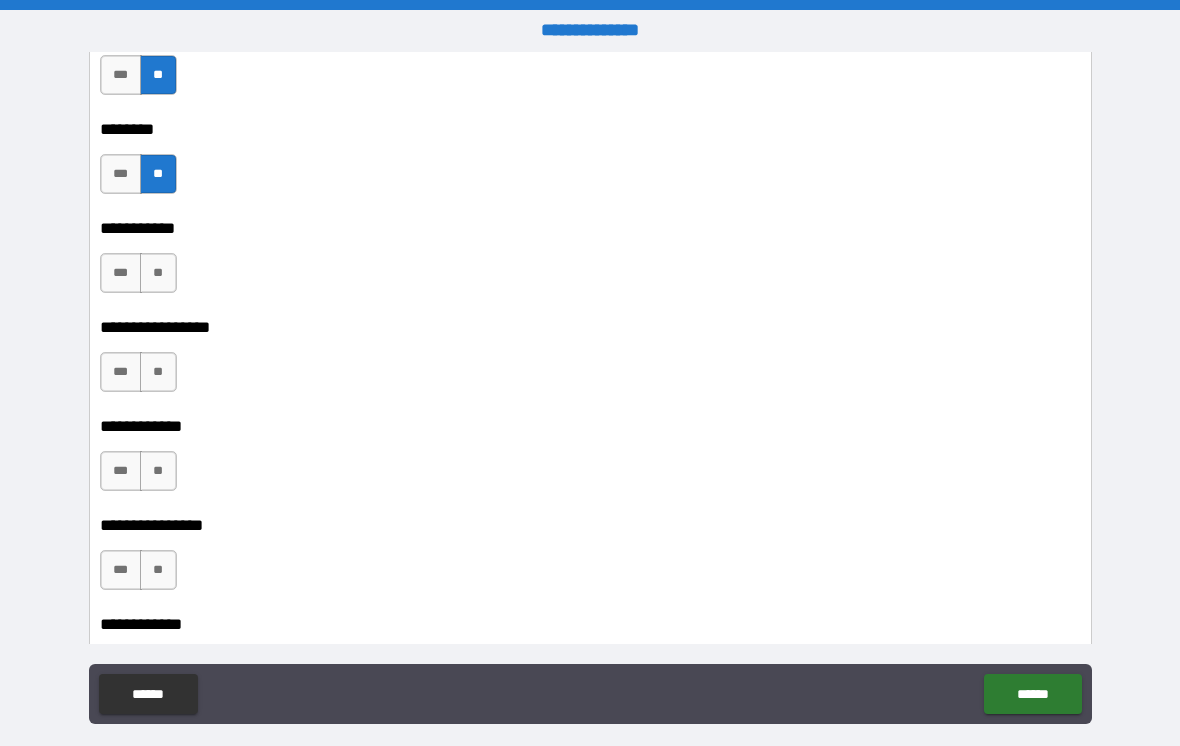 scroll, scrollTop: 6633, scrollLeft: 0, axis: vertical 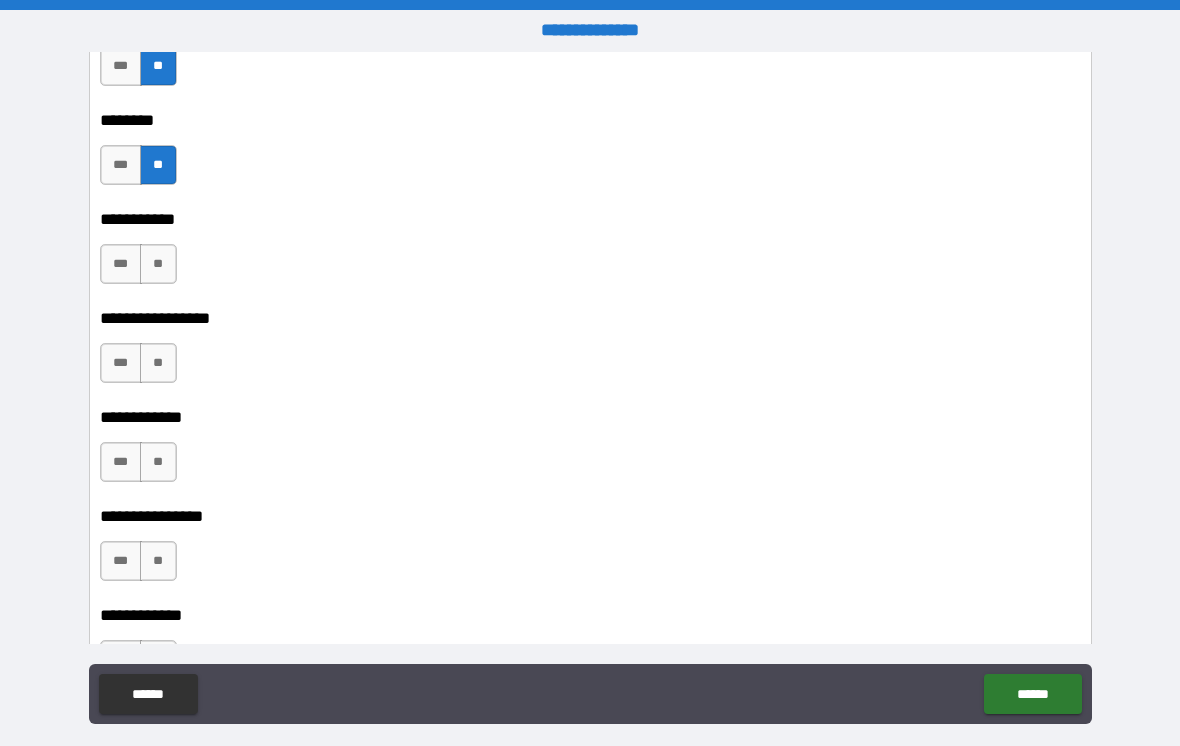 click on "**" at bounding box center [158, 264] 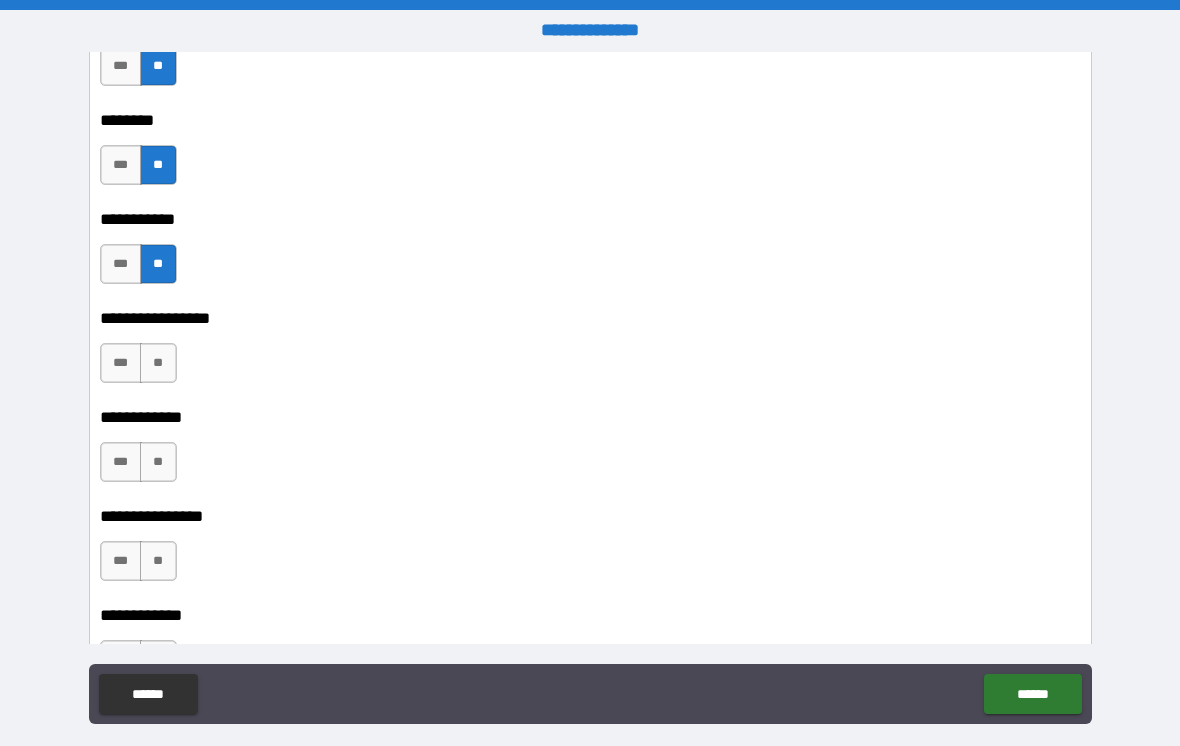 click on "**" at bounding box center (158, 363) 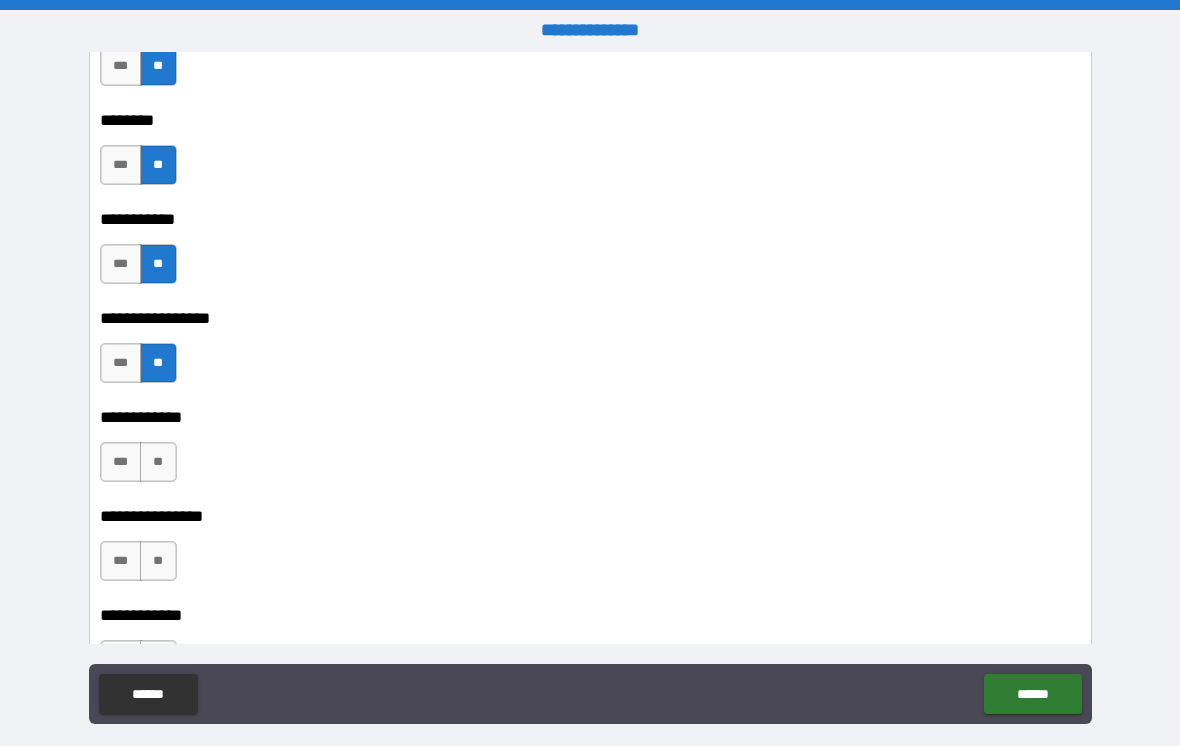 click on "**" at bounding box center [158, 462] 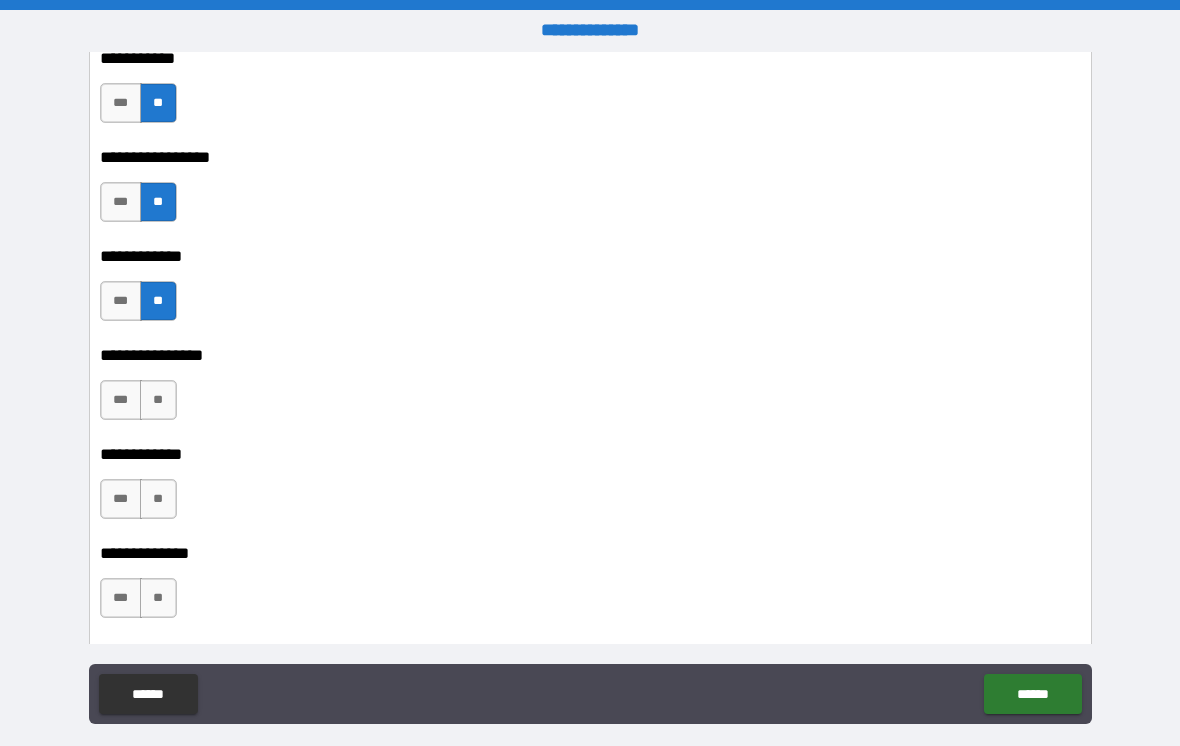scroll, scrollTop: 6830, scrollLeft: 0, axis: vertical 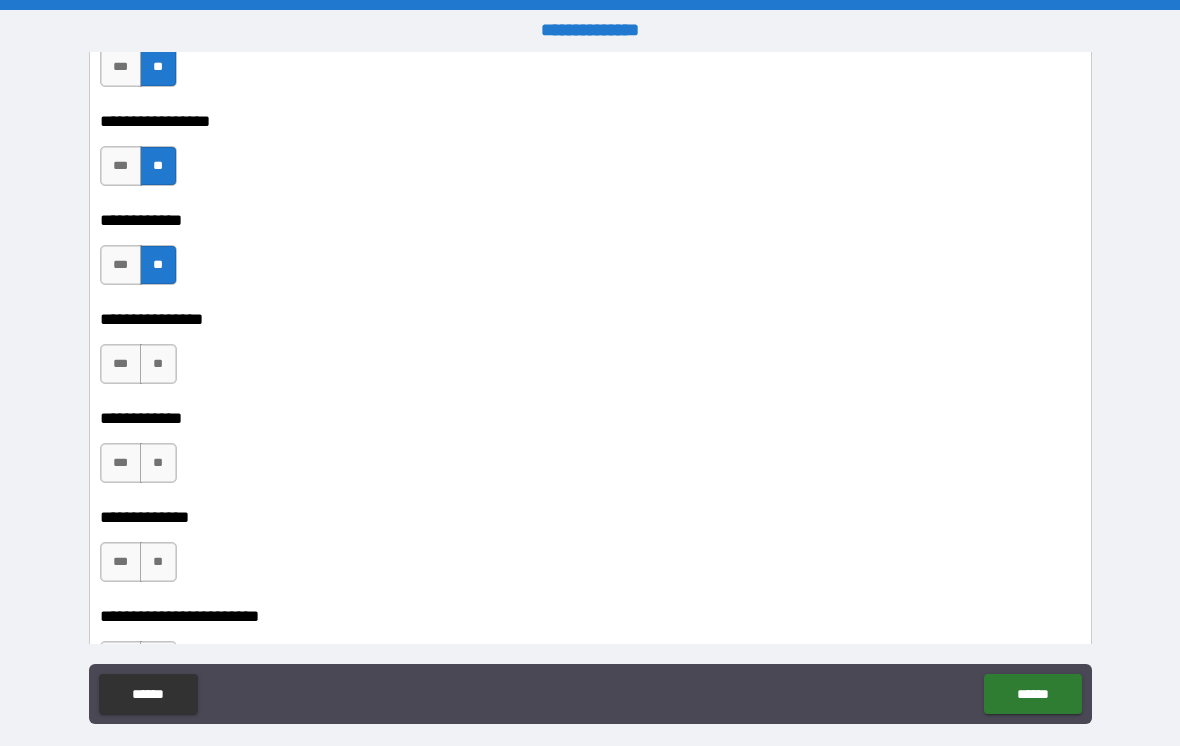 click on "**" at bounding box center [158, 364] 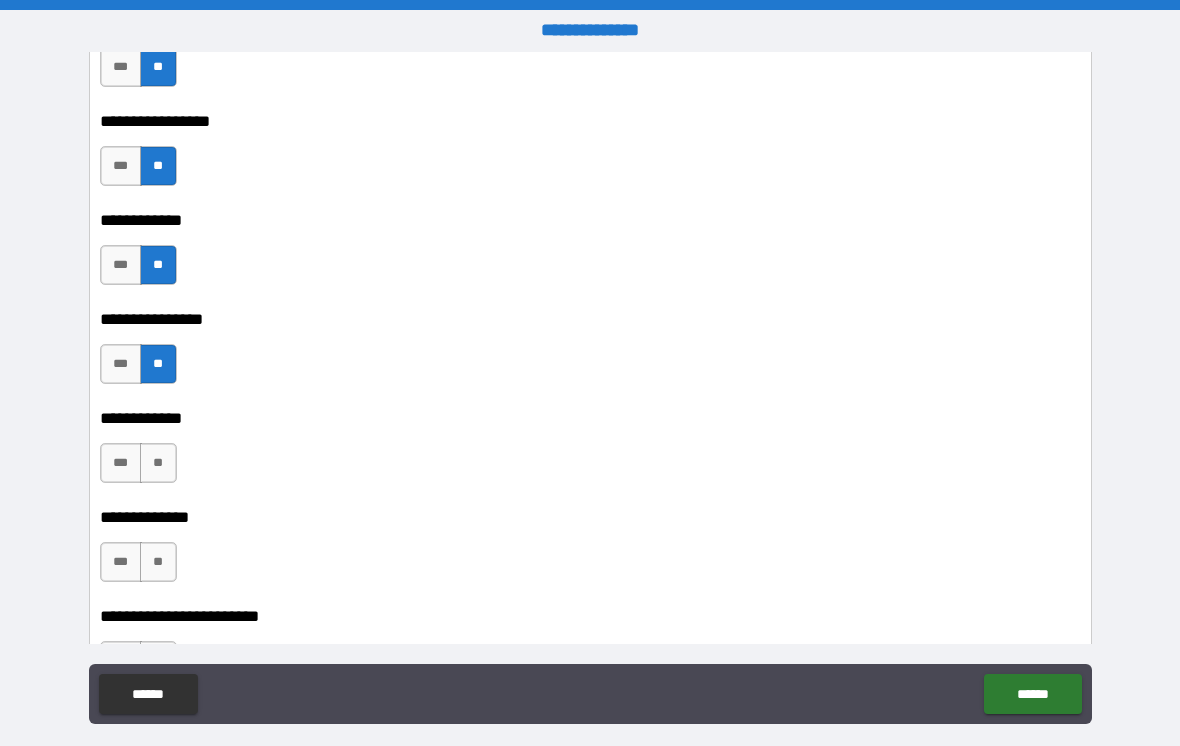 click on "**" at bounding box center [158, 463] 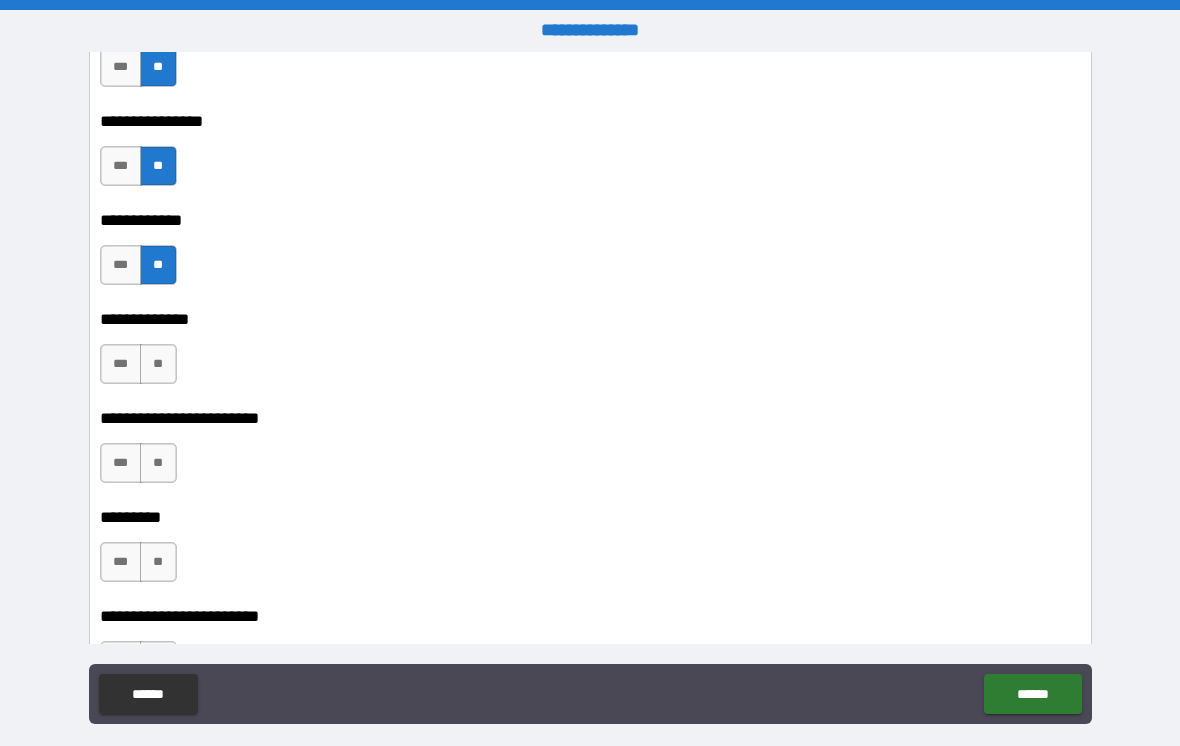 scroll, scrollTop: 7029, scrollLeft: 0, axis: vertical 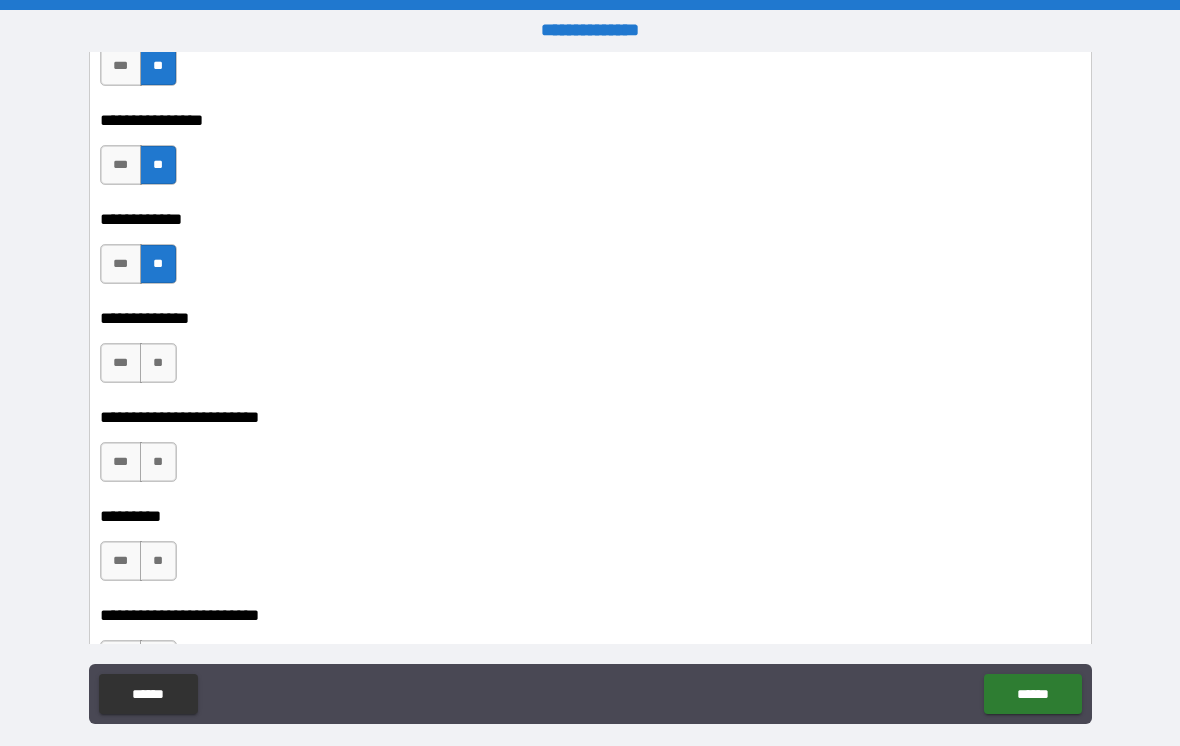 click on "**" at bounding box center (158, 363) 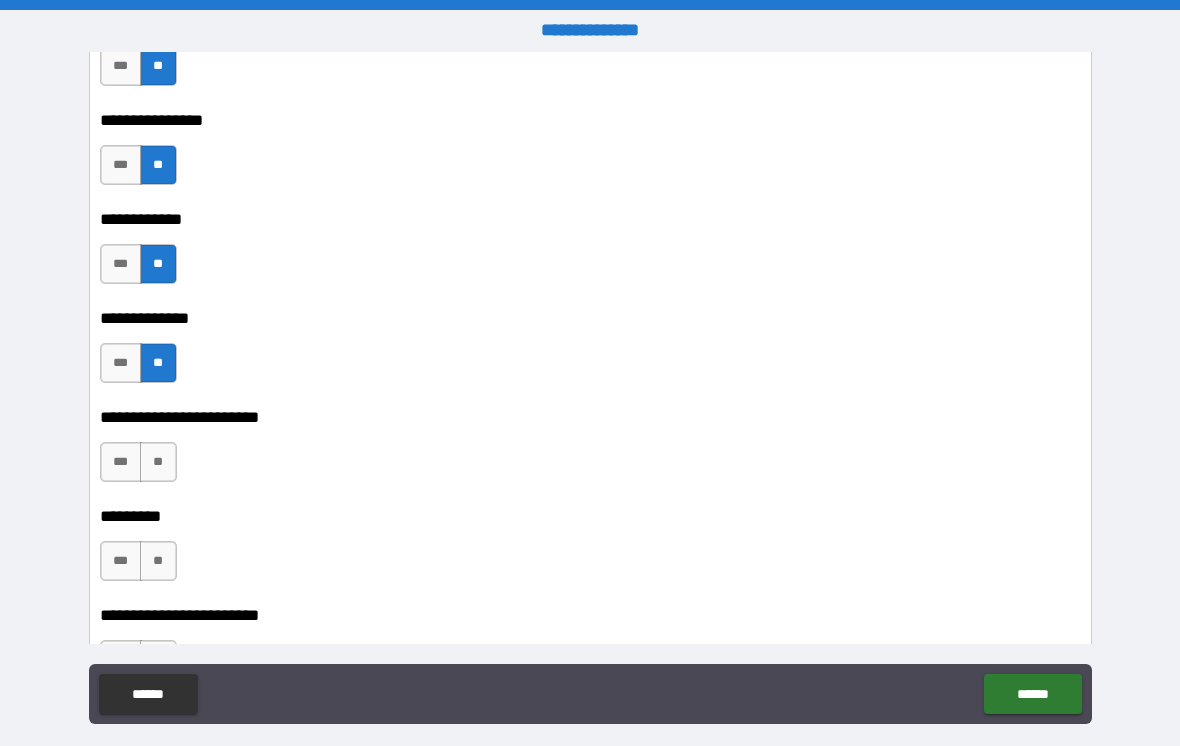 click on "**" at bounding box center (158, 462) 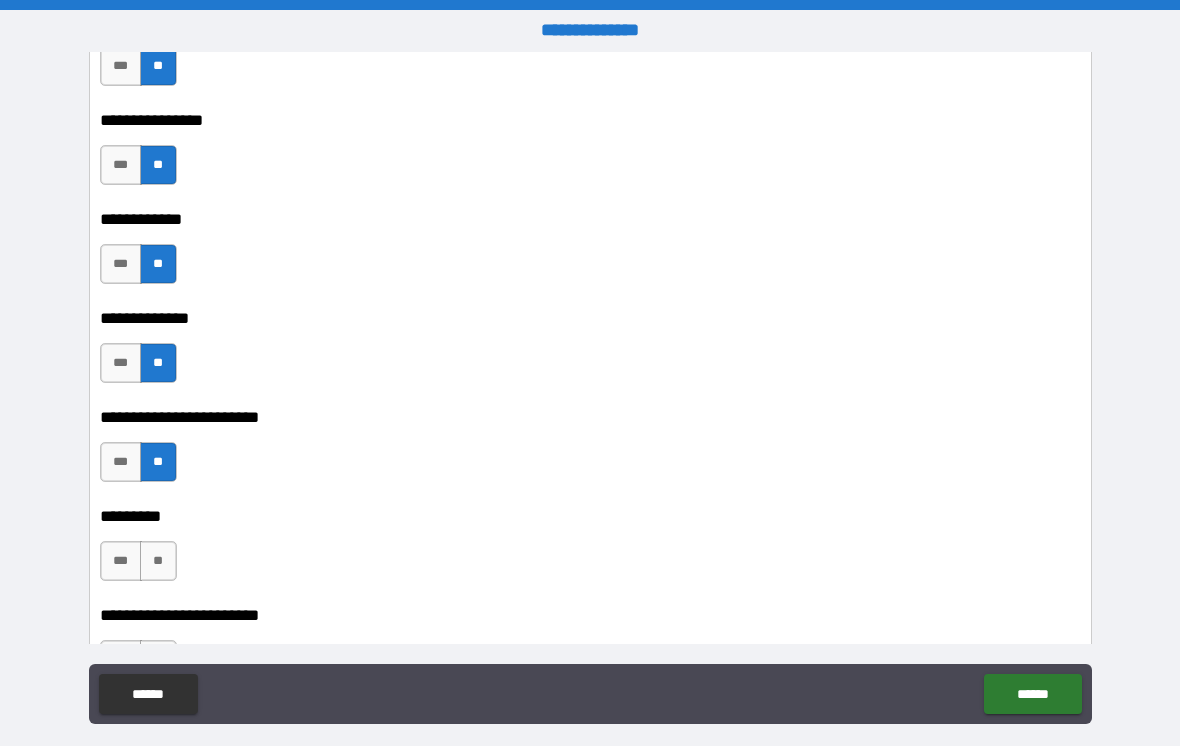 click on "**" at bounding box center (158, 561) 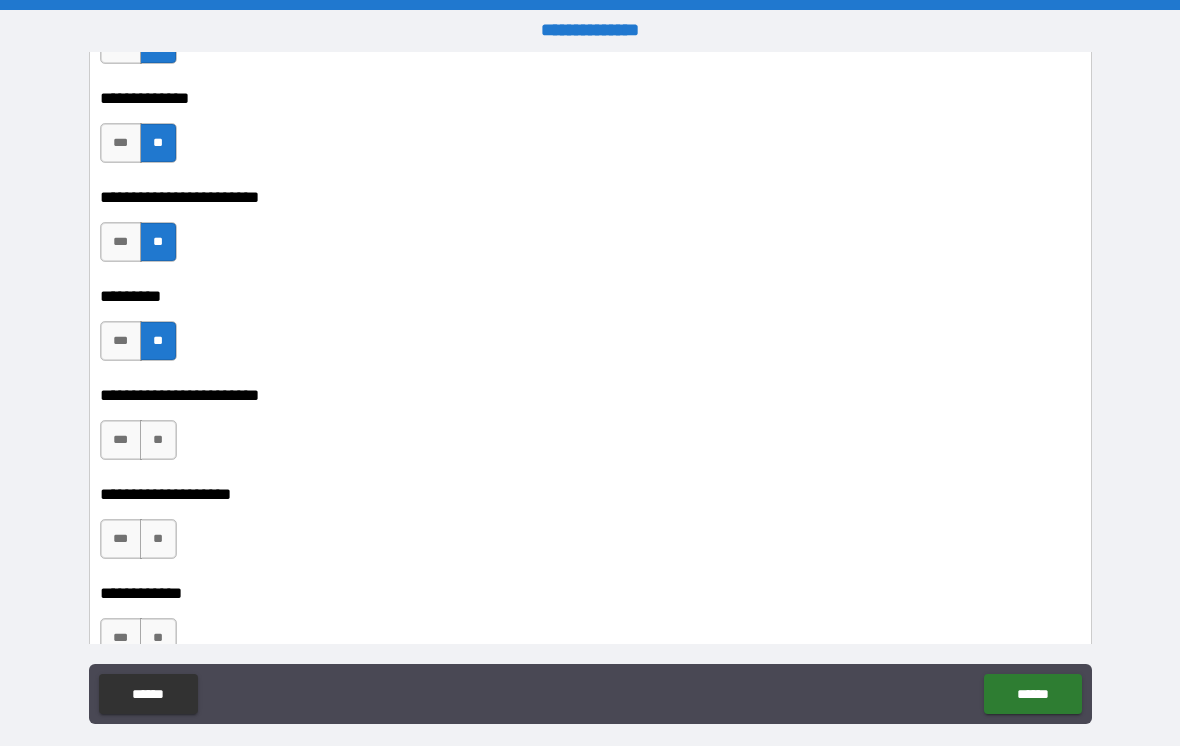 scroll, scrollTop: 7251, scrollLeft: 0, axis: vertical 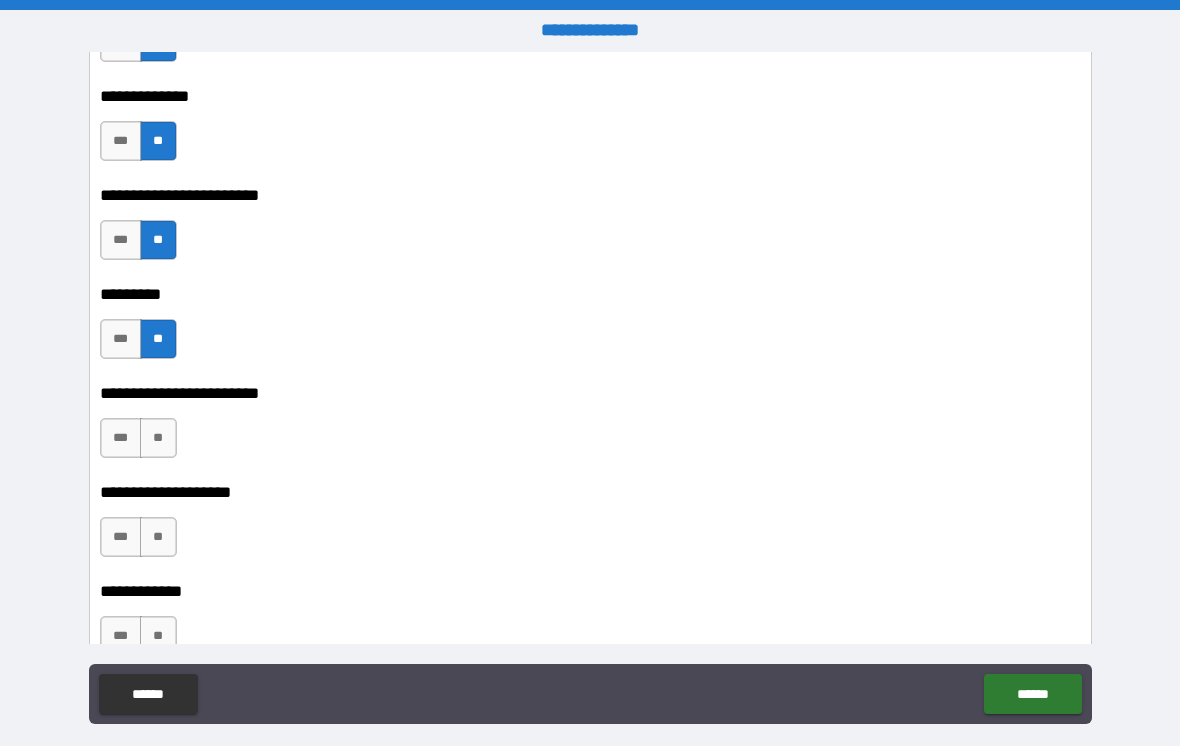 click on "**" at bounding box center (158, 438) 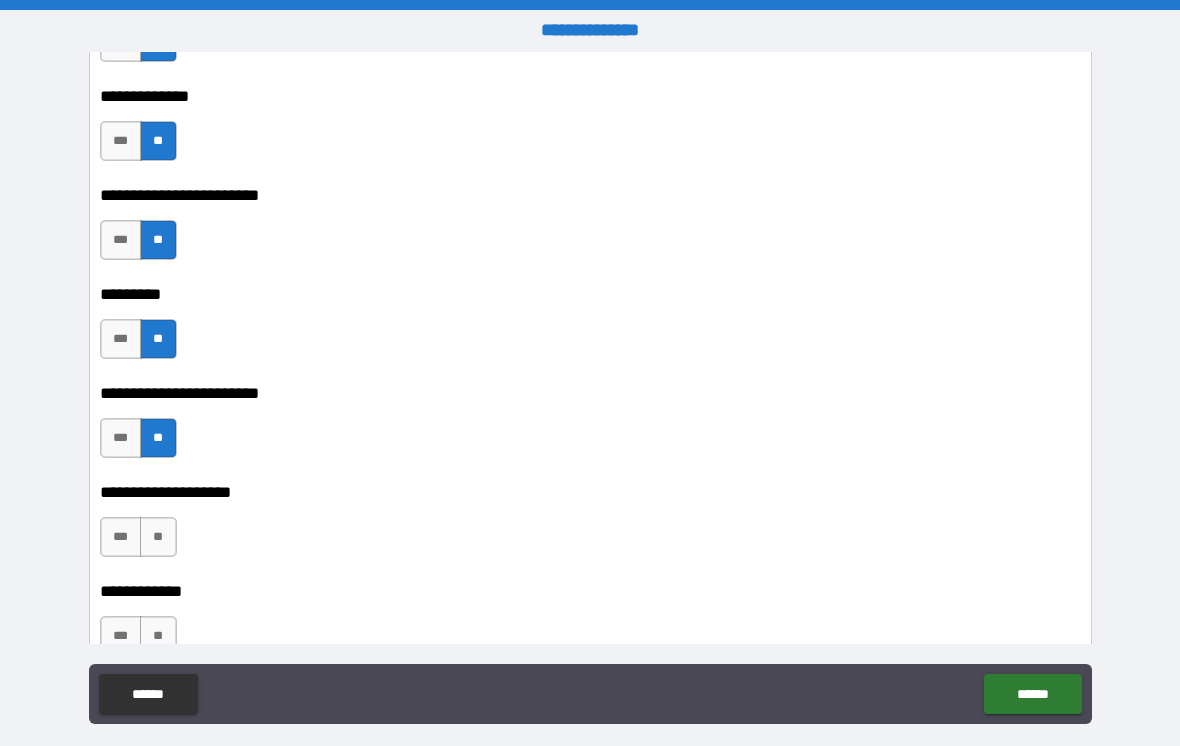 click on "**" at bounding box center [158, 537] 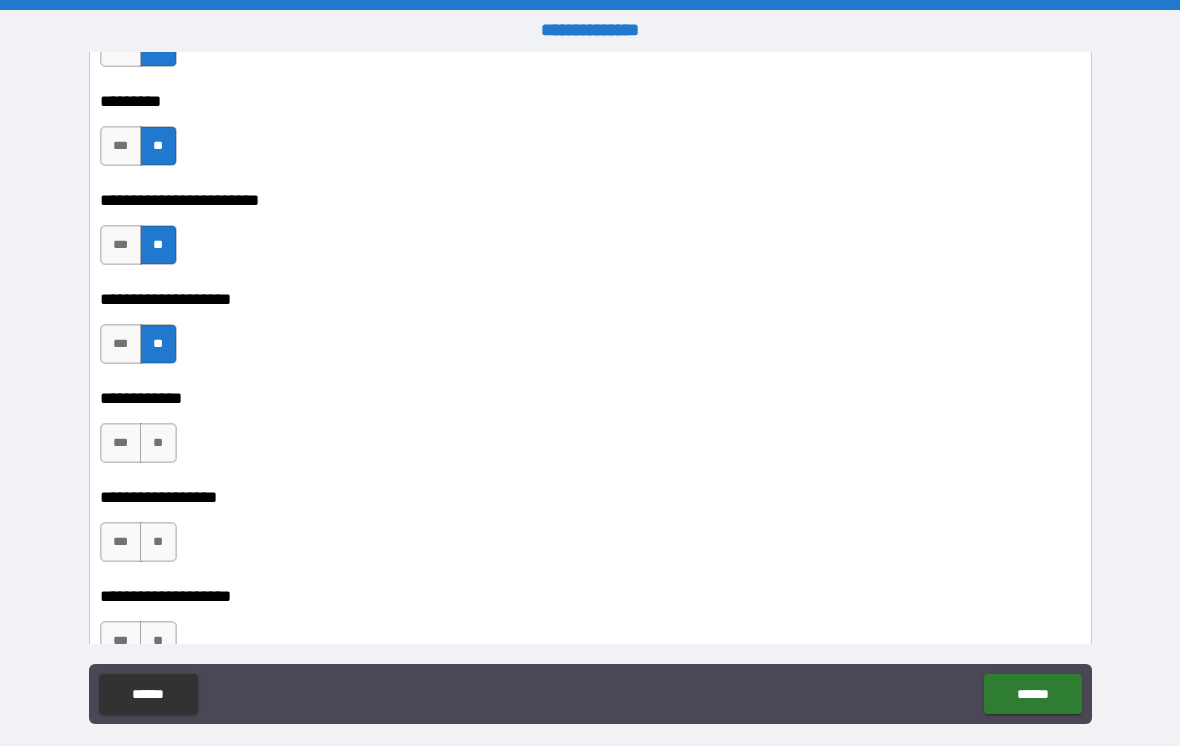 scroll, scrollTop: 7460, scrollLeft: 0, axis: vertical 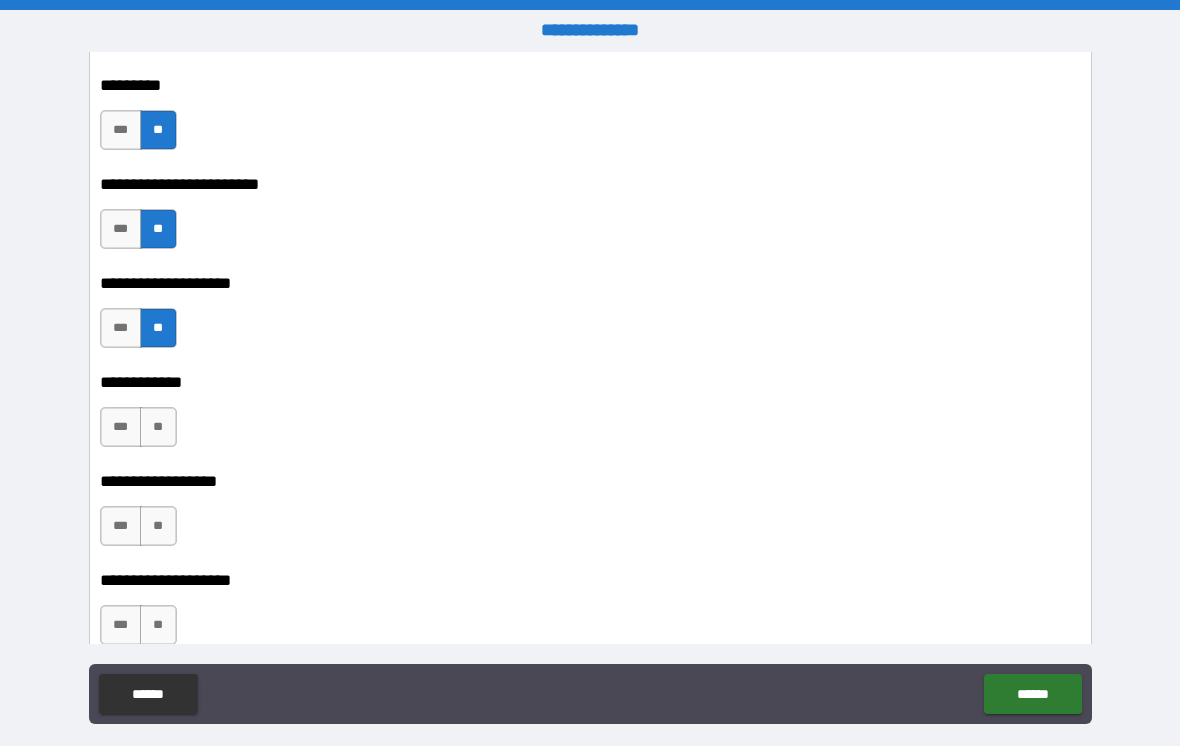click on "**" at bounding box center (158, 427) 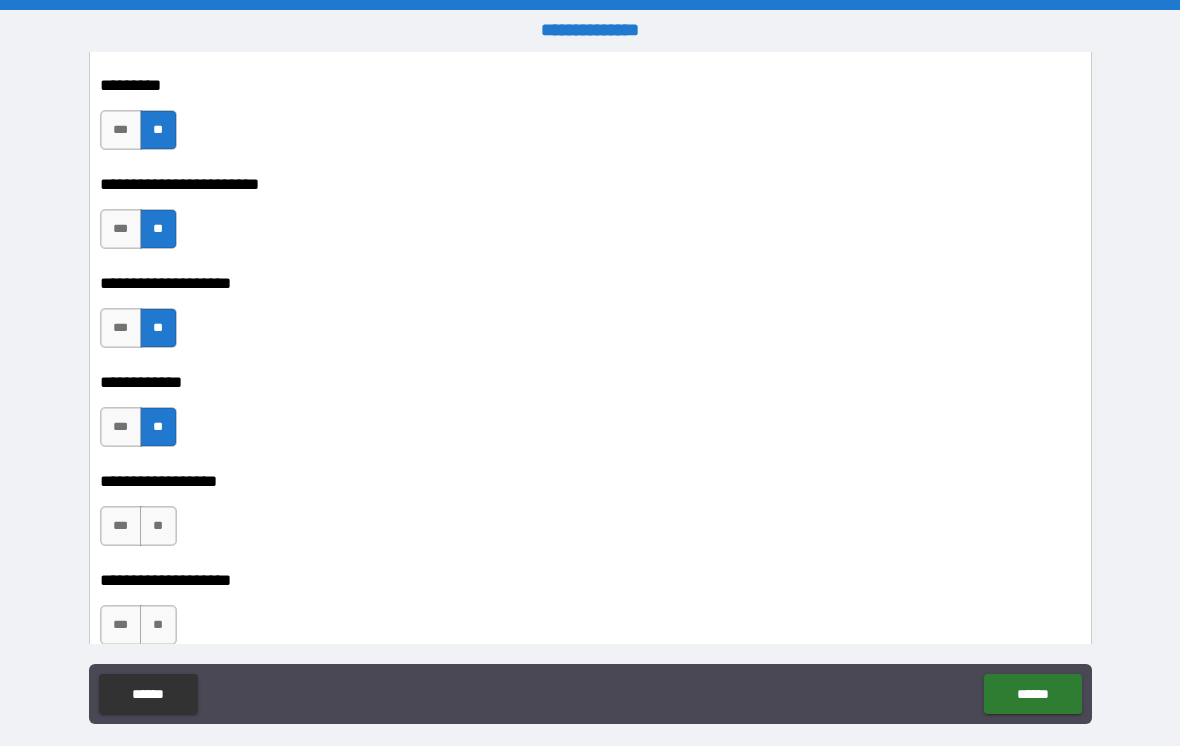 click on "**" at bounding box center (158, 526) 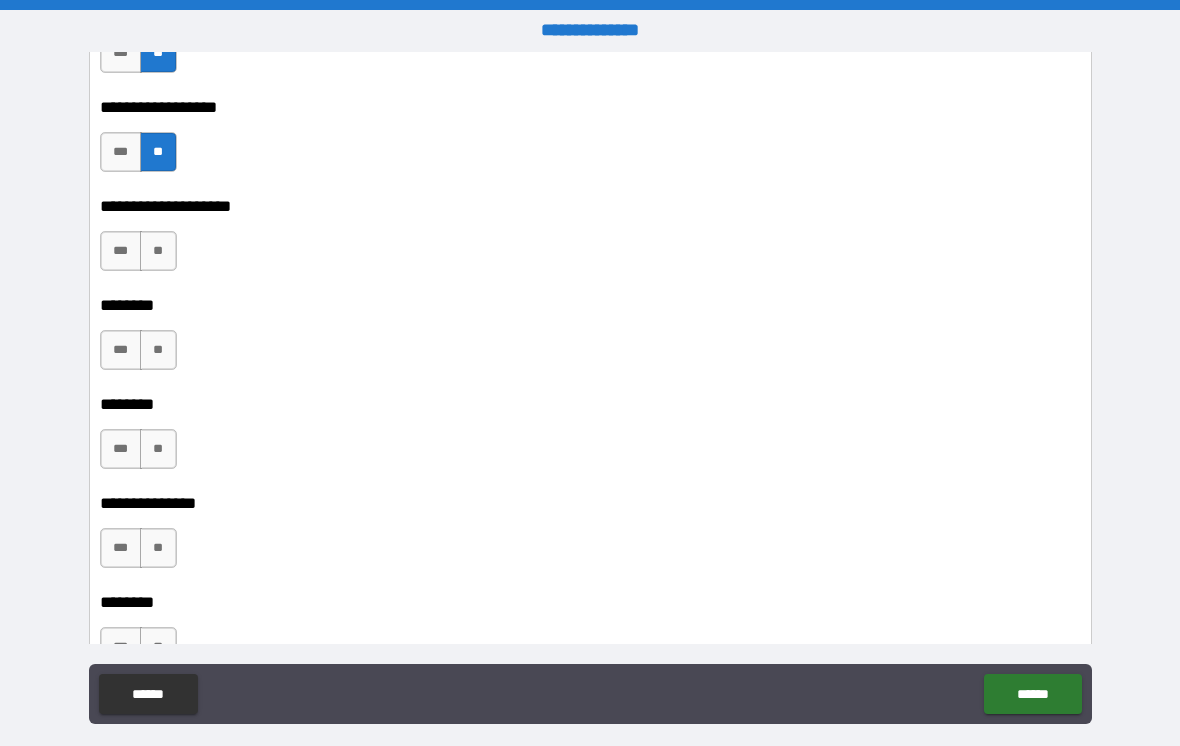 scroll, scrollTop: 7860, scrollLeft: 0, axis: vertical 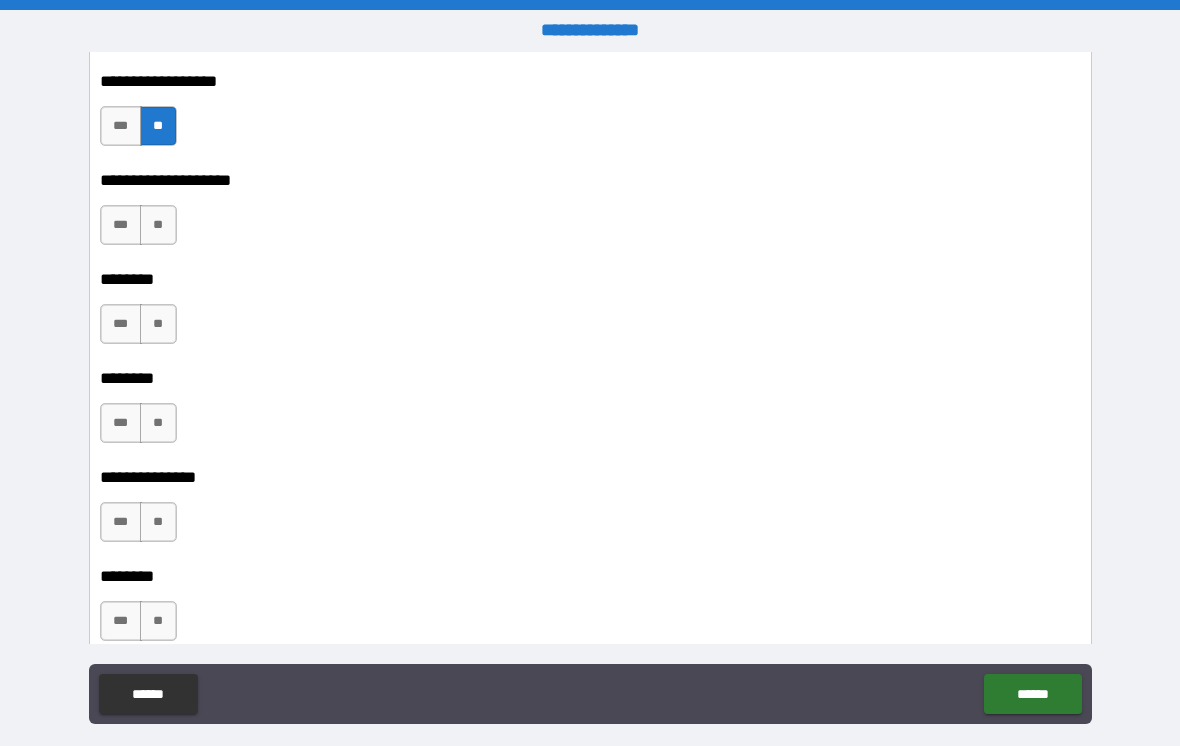 click on "**" at bounding box center [158, 225] 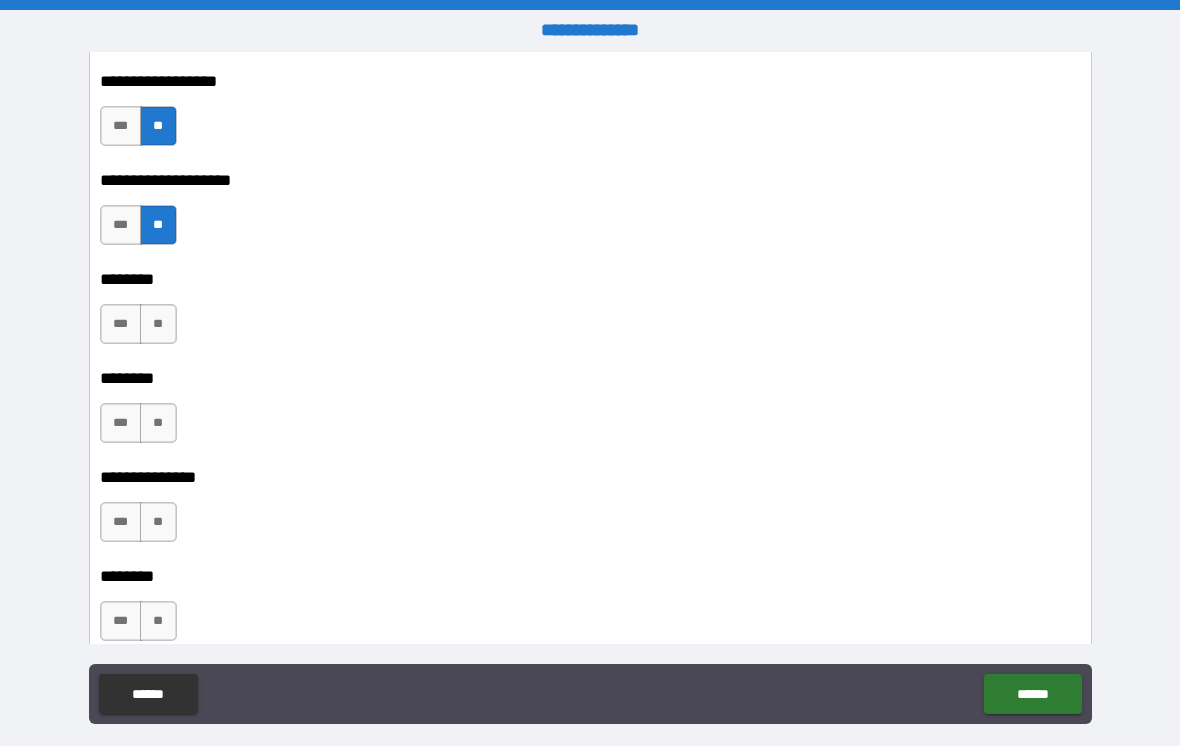 click on "**" at bounding box center [158, 324] 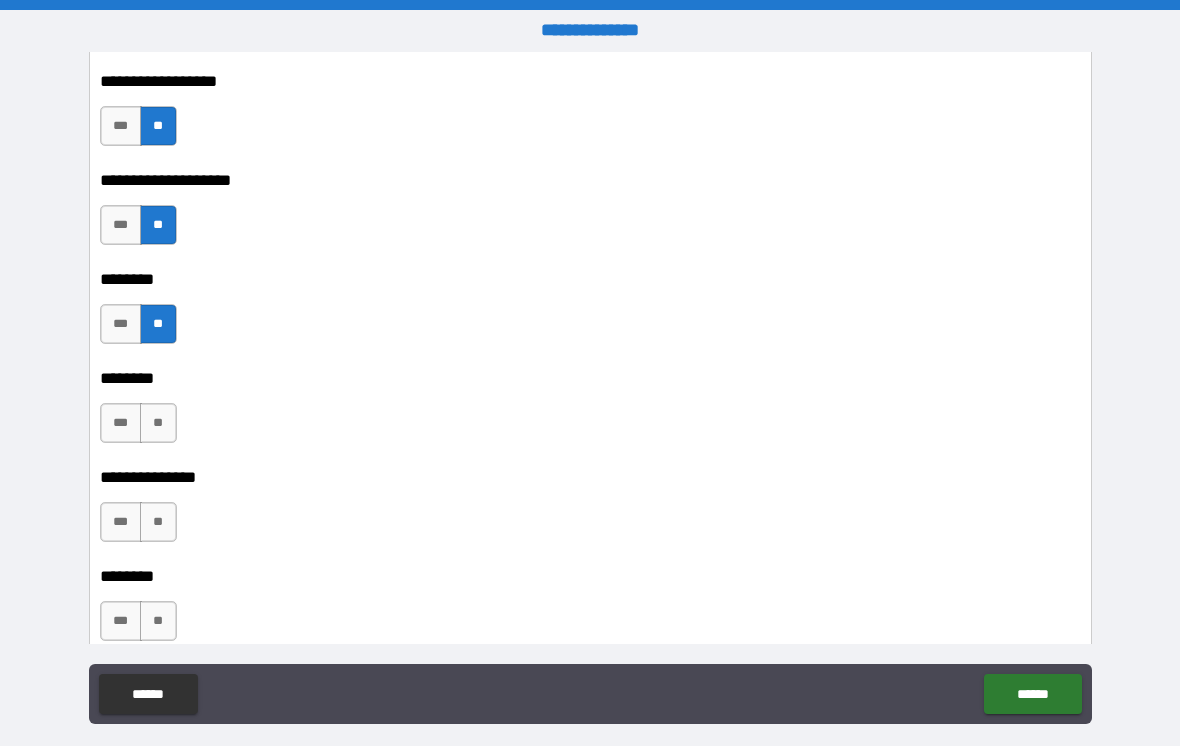 click on "**" at bounding box center [158, 423] 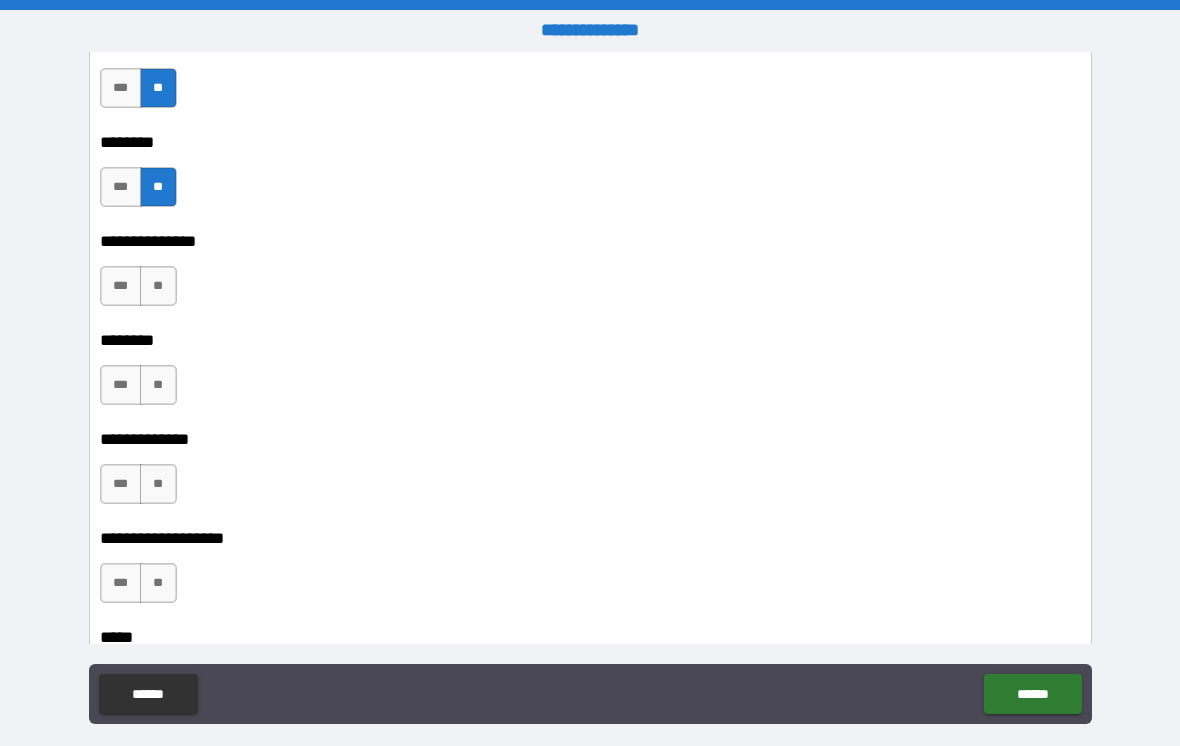 scroll, scrollTop: 8110, scrollLeft: 0, axis: vertical 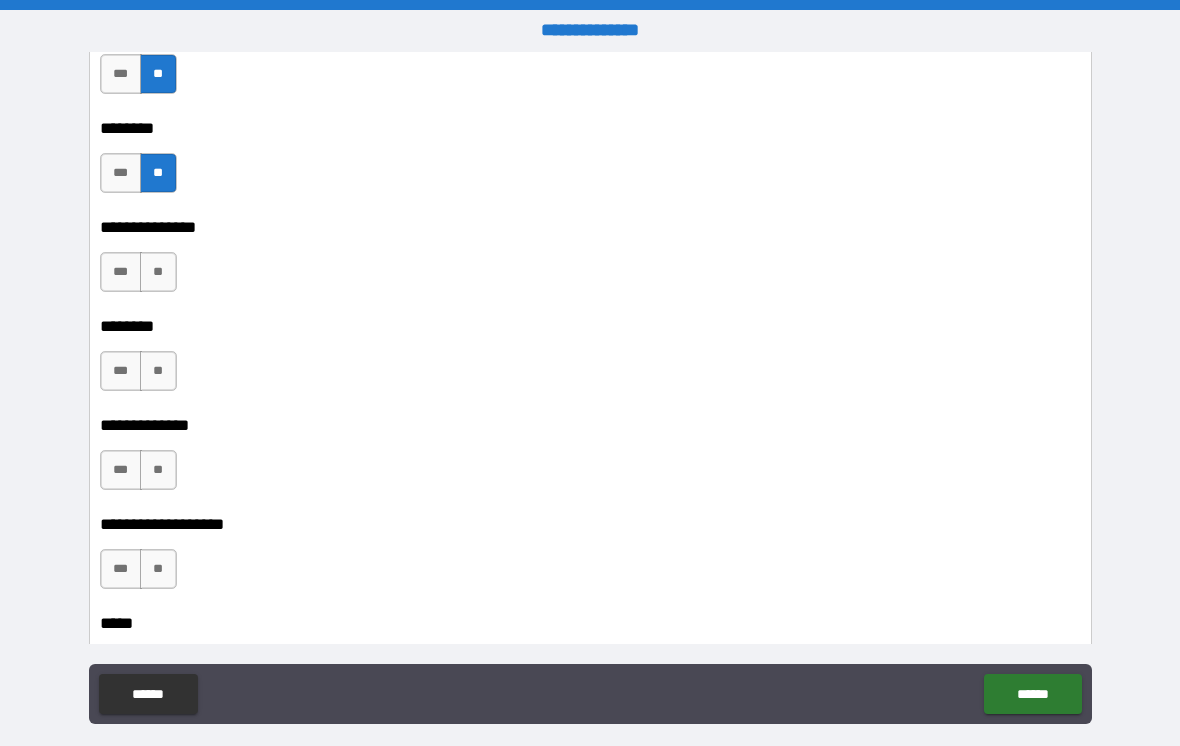 click on "**" at bounding box center [158, 272] 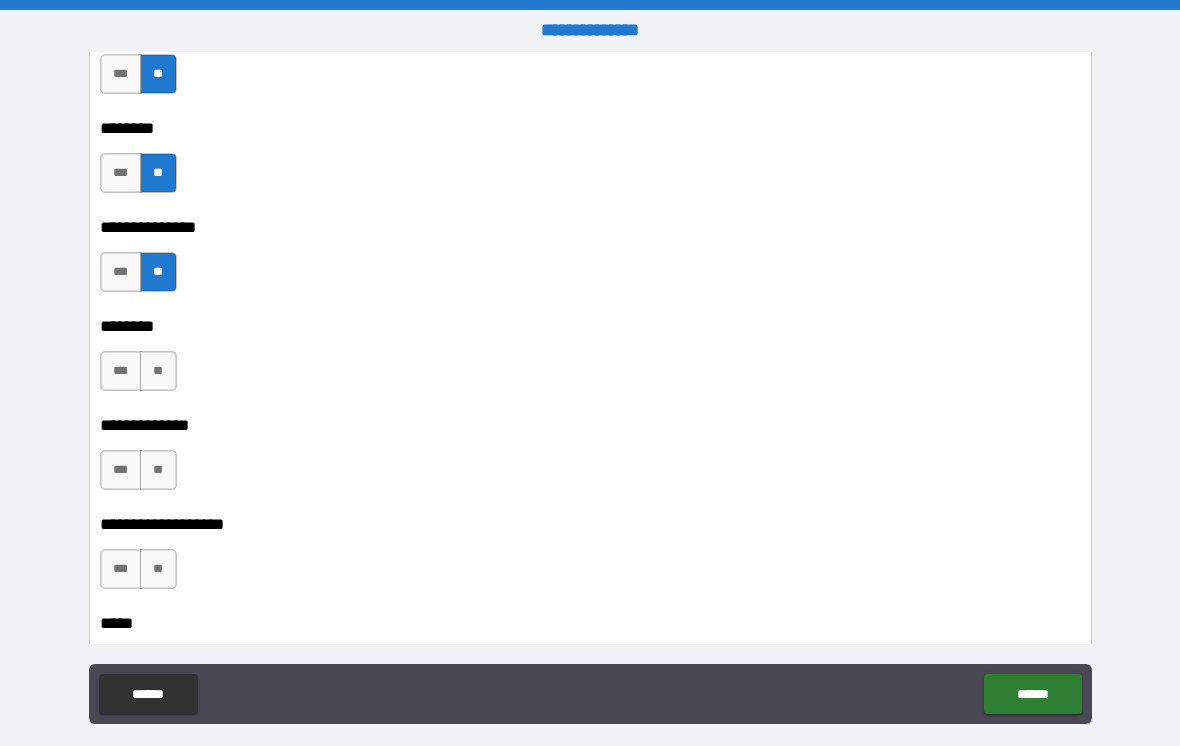 click on "*** **" at bounding box center (593, 371) 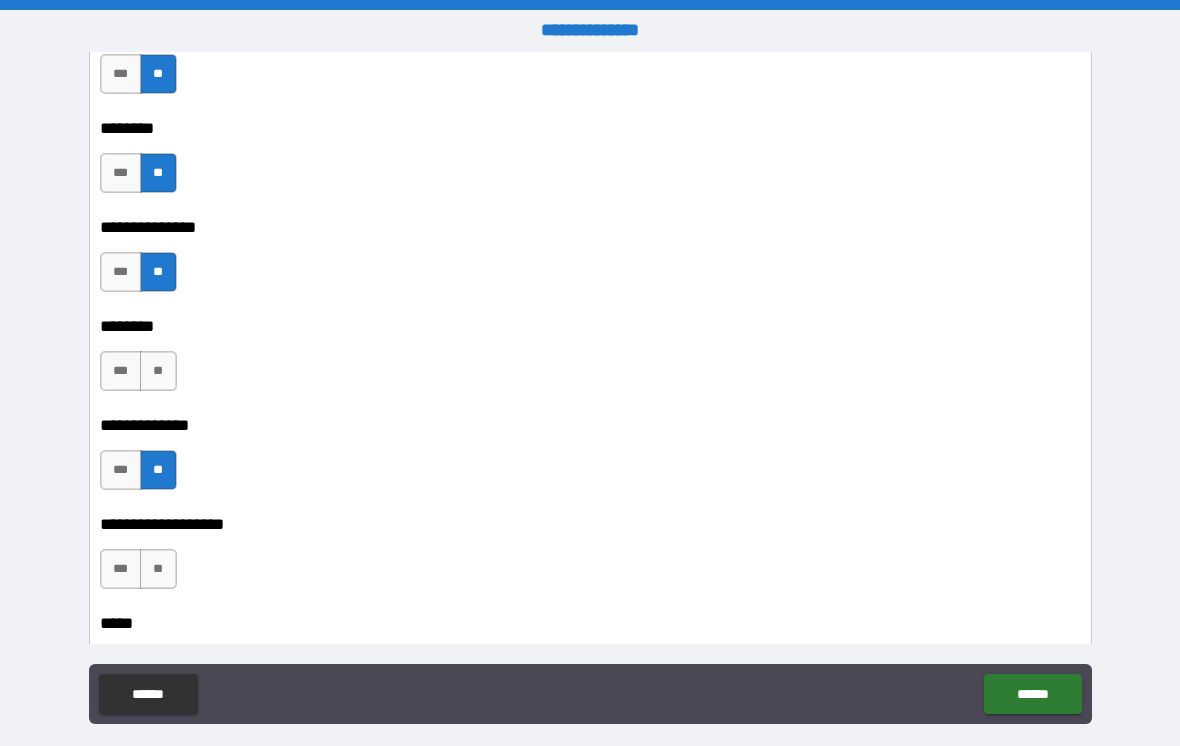 click on "**" at bounding box center [158, 371] 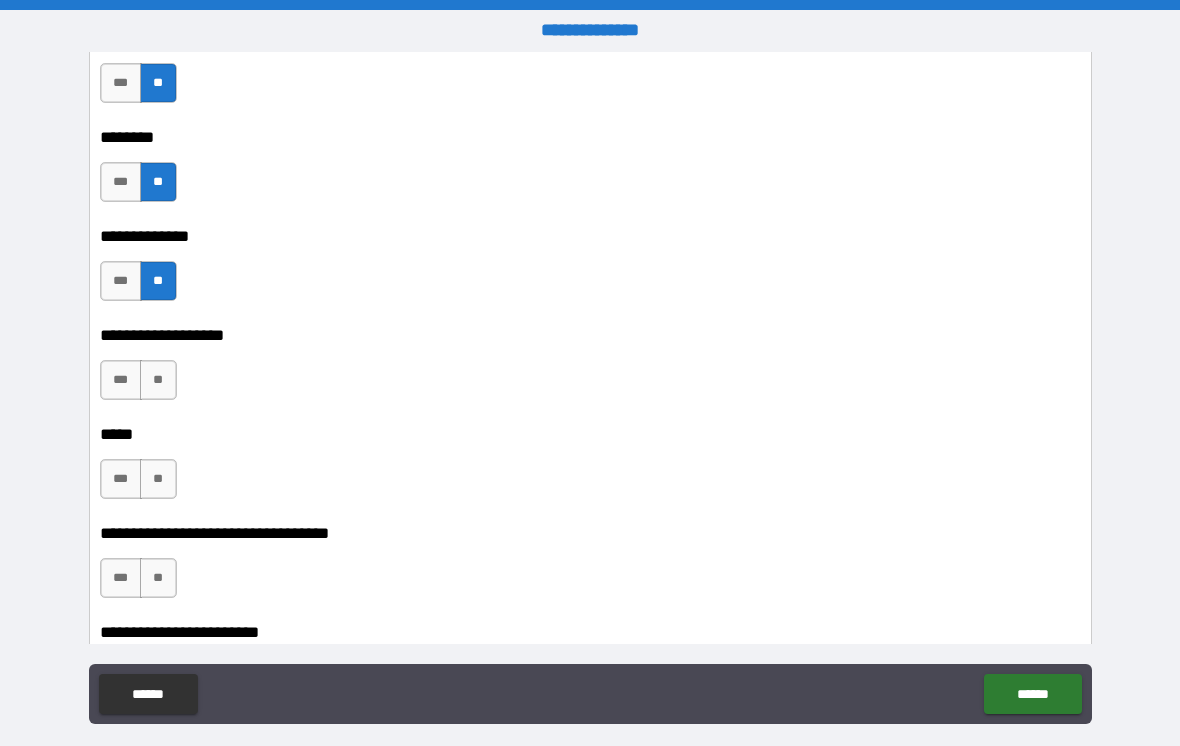 scroll, scrollTop: 8302, scrollLeft: 0, axis: vertical 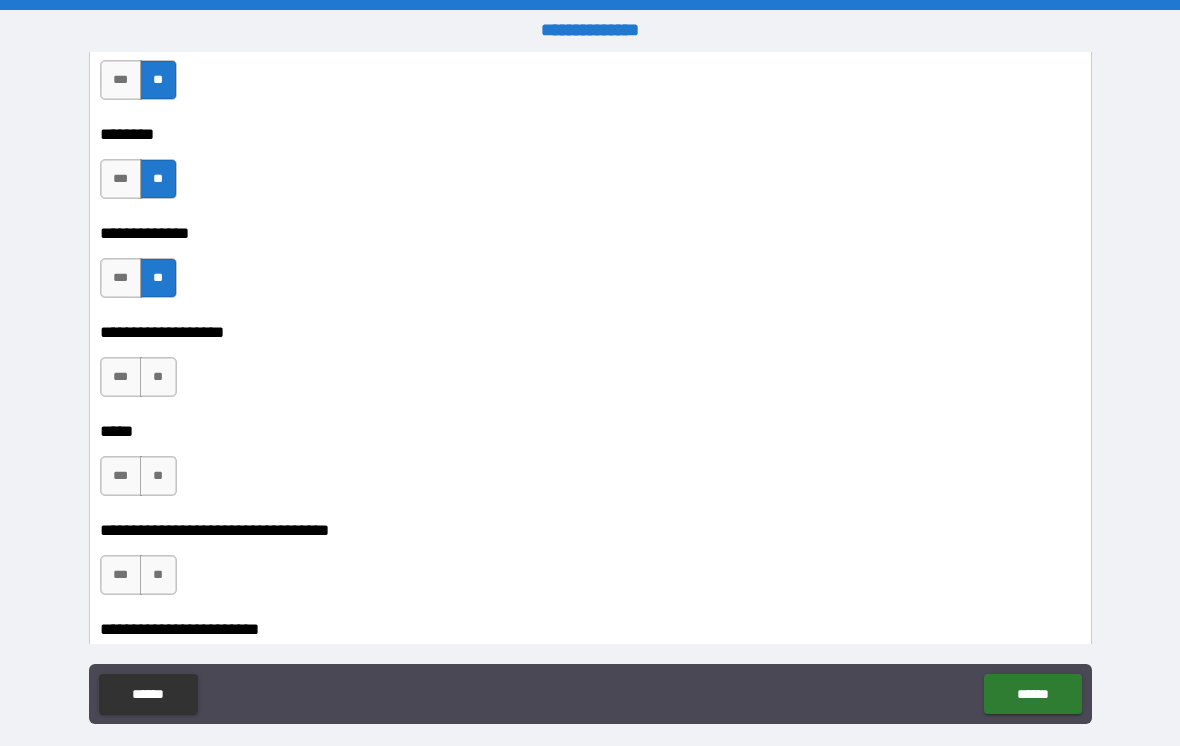 click on "**" at bounding box center [158, 377] 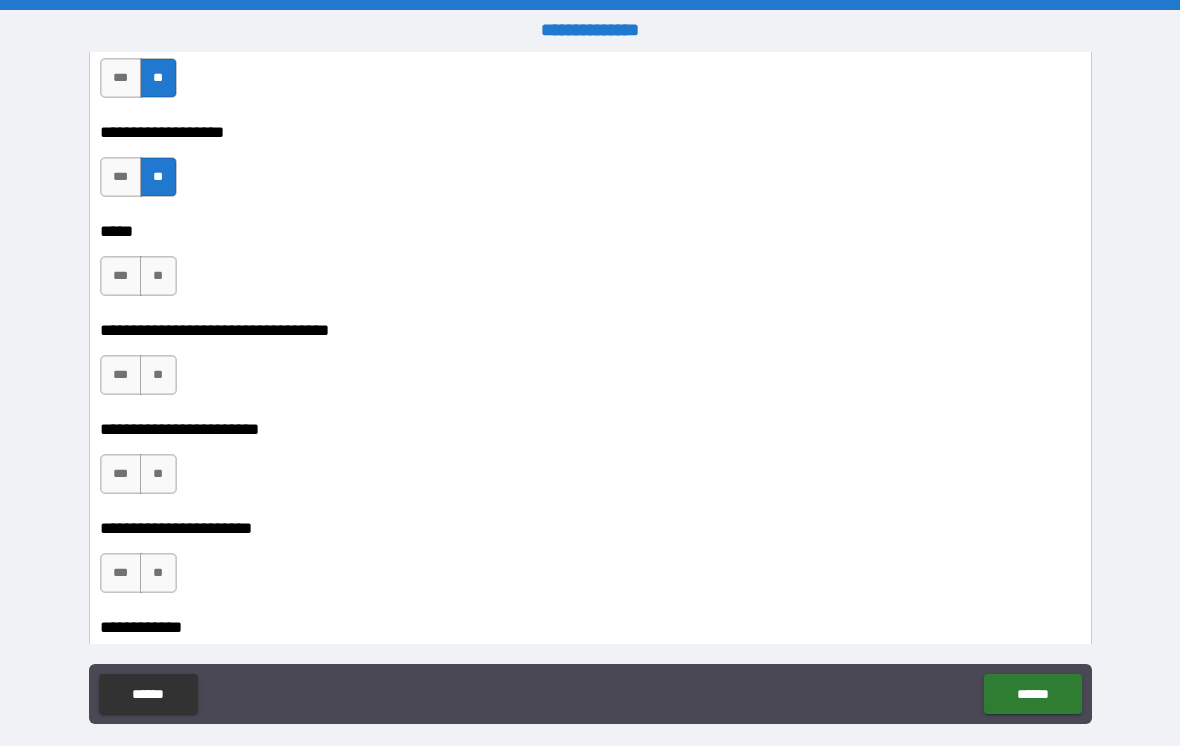 scroll, scrollTop: 8503, scrollLeft: 0, axis: vertical 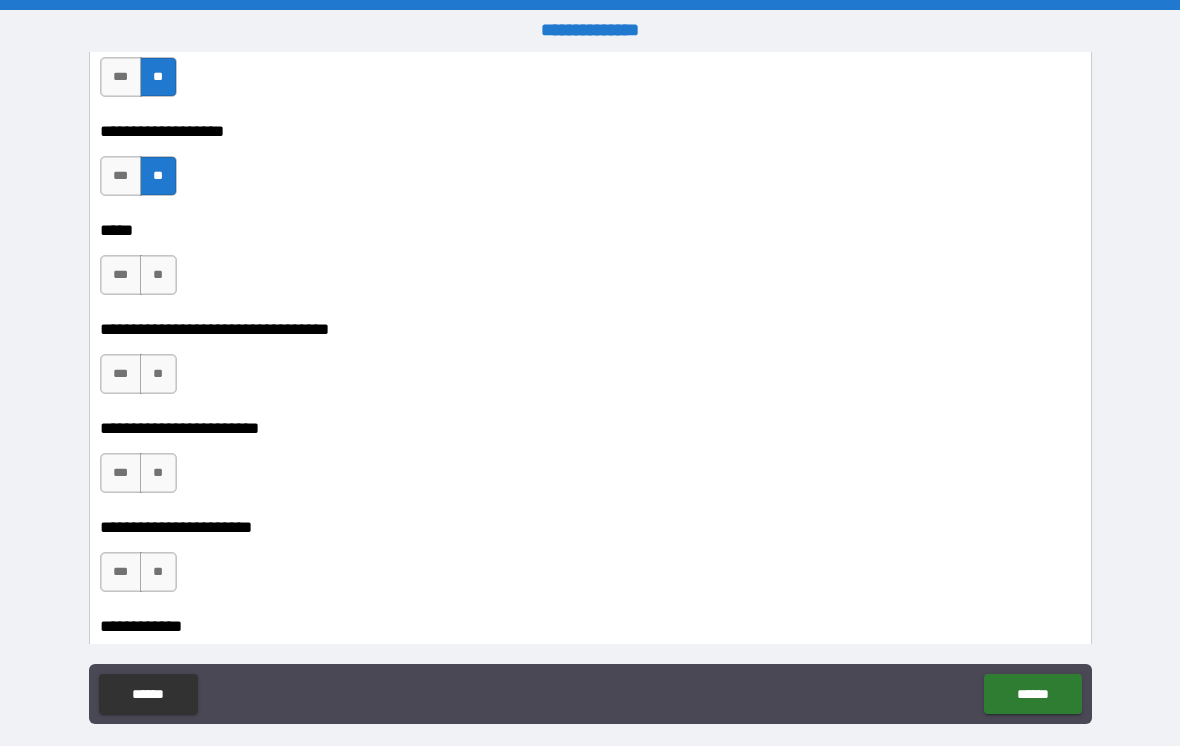 click on "**" at bounding box center (158, 275) 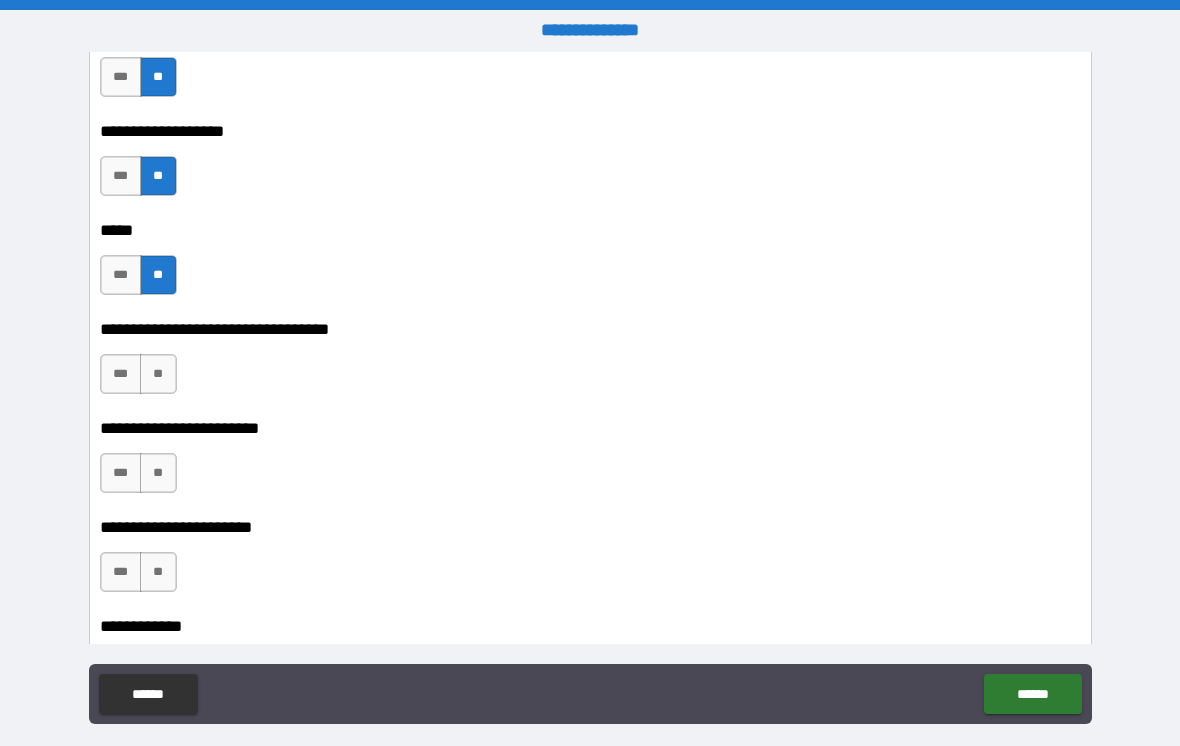 click on "**" at bounding box center [158, 374] 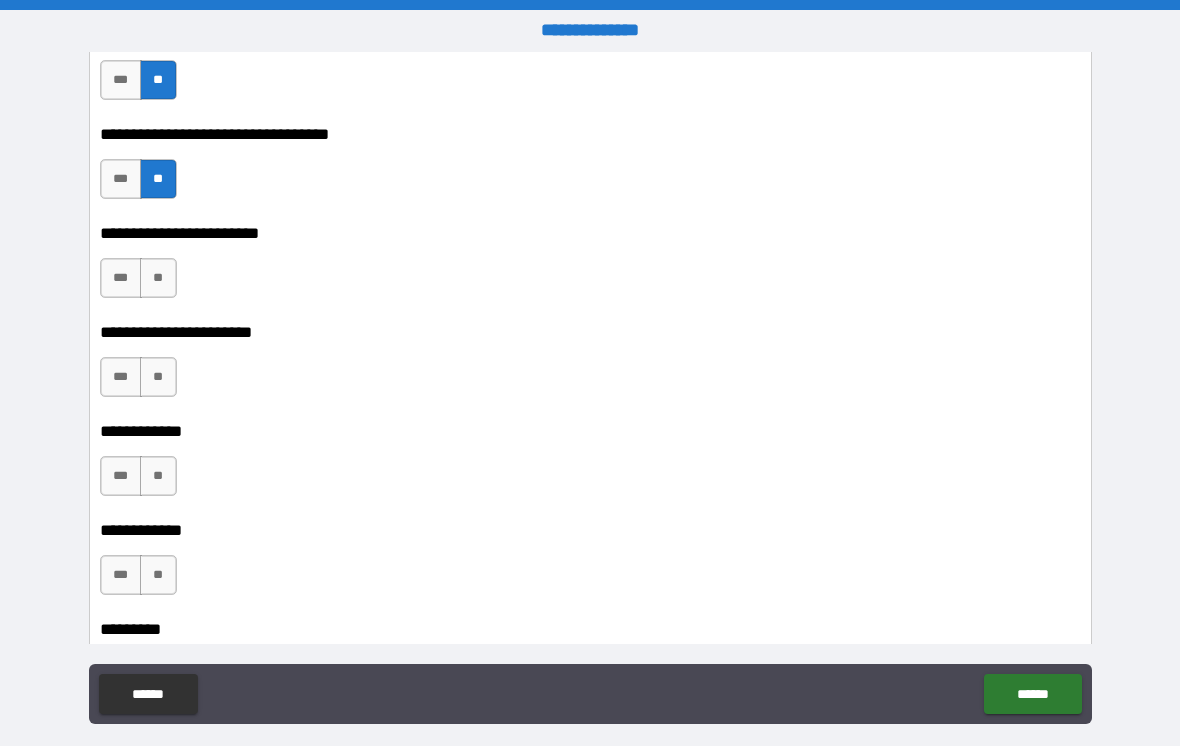 scroll, scrollTop: 8715, scrollLeft: 0, axis: vertical 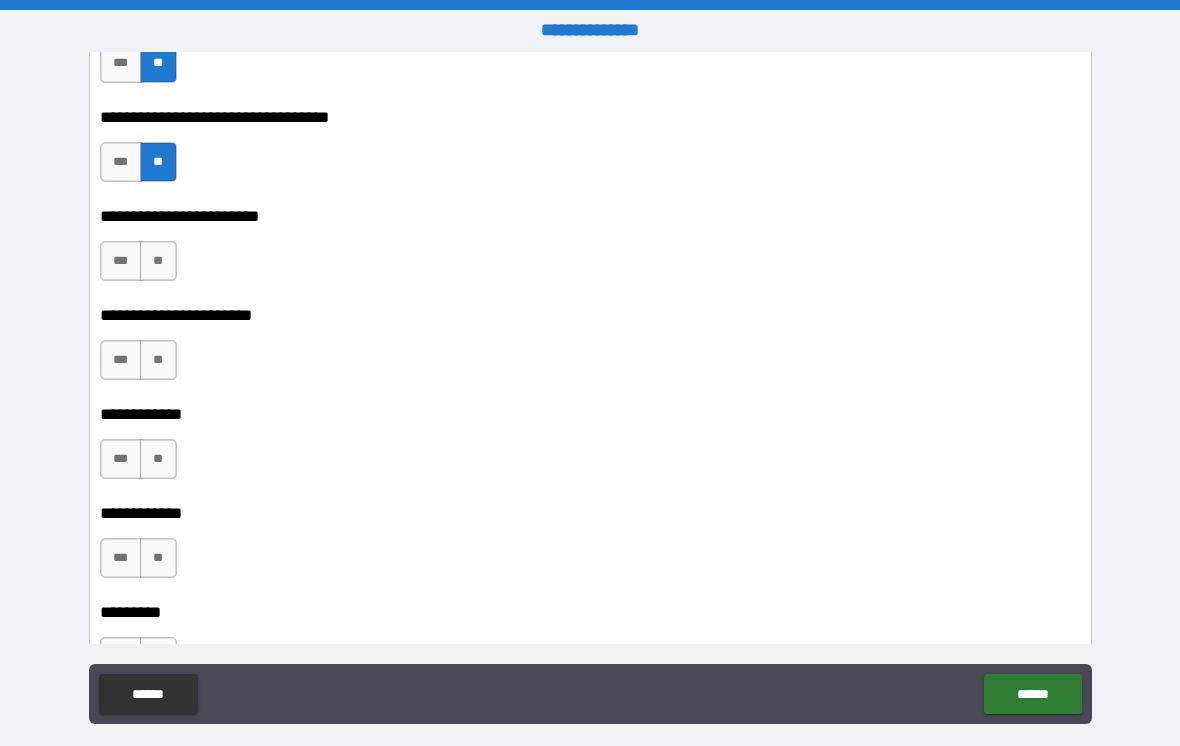 click on "**" at bounding box center [158, 162] 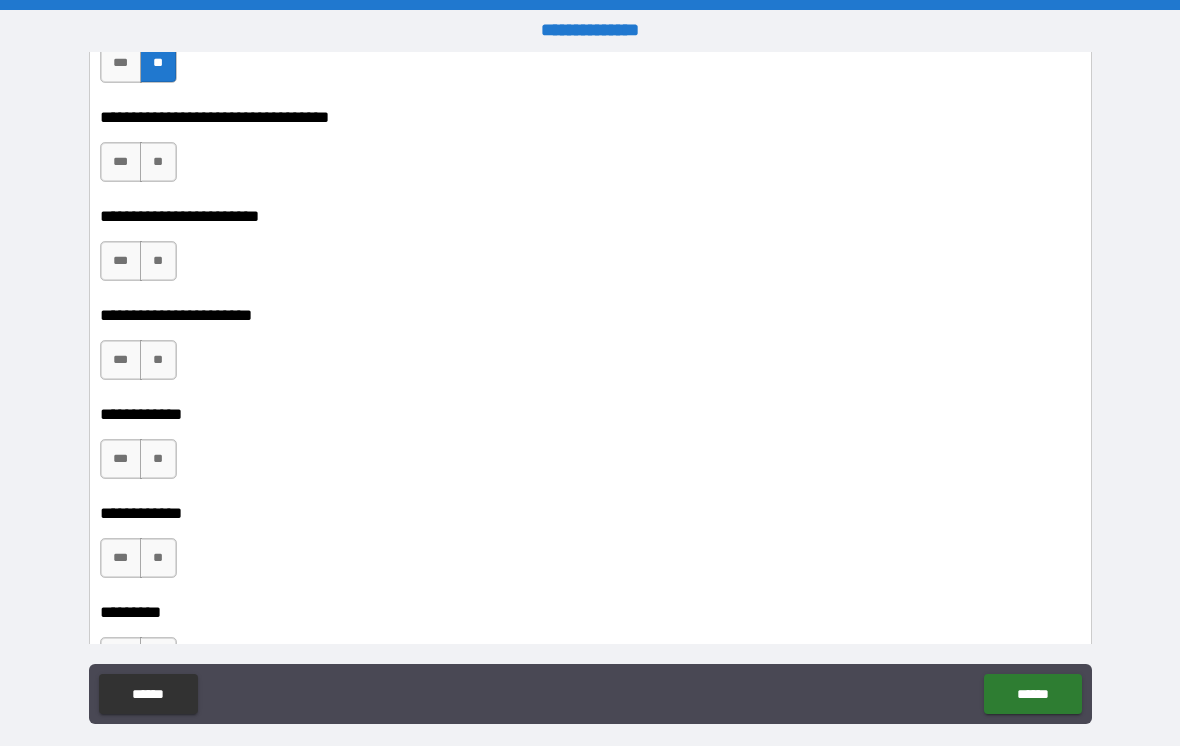 click on "**" at bounding box center [158, 261] 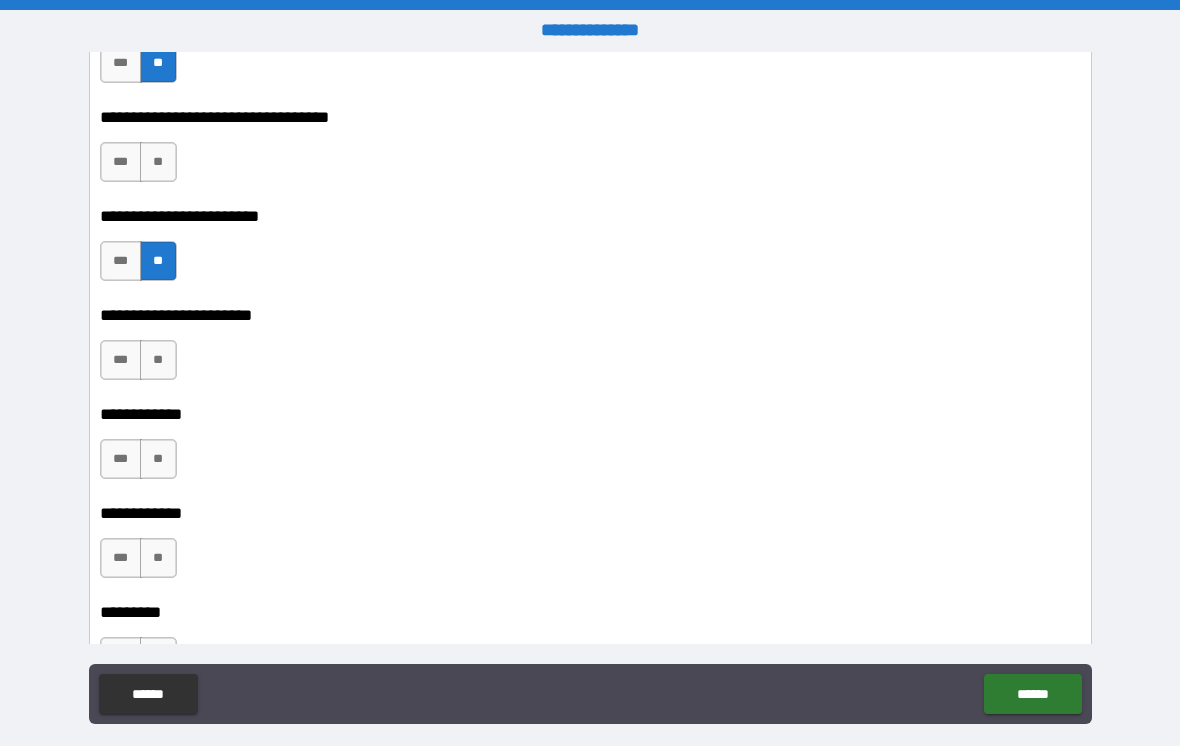 click on "**" at bounding box center [158, 360] 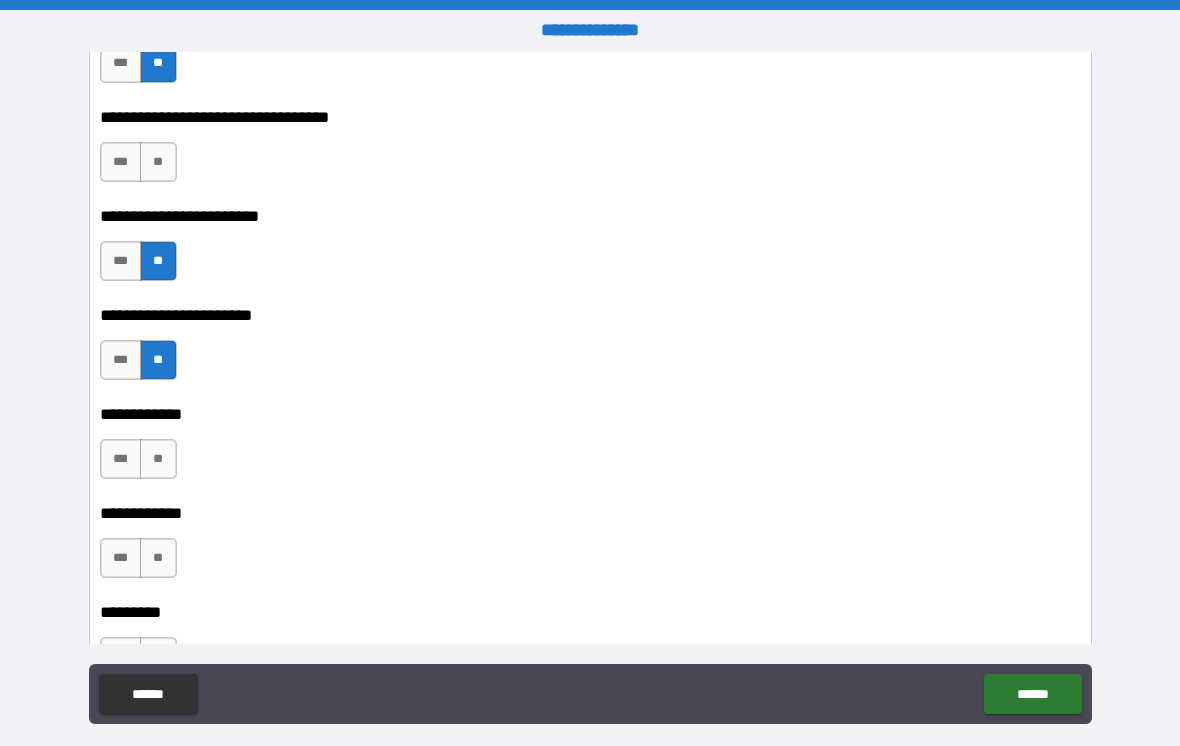 click on "**" at bounding box center [158, 162] 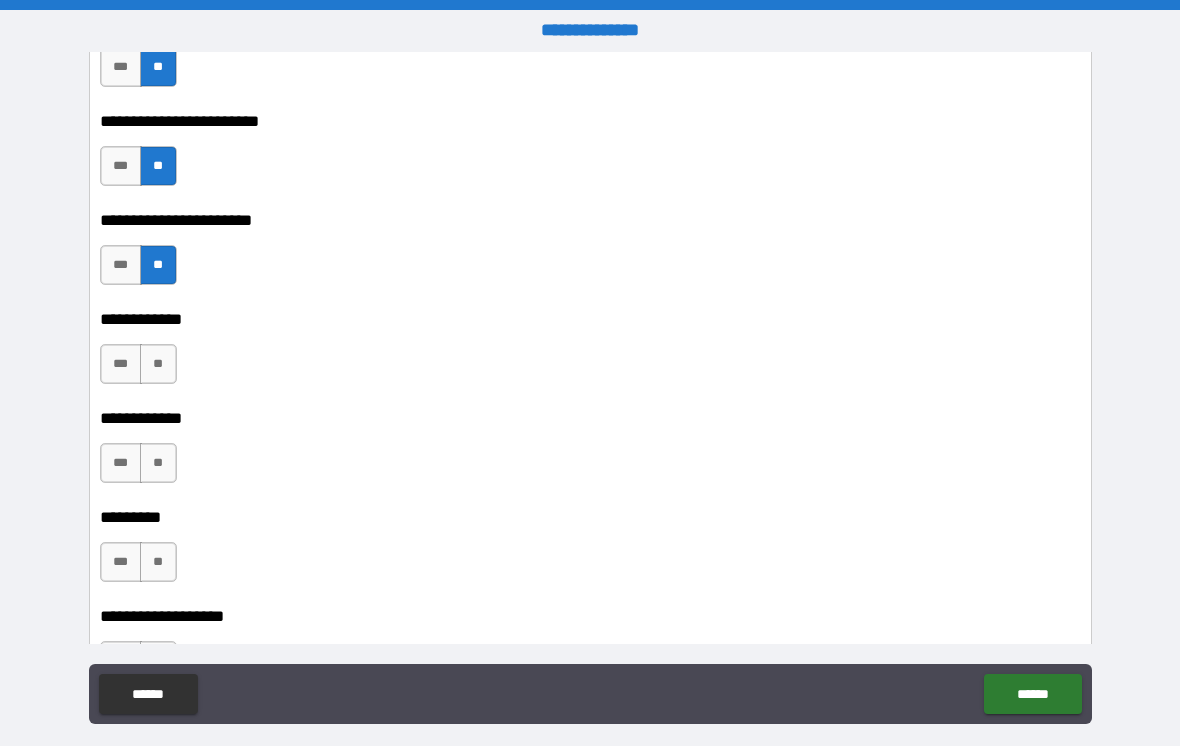 scroll, scrollTop: 8816, scrollLeft: 0, axis: vertical 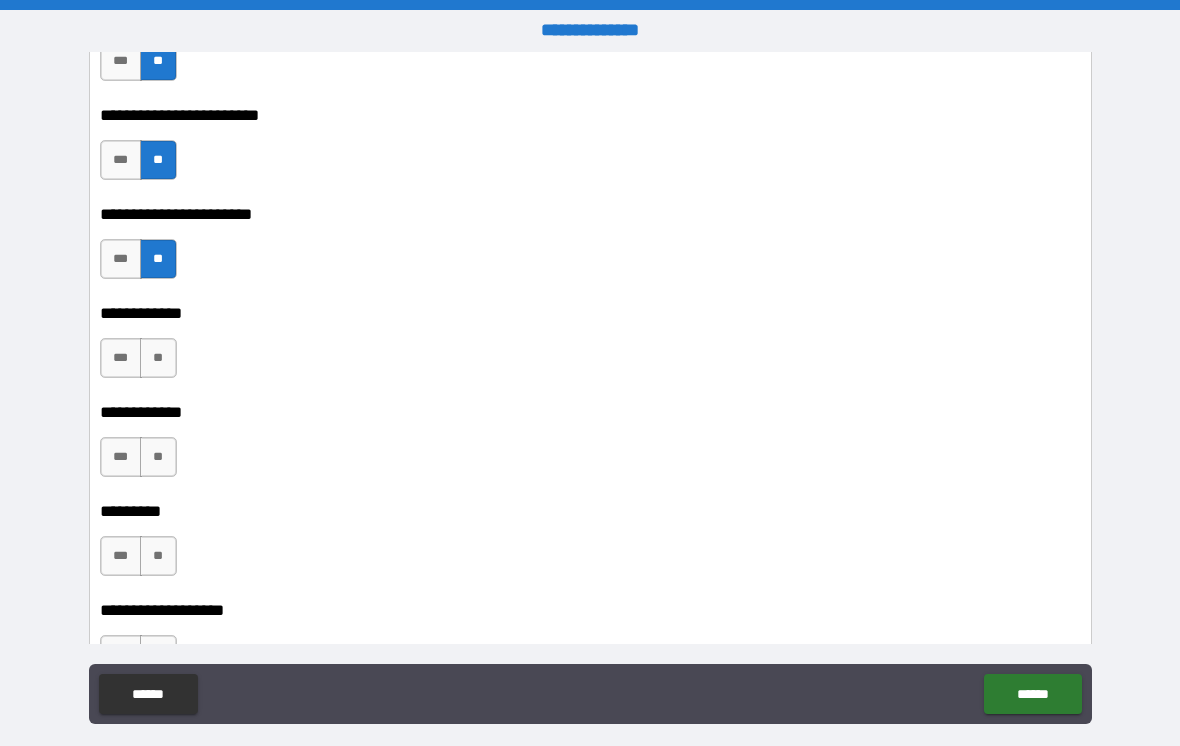 click on "**" at bounding box center (158, 358) 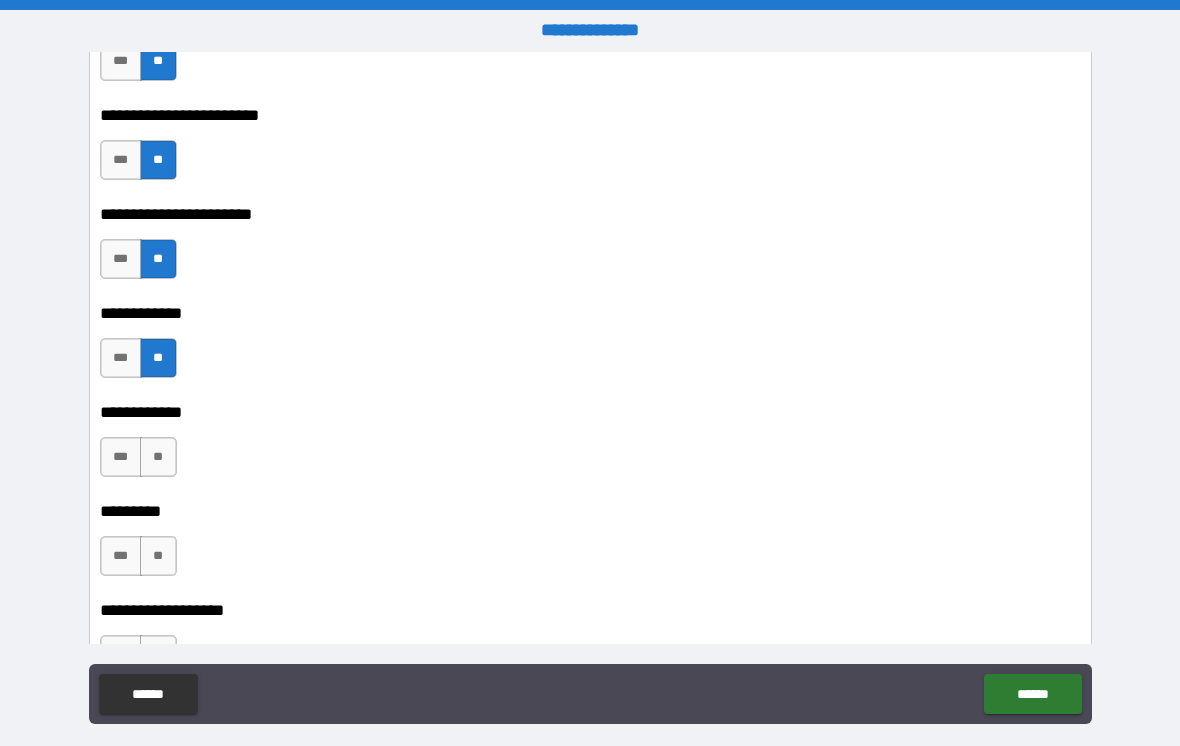 click on "**" at bounding box center (158, 457) 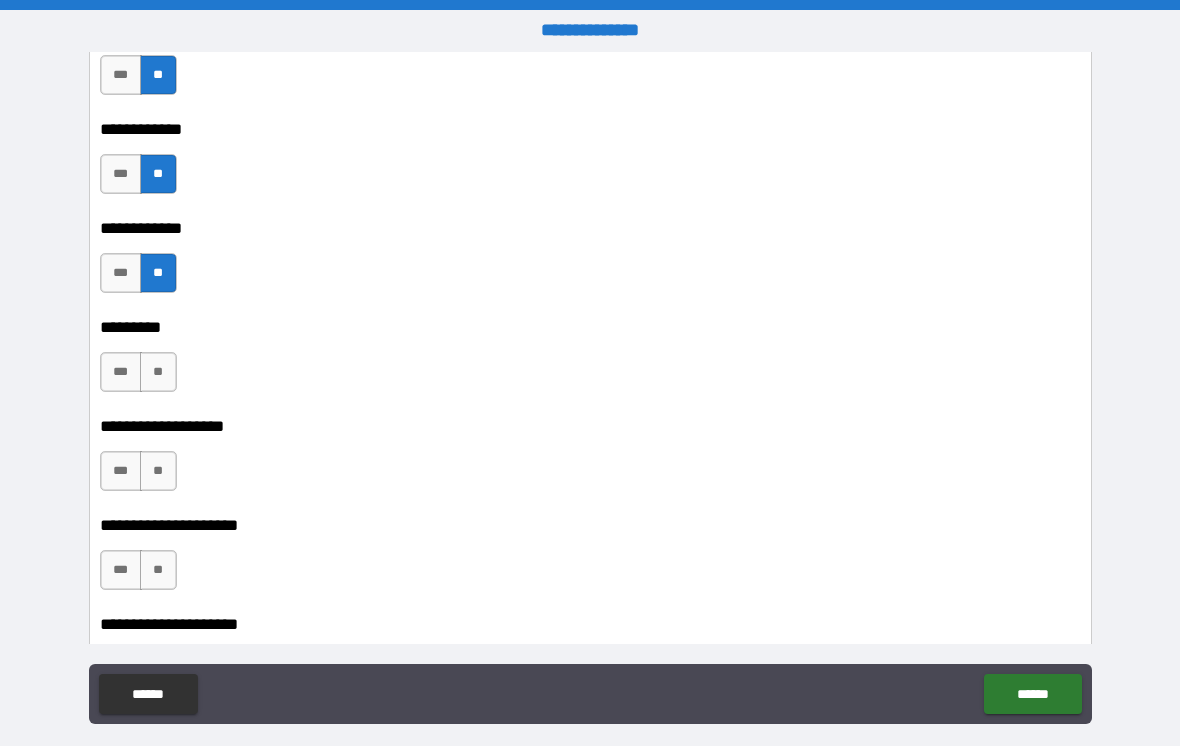 scroll, scrollTop: 9014, scrollLeft: 0, axis: vertical 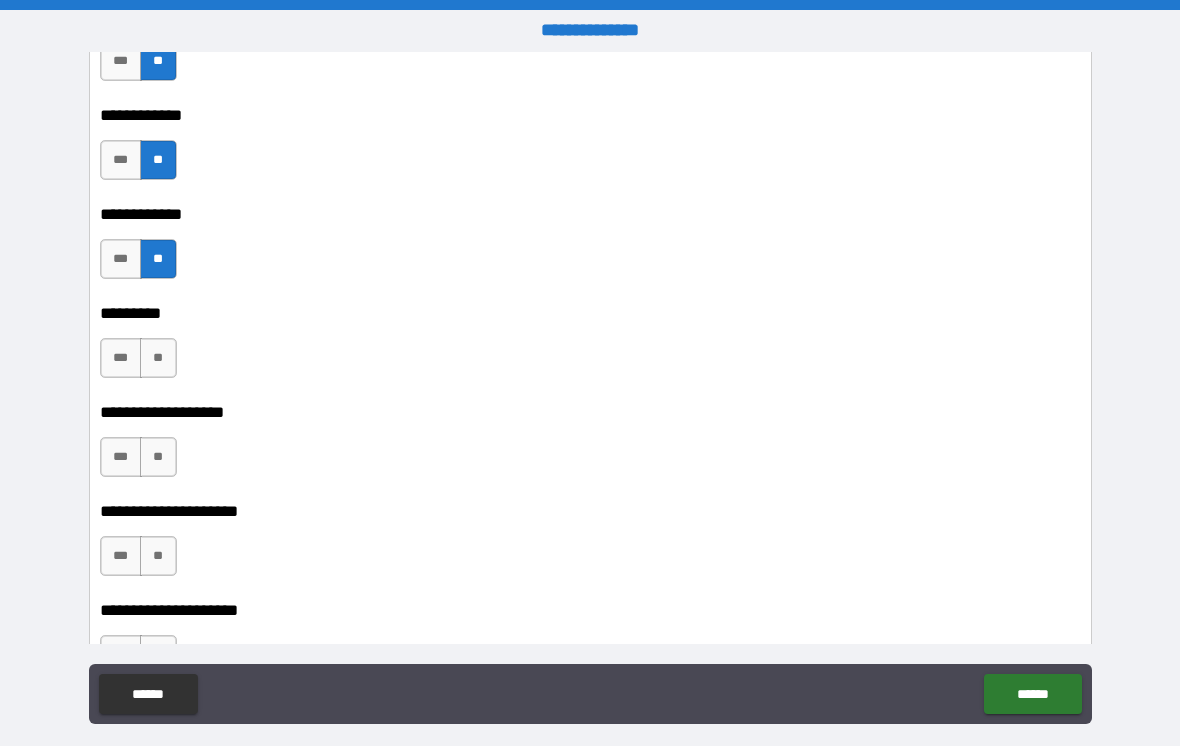 click on "**" at bounding box center [158, 358] 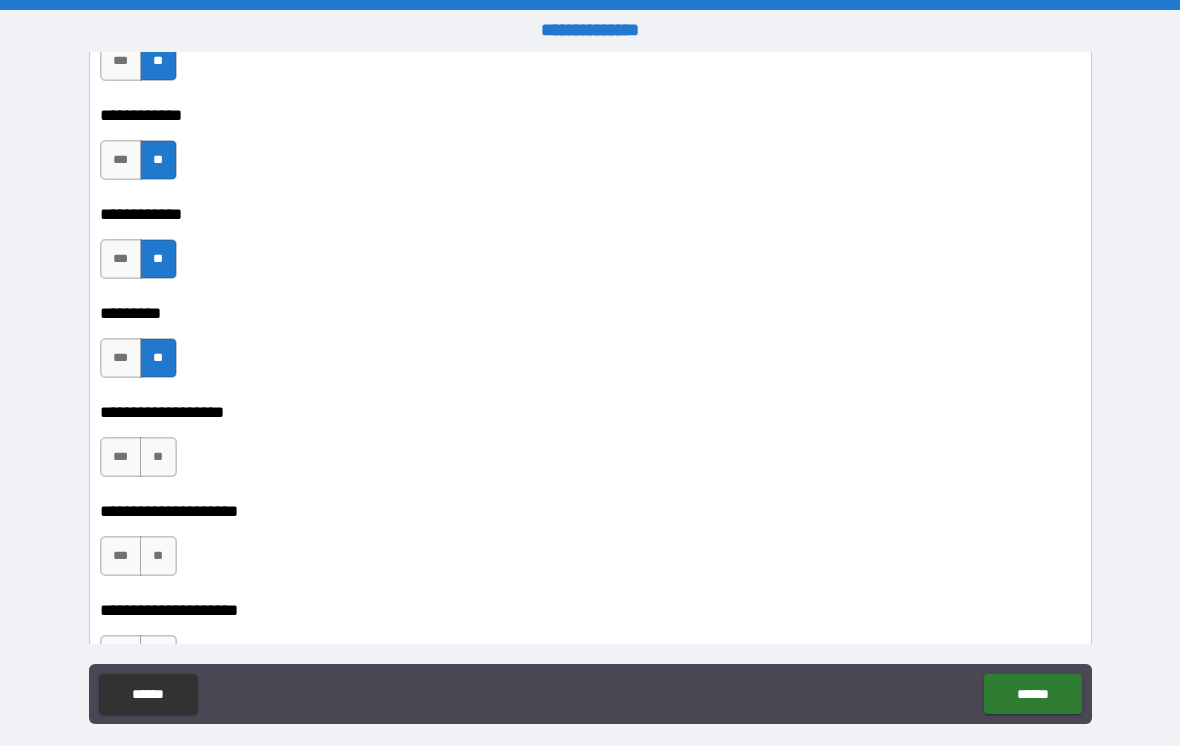 click on "**" at bounding box center [158, 457] 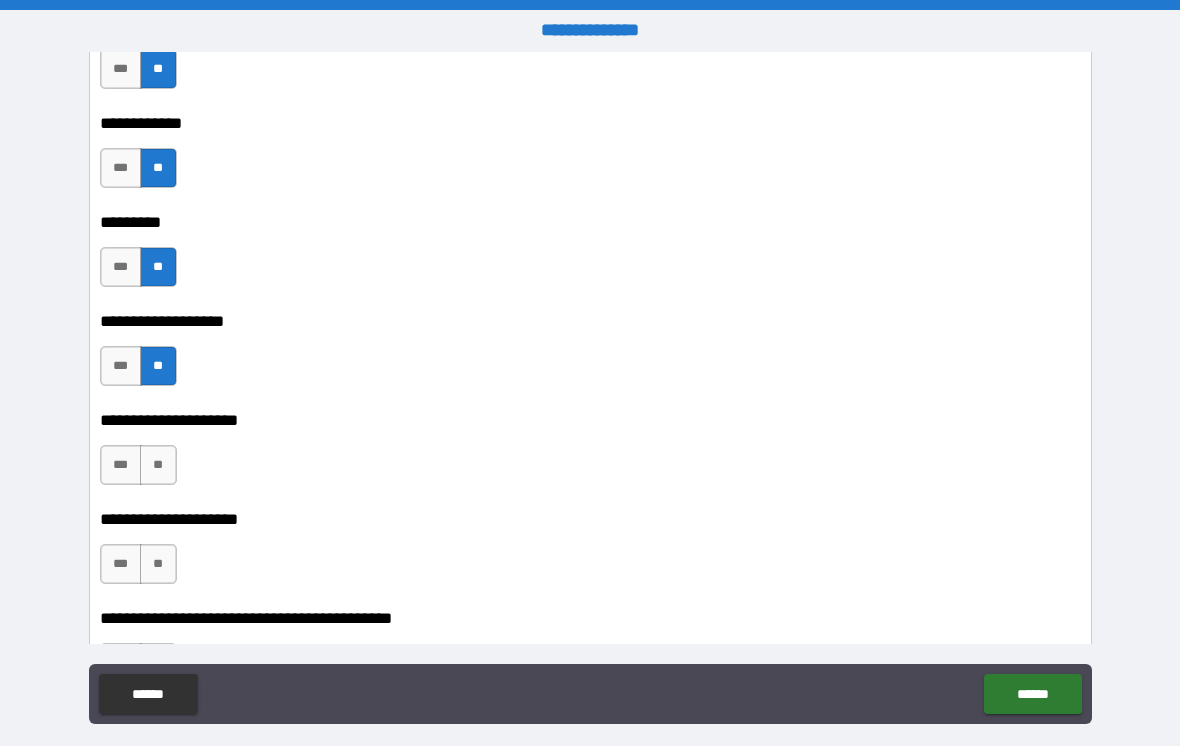 scroll, scrollTop: 9142, scrollLeft: 0, axis: vertical 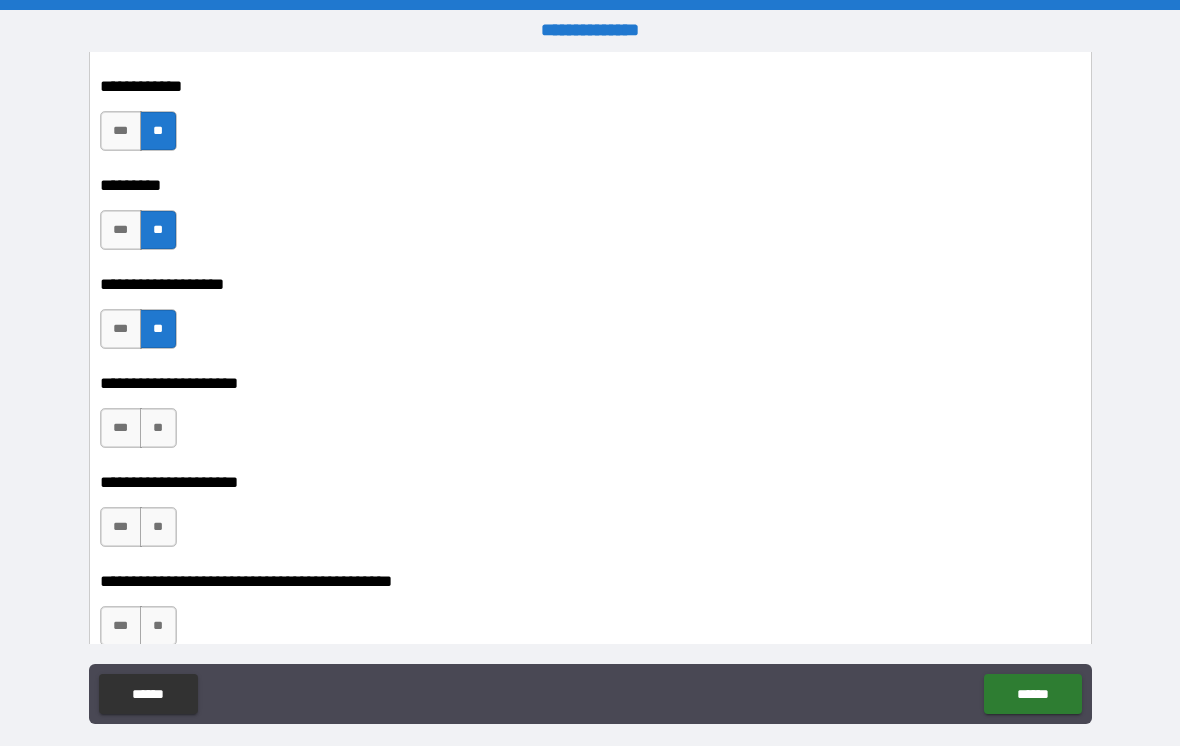 click on "**" at bounding box center (158, 428) 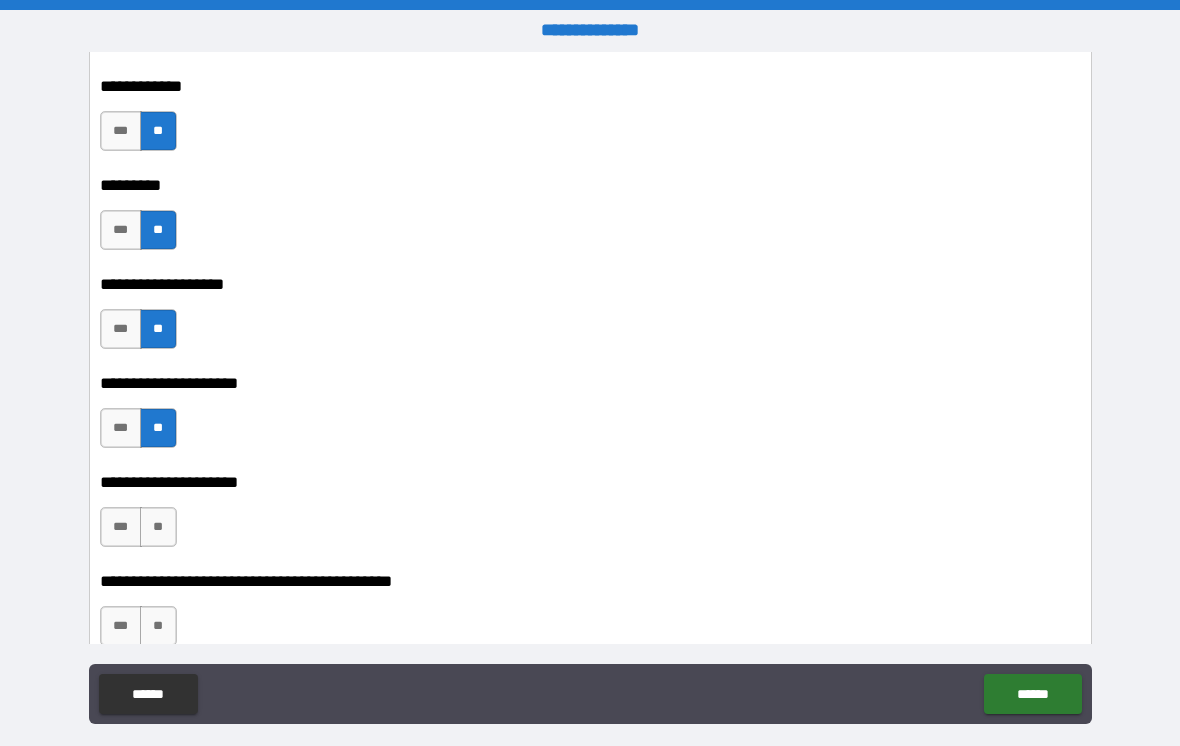 click on "**" at bounding box center (158, 527) 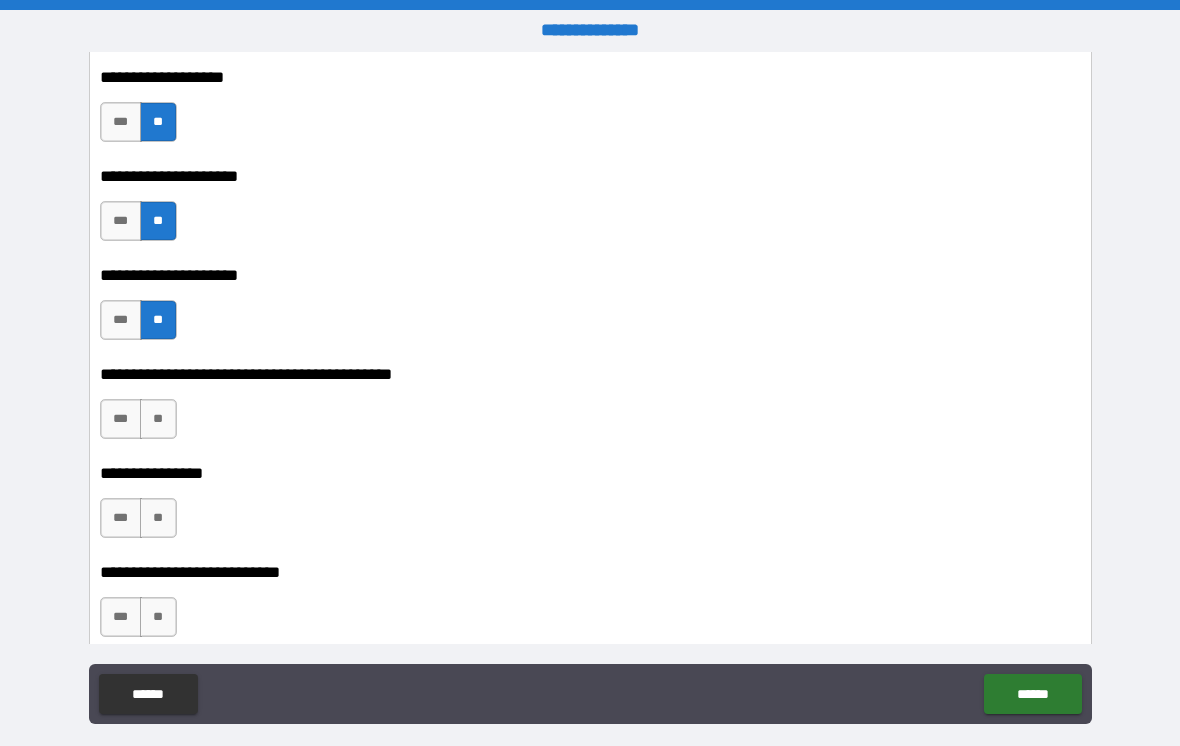 scroll, scrollTop: 9351, scrollLeft: 0, axis: vertical 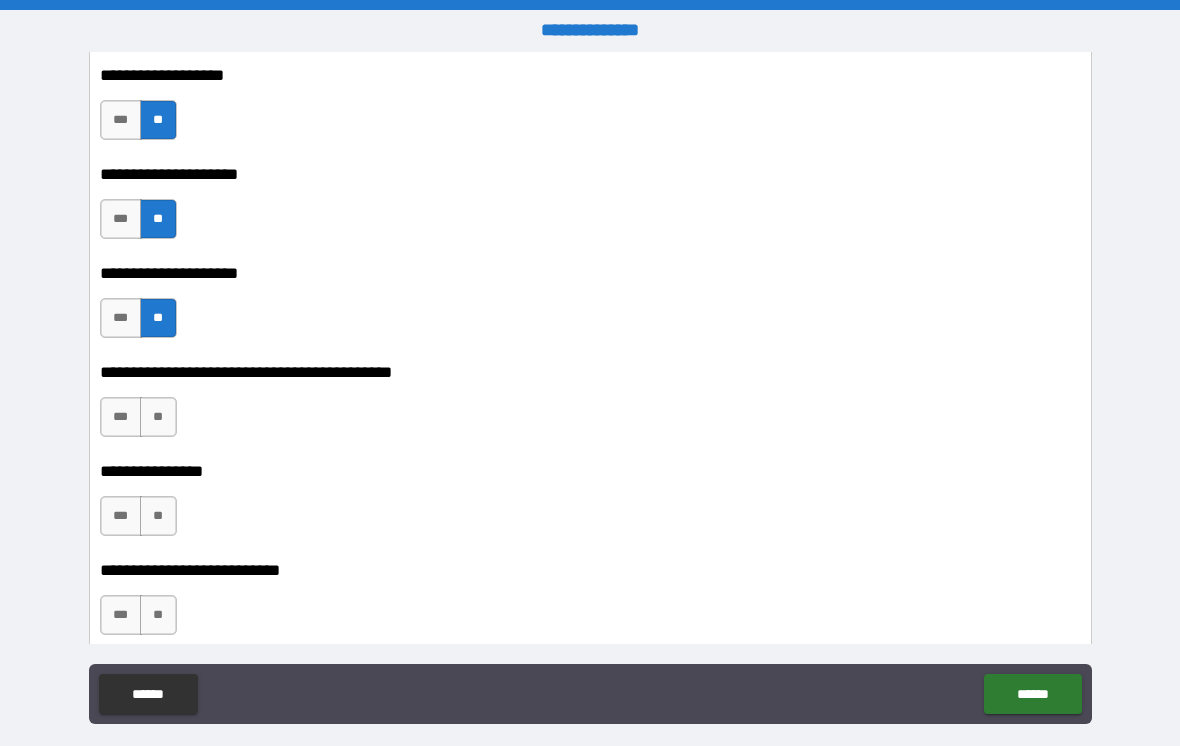 click on "**" at bounding box center (158, 417) 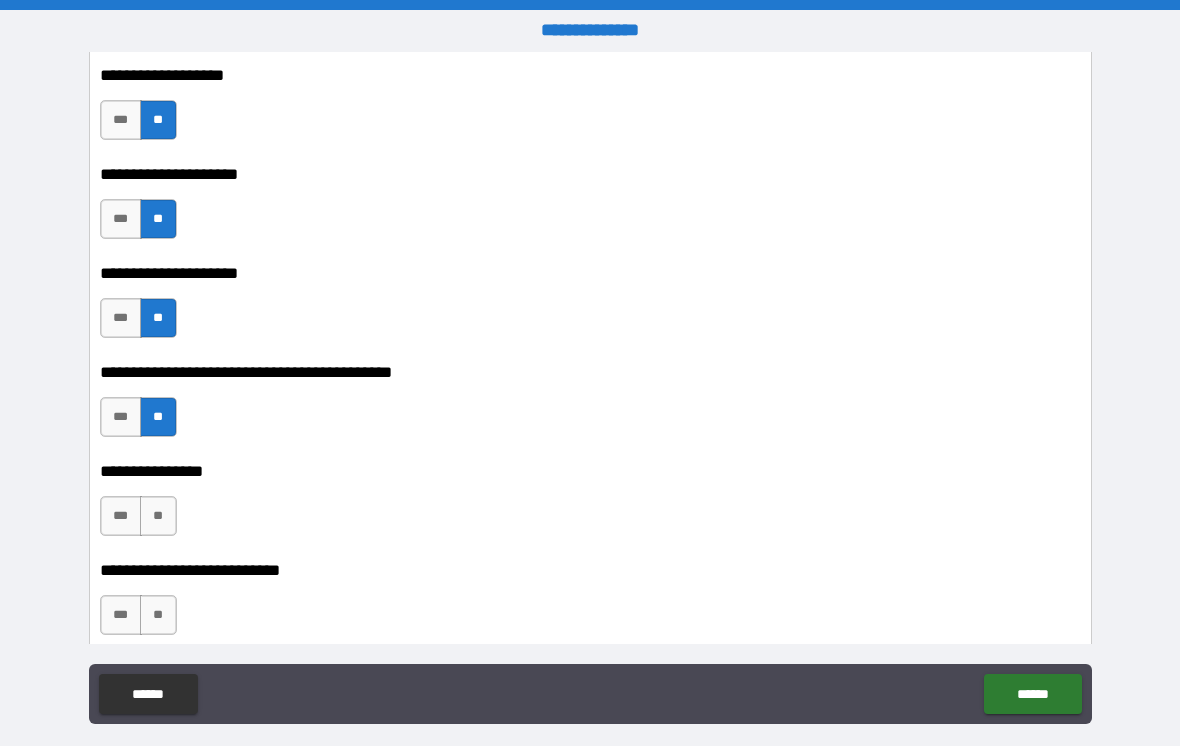 click on "**" at bounding box center (158, 516) 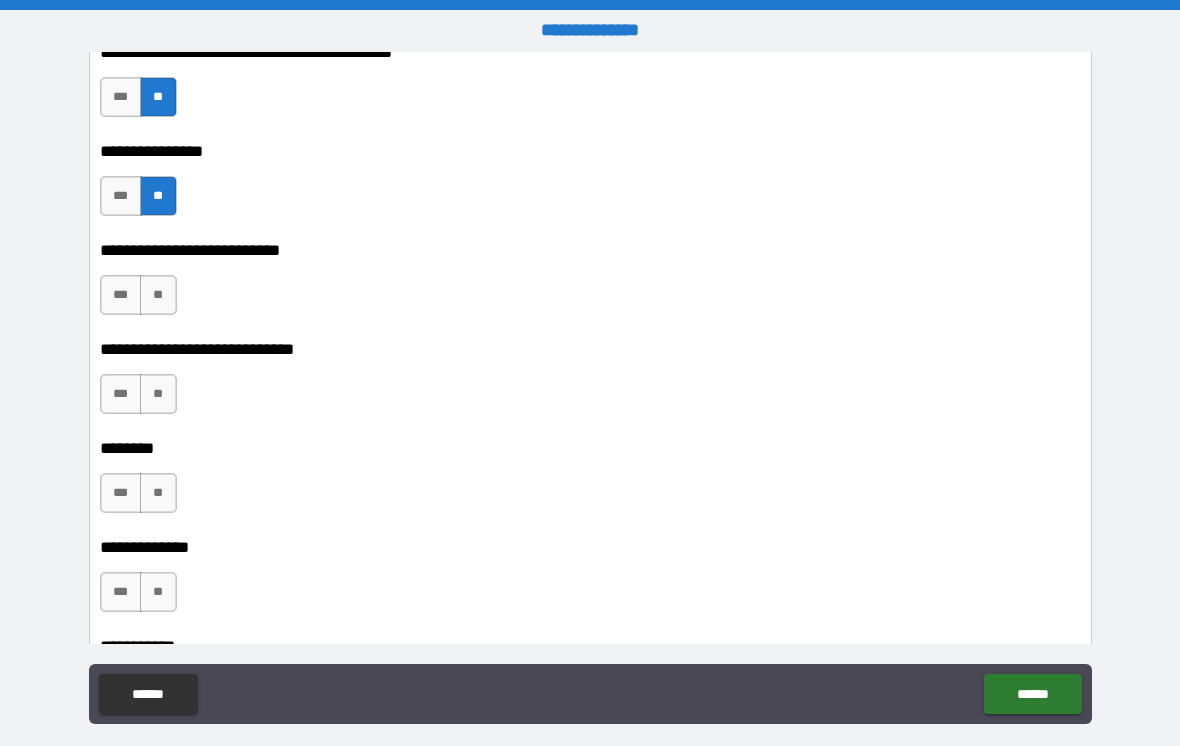 scroll, scrollTop: 9675, scrollLeft: 0, axis: vertical 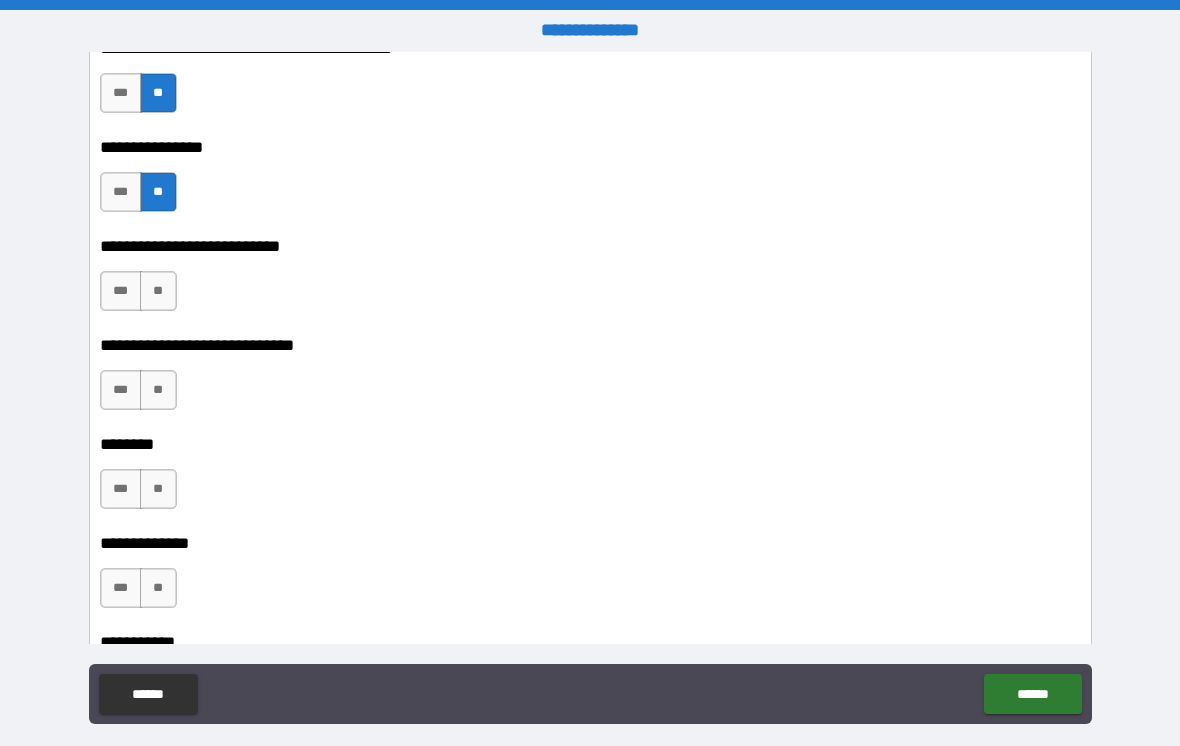 click on "**" at bounding box center [158, 291] 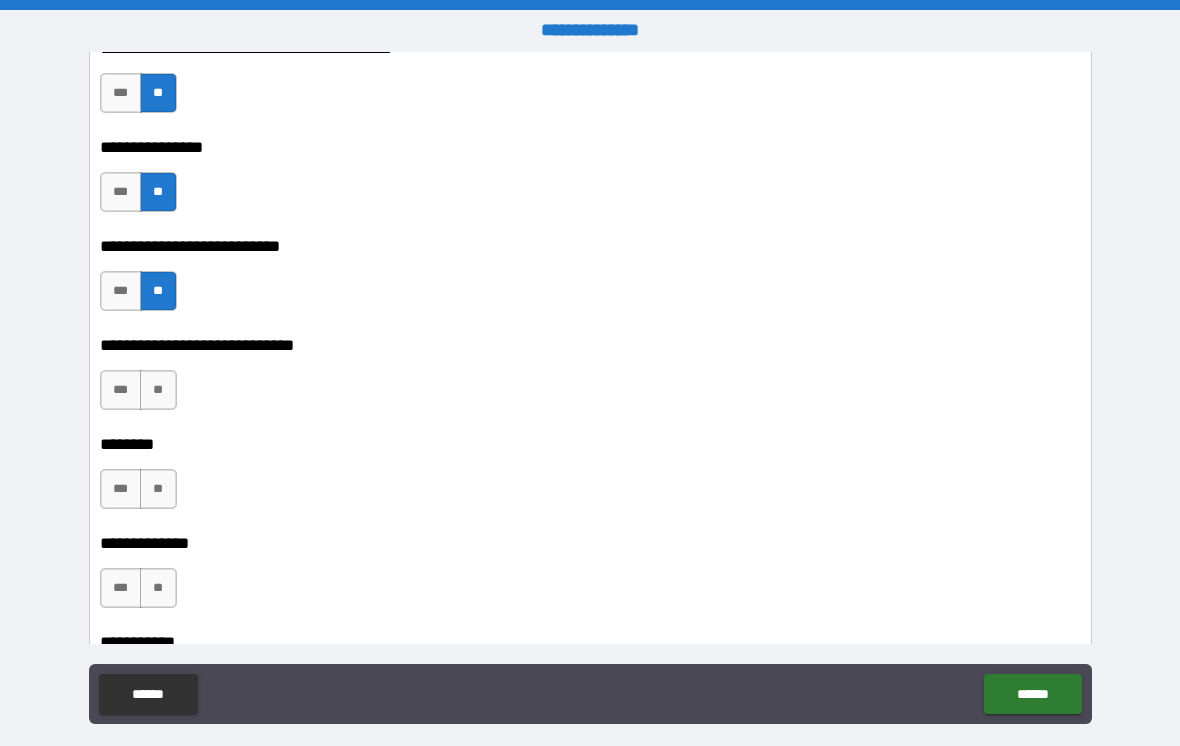 click on "**" at bounding box center (158, 390) 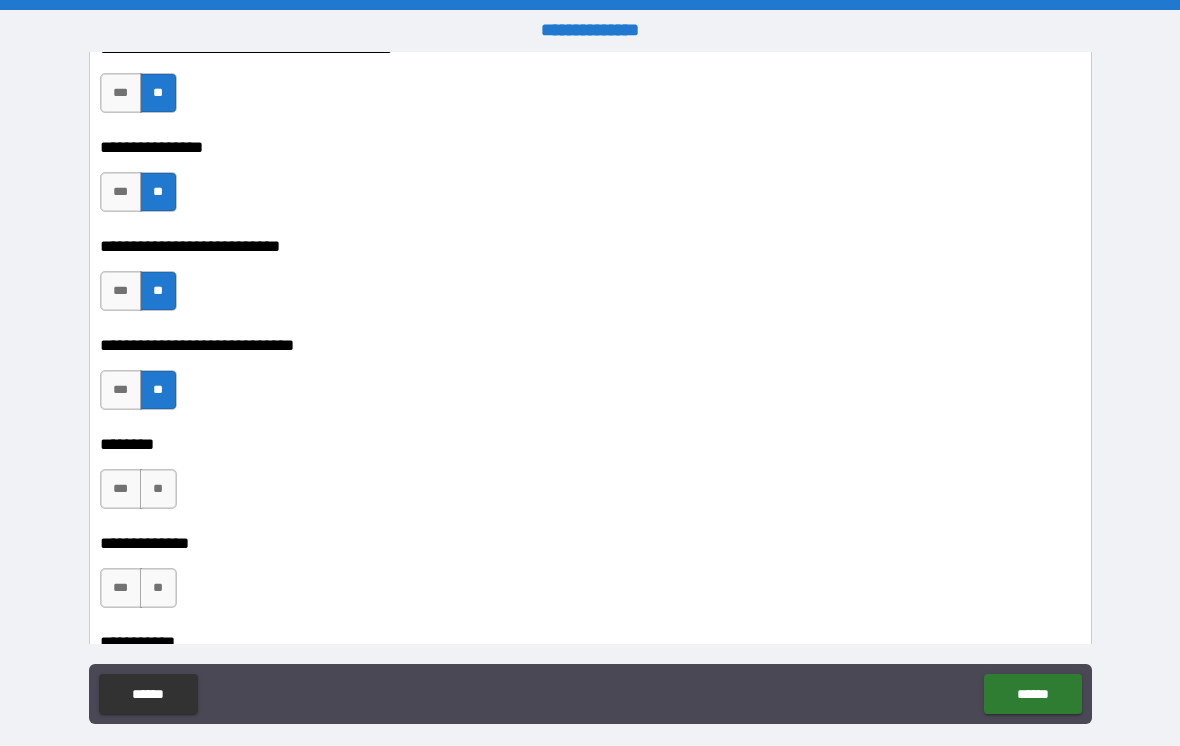 click on "**" at bounding box center [158, 489] 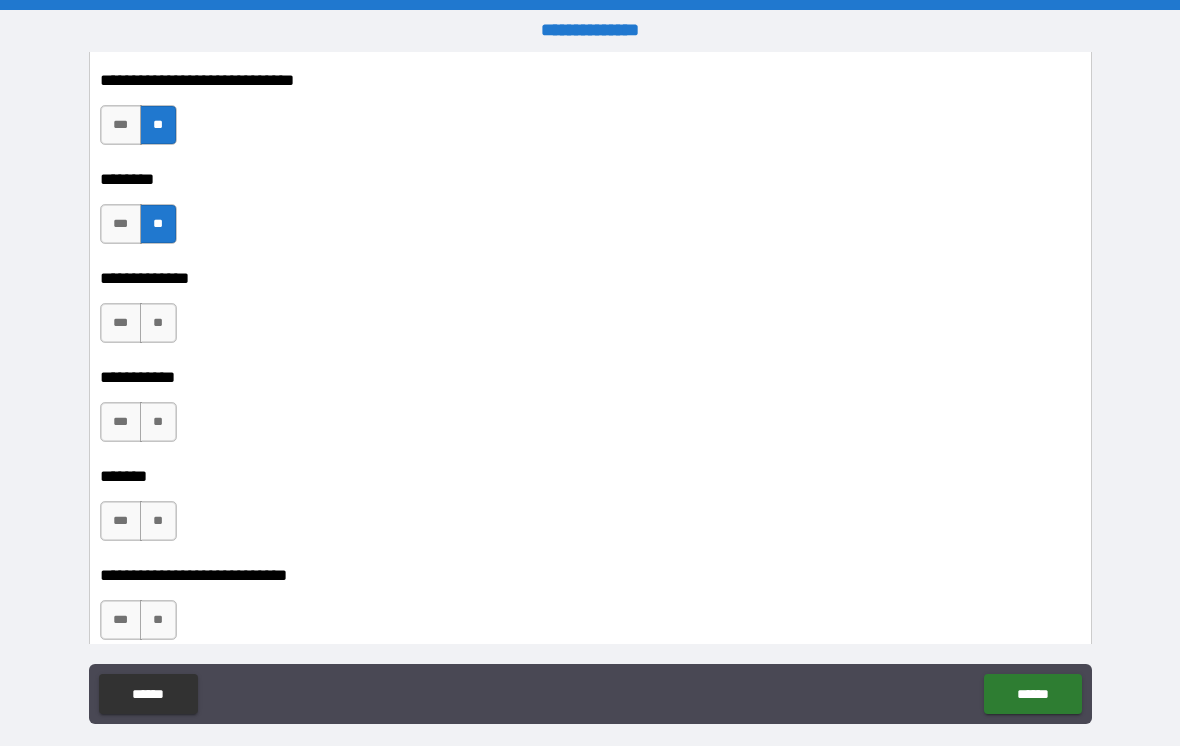 scroll, scrollTop: 9948, scrollLeft: 0, axis: vertical 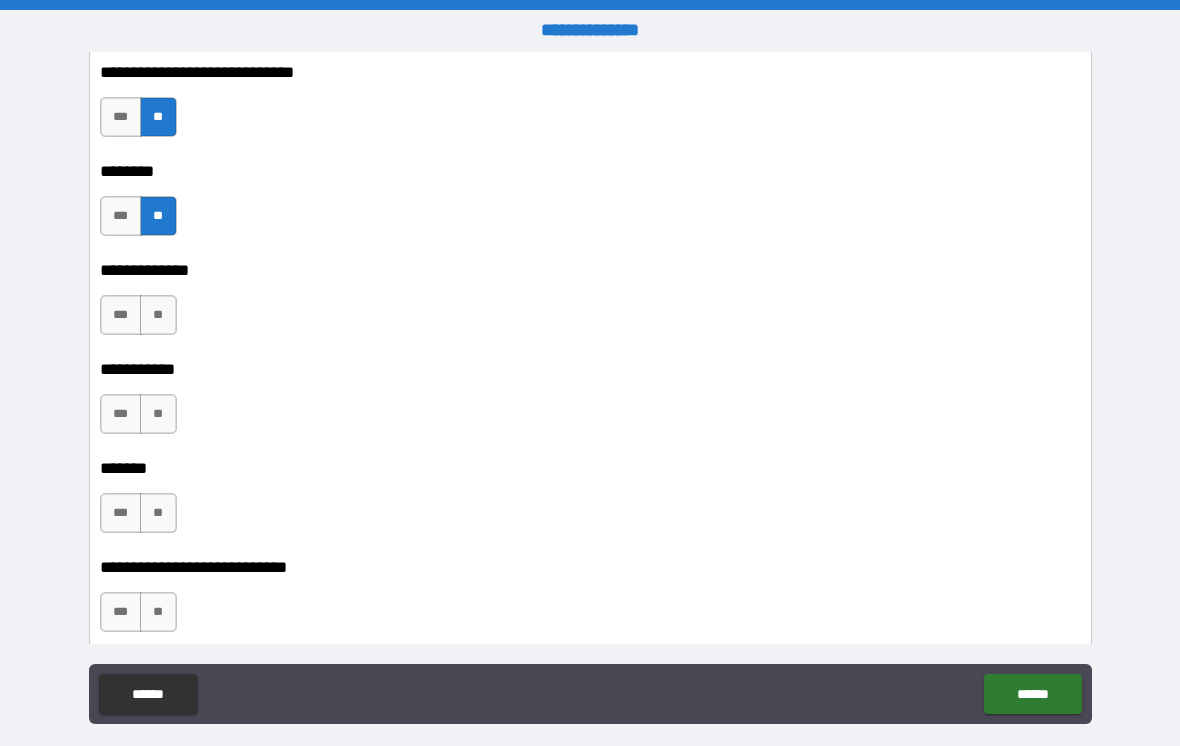 click on "**" at bounding box center [158, 315] 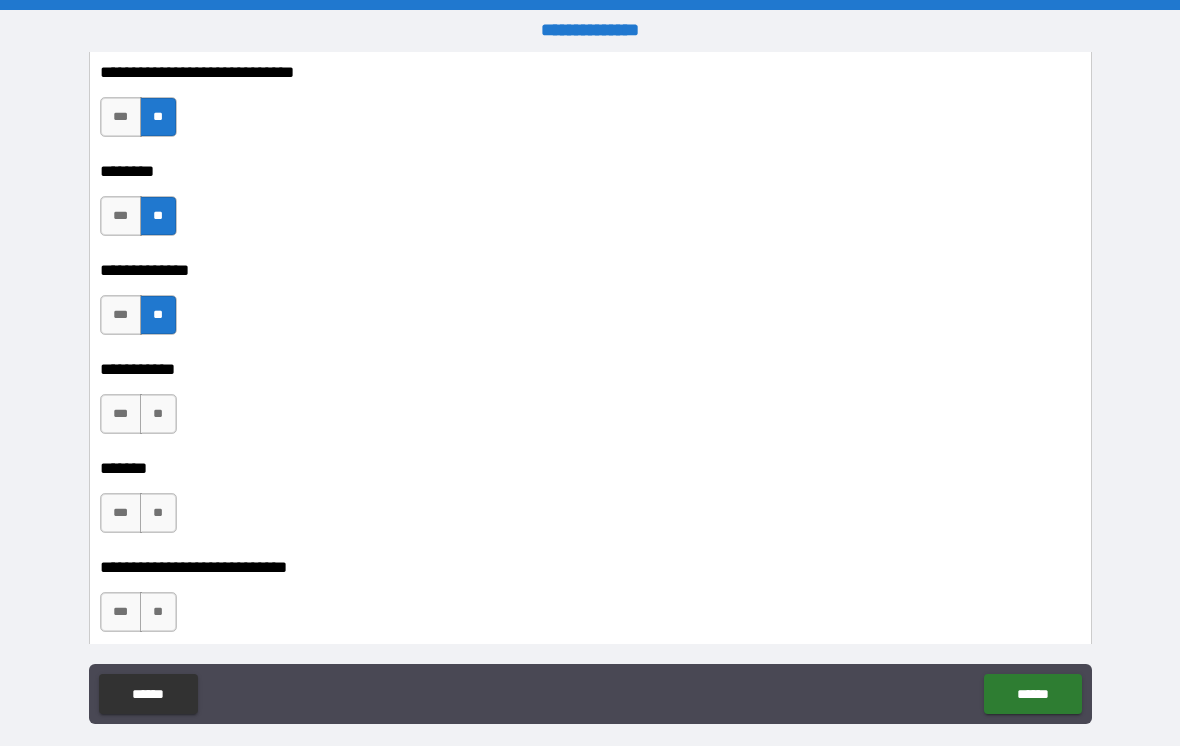 click on "**" at bounding box center (158, 414) 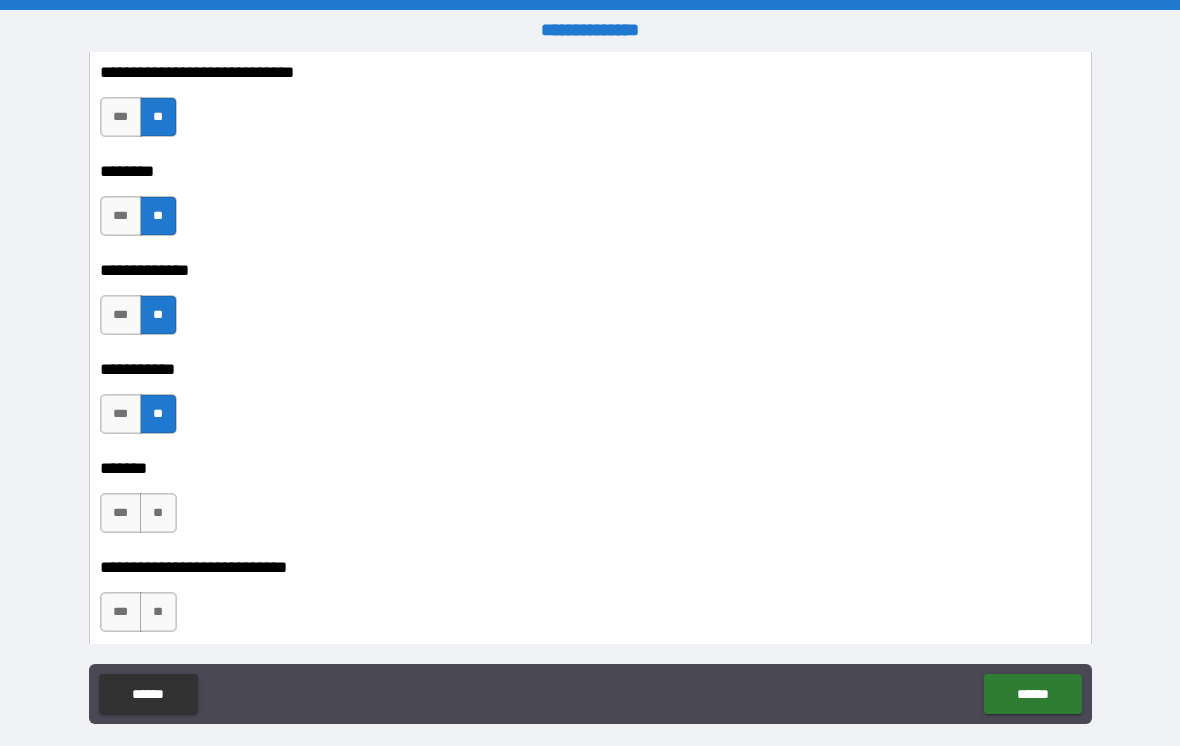 click on "**" at bounding box center [158, 513] 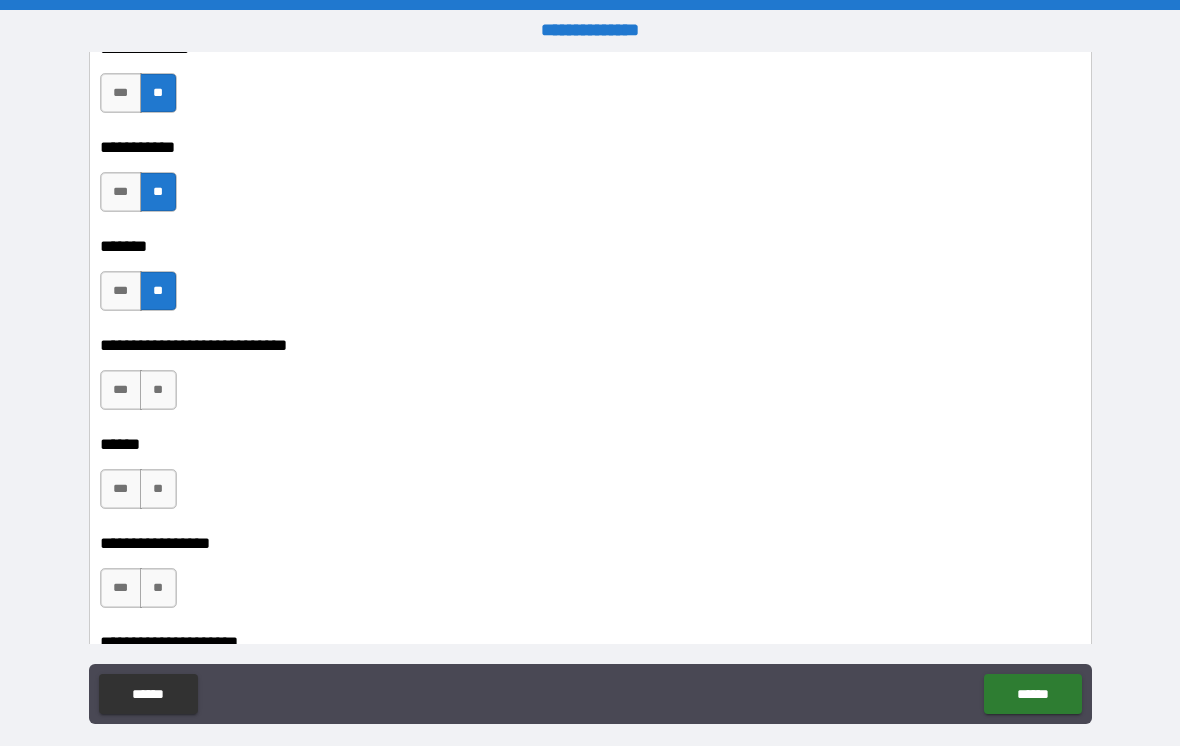 scroll, scrollTop: 10173, scrollLeft: 0, axis: vertical 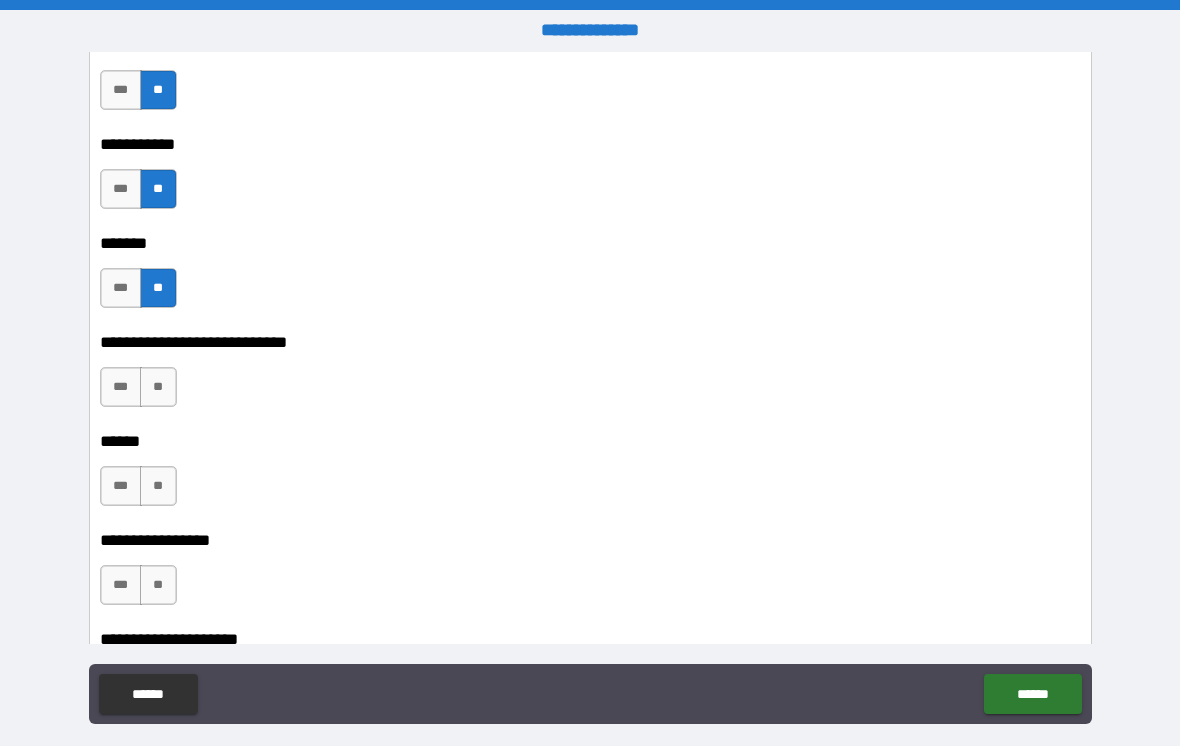 click on "**" at bounding box center [158, 387] 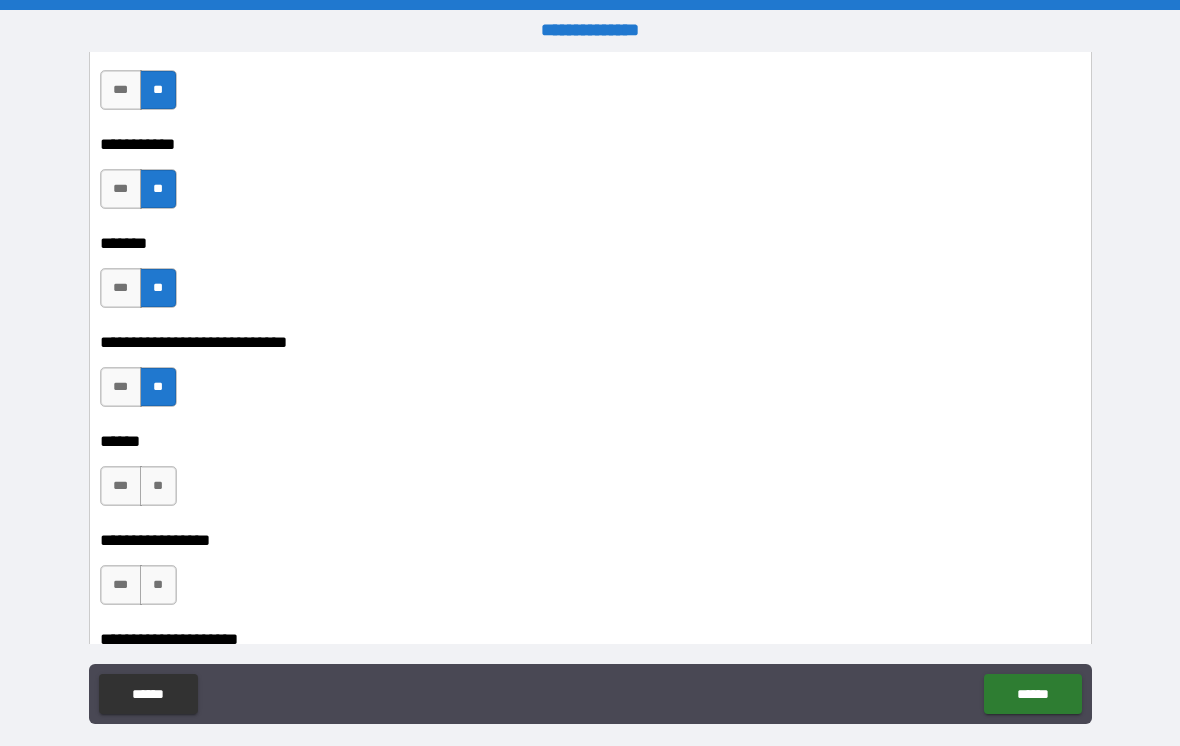 click on "**" at bounding box center [158, 486] 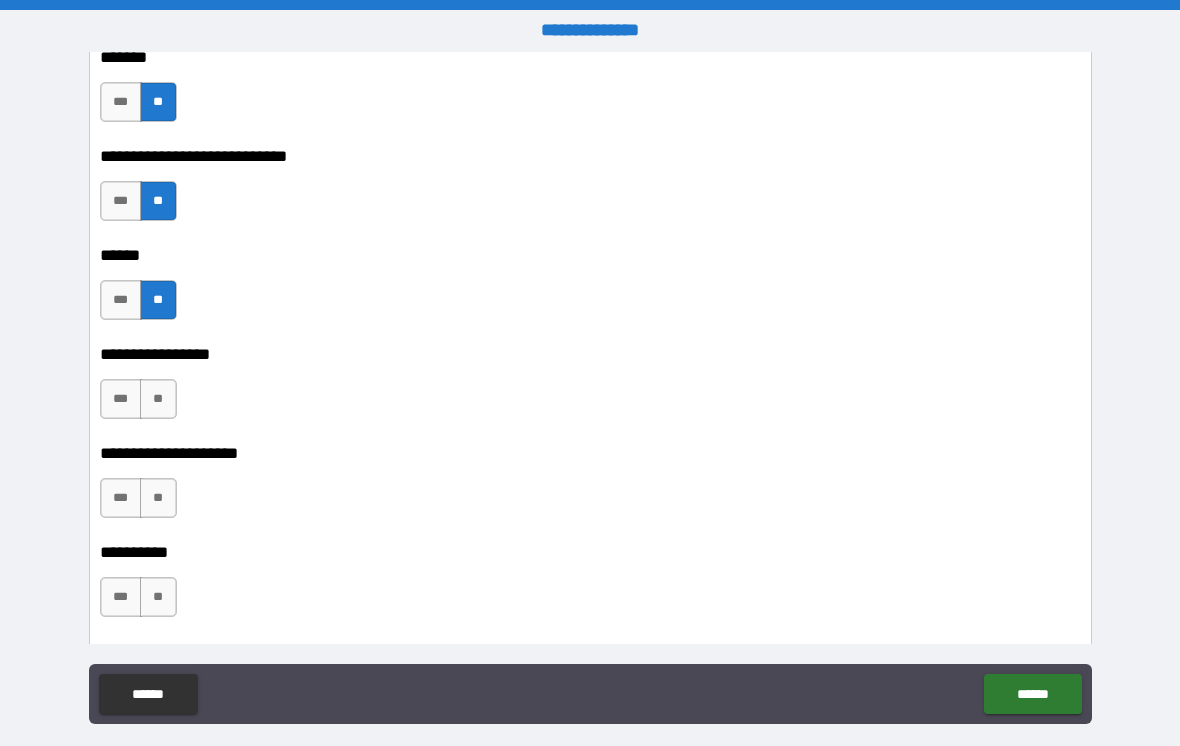 scroll, scrollTop: 10368, scrollLeft: 0, axis: vertical 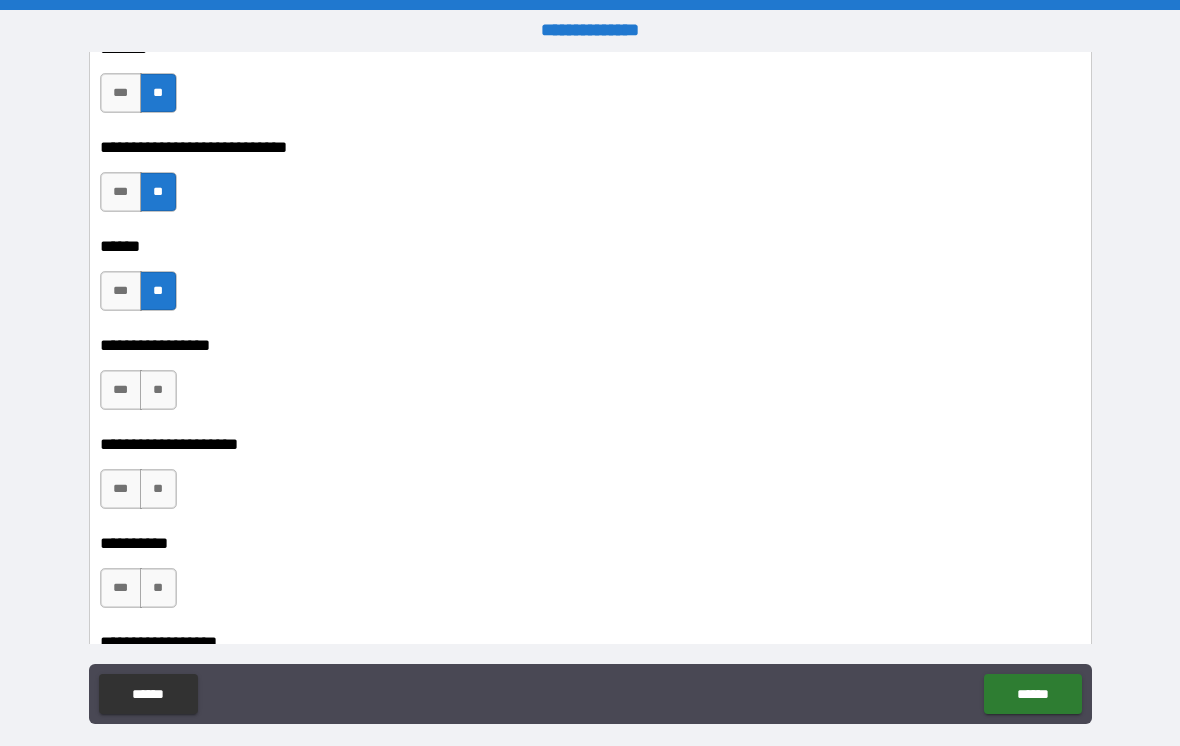 click on "**" at bounding box center [158, 390] 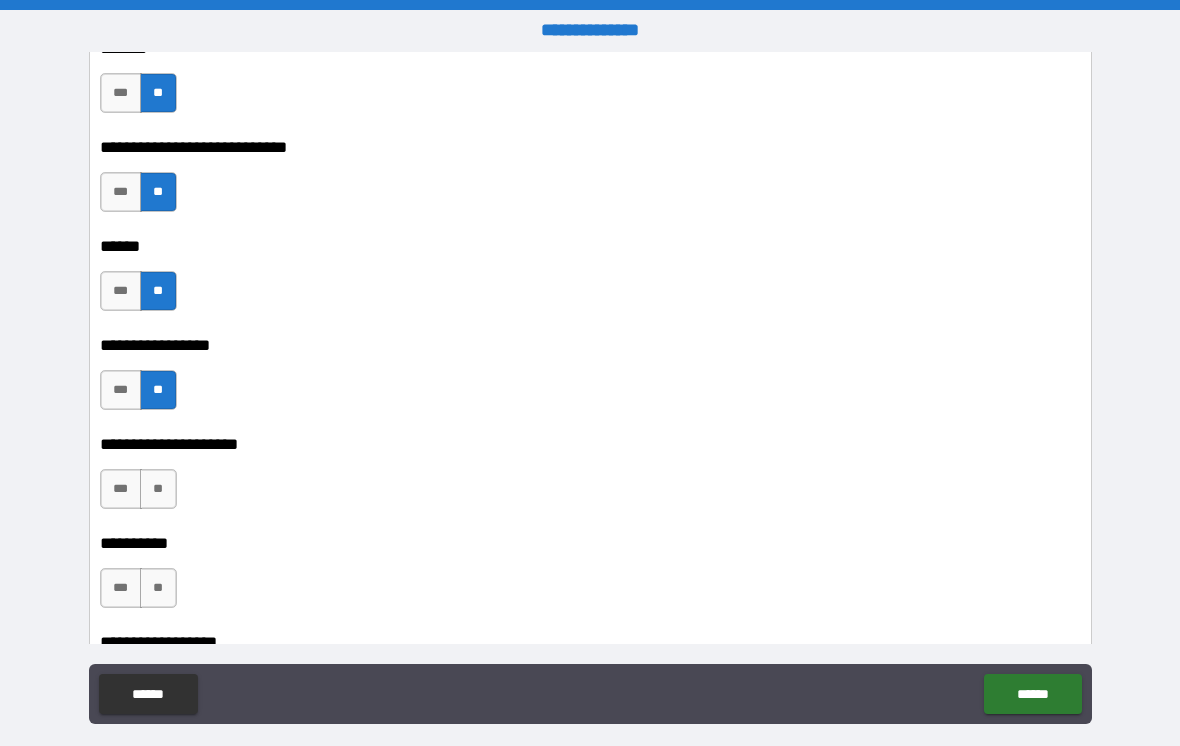 click on "**" at bounding box center (158, 489) 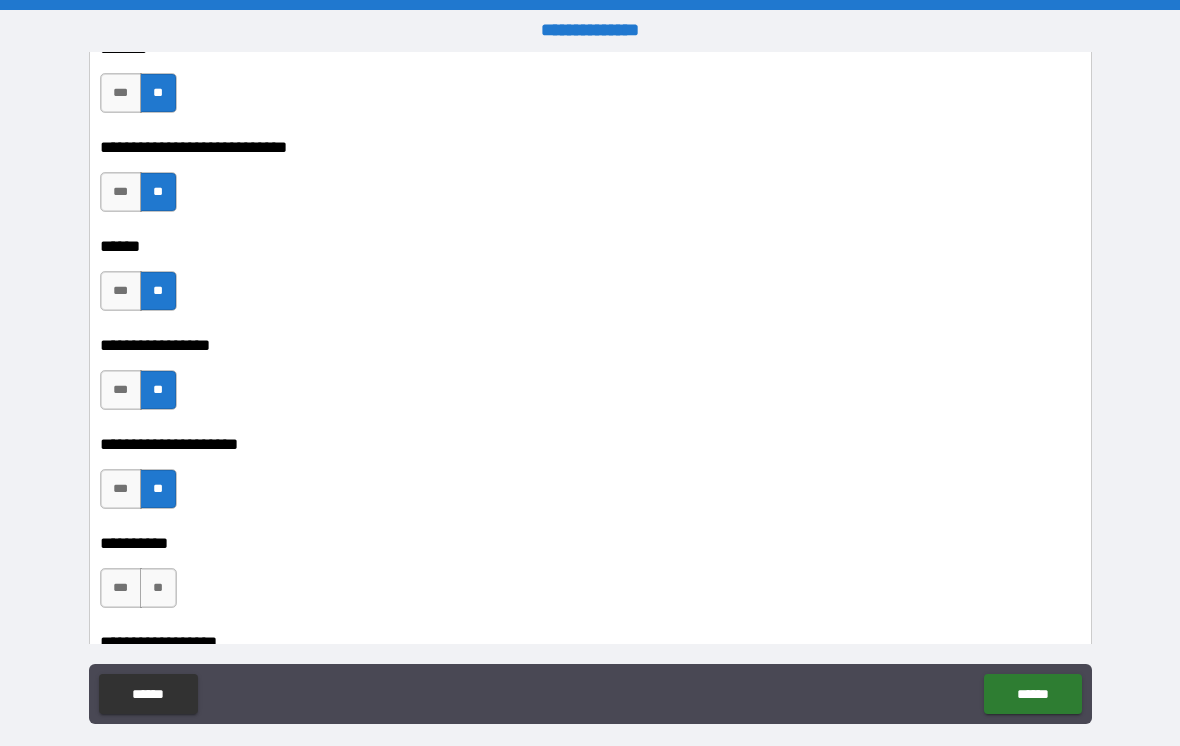 click on "**" at bounding box center [158, 588] 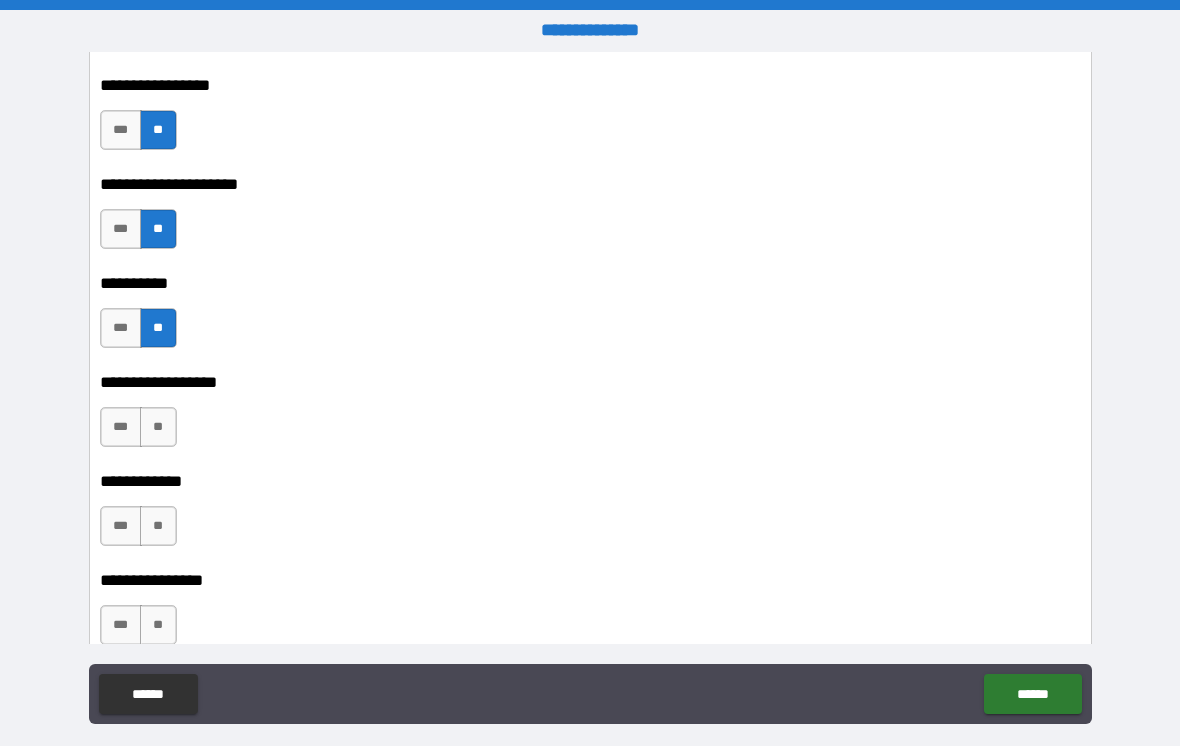 scroll, scrollTop: 10630, scrollLeft: 0, axis: vertical 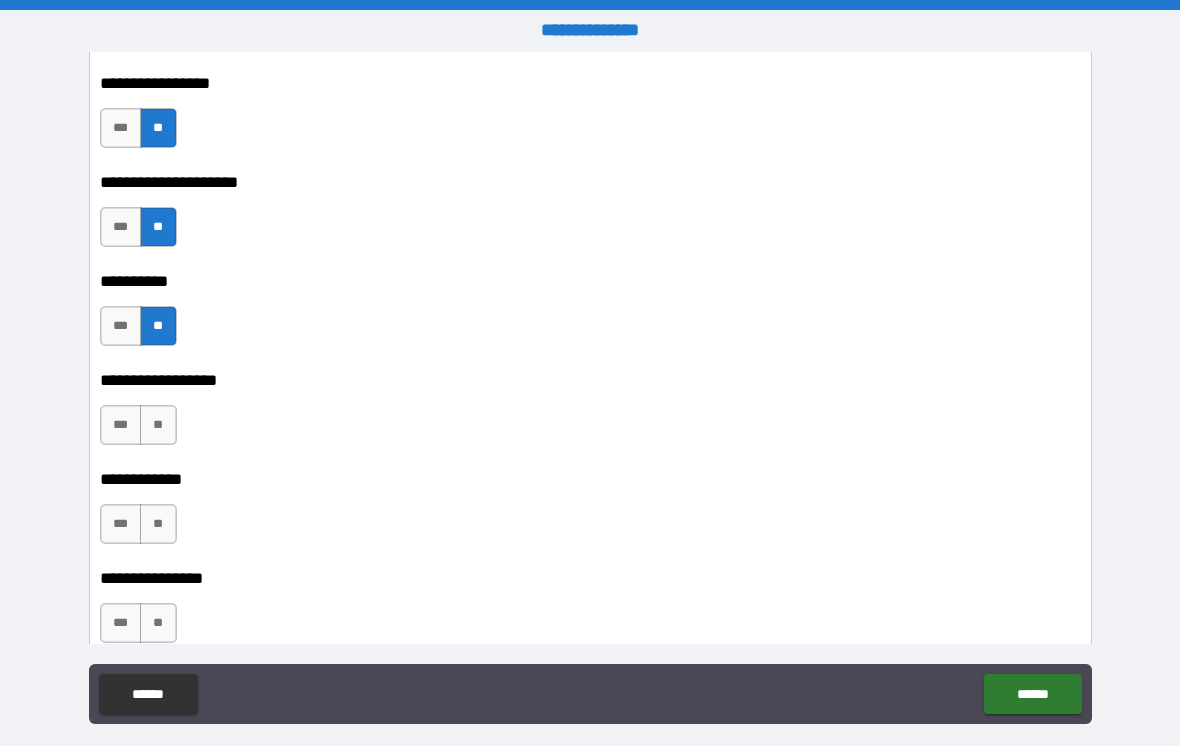 click on "**" at bounding box center [158, 425] 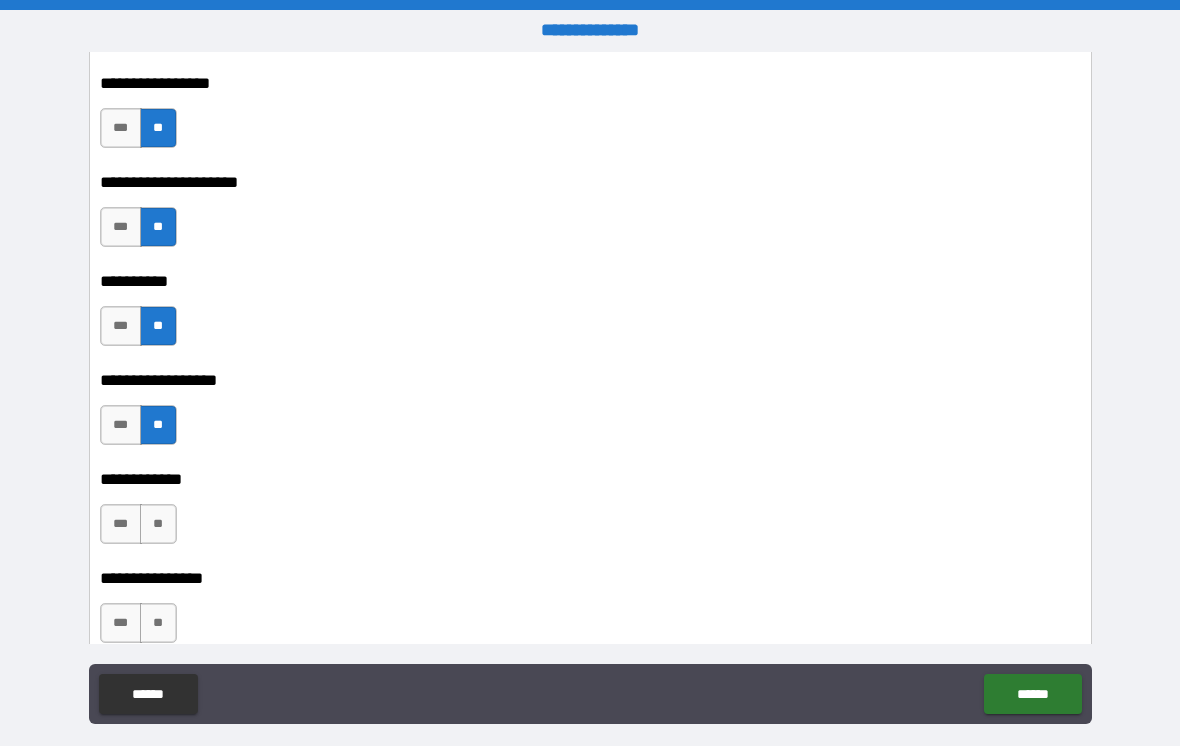 click on "**" at bounding box center [158, 524] 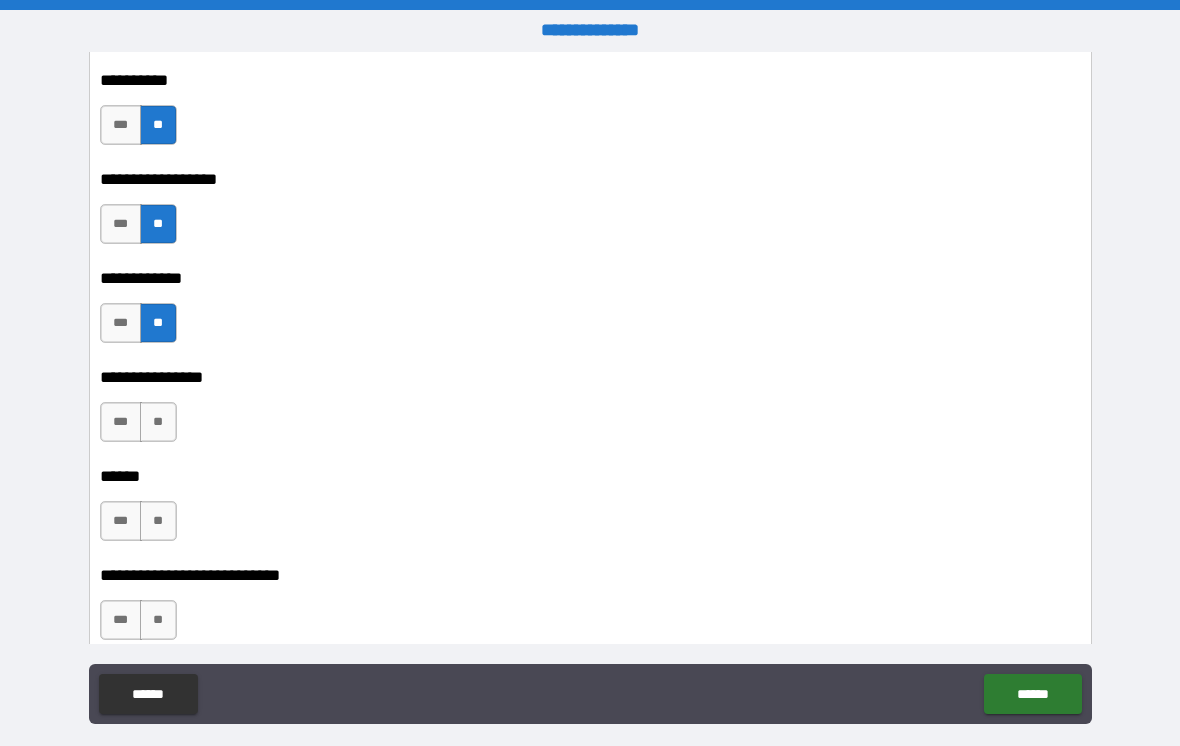 scroll, scrollTop: 10837, scrollLeft: 0, axis: vertical 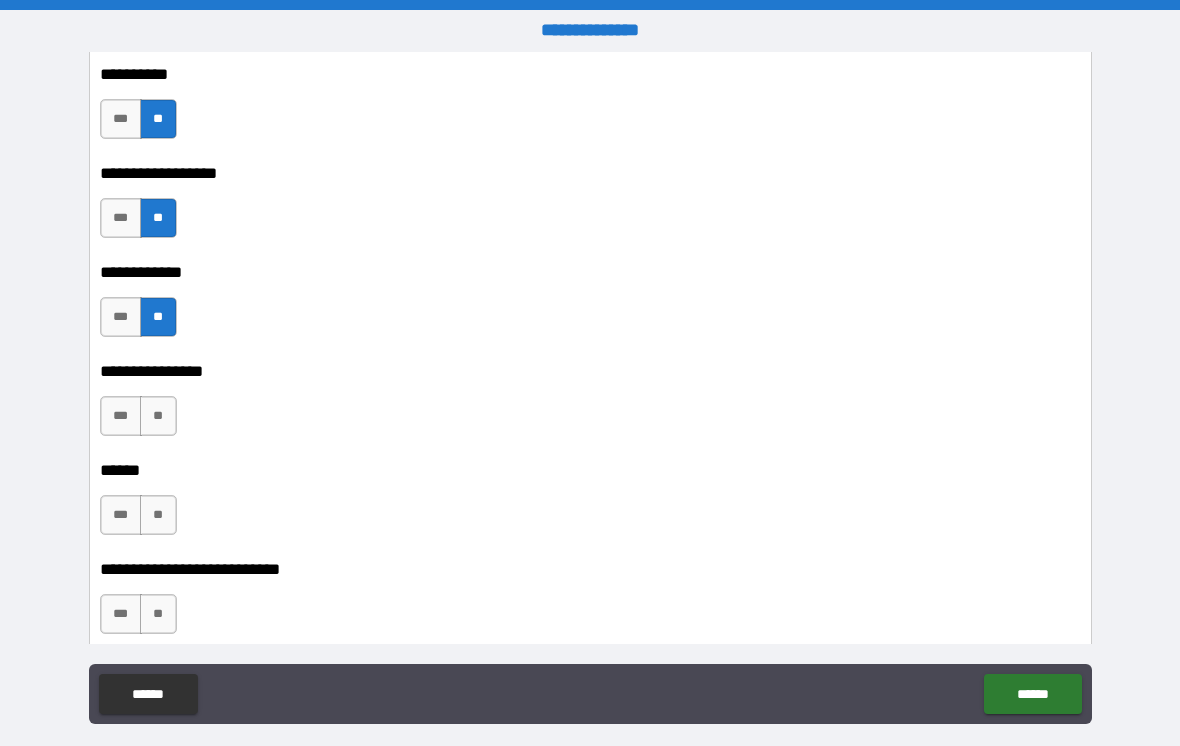 click on "**" at bounding box center [158, 416] 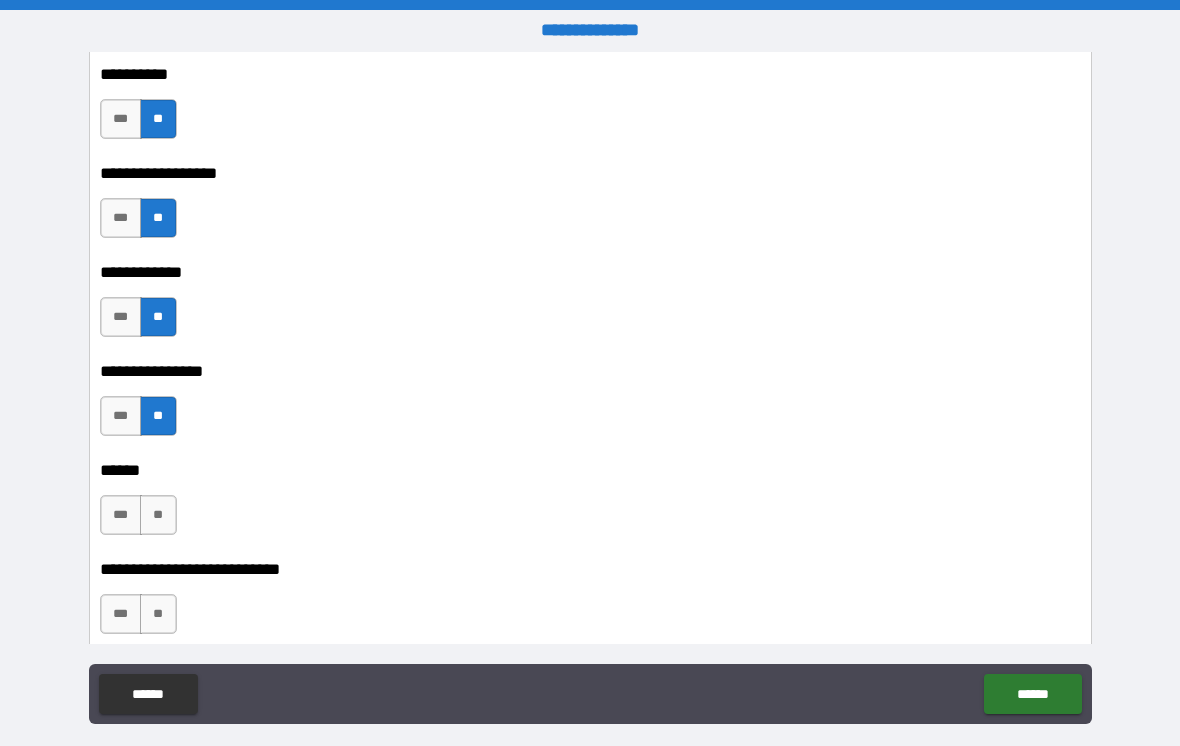 click on "**" at bounding box center (158, 515) 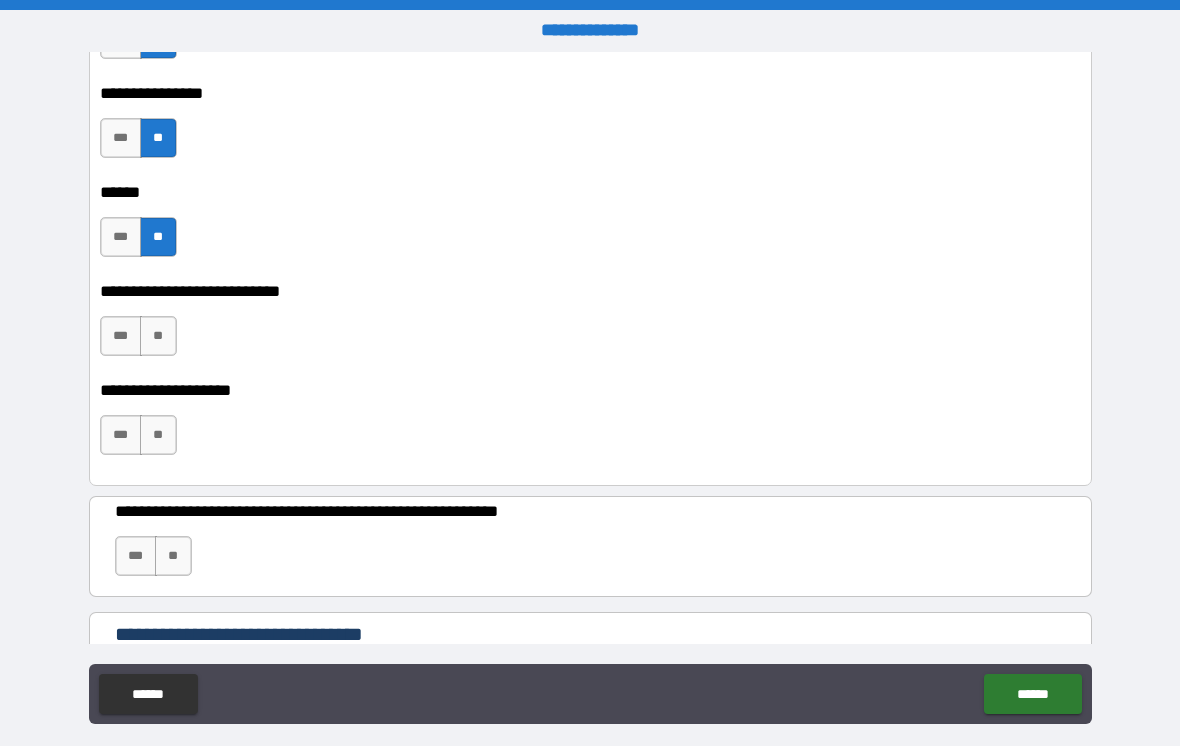 scroll, scrollTop: 11124, scrollLeft: 0, axis: vertical 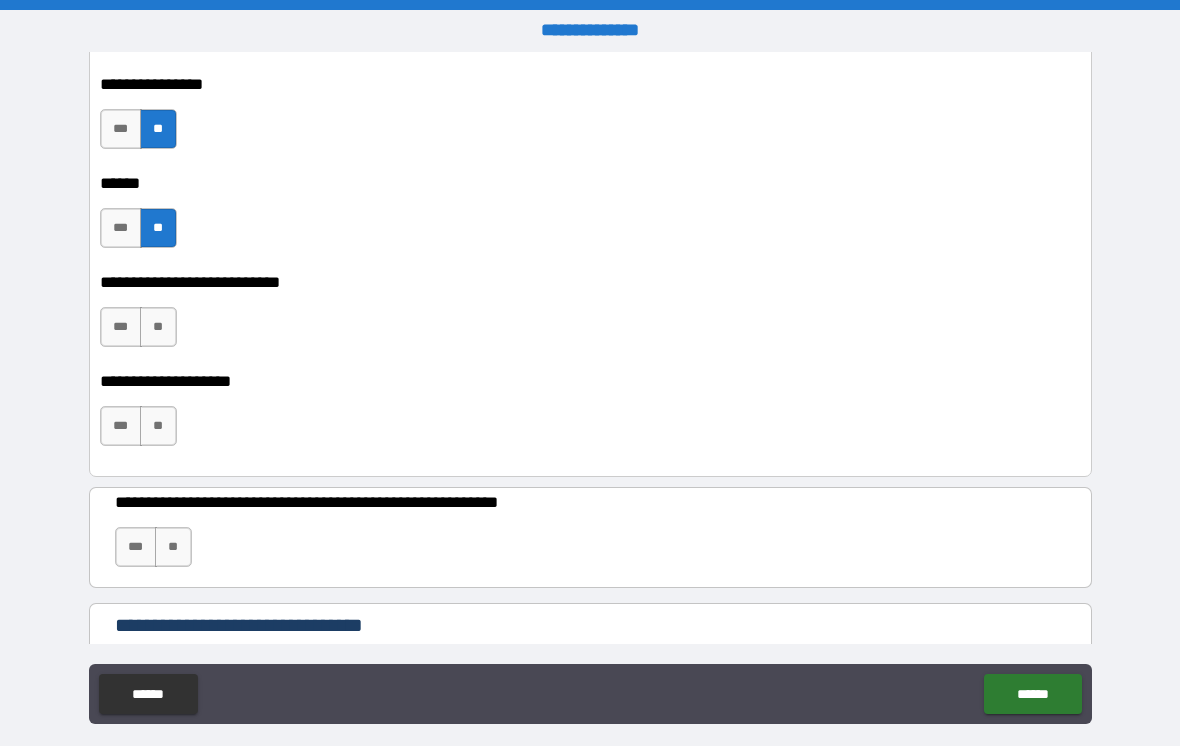click on "**" at bounding box center (158, 327) 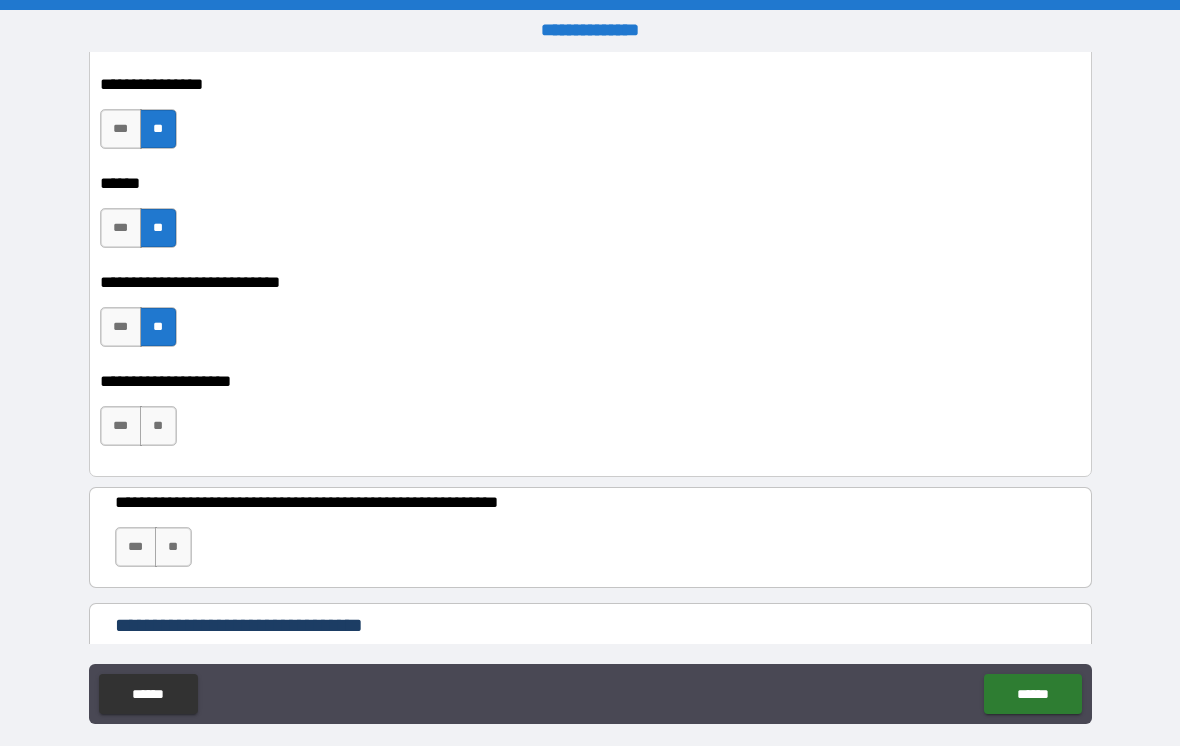 click on "**" at bounding box center [158, 426] 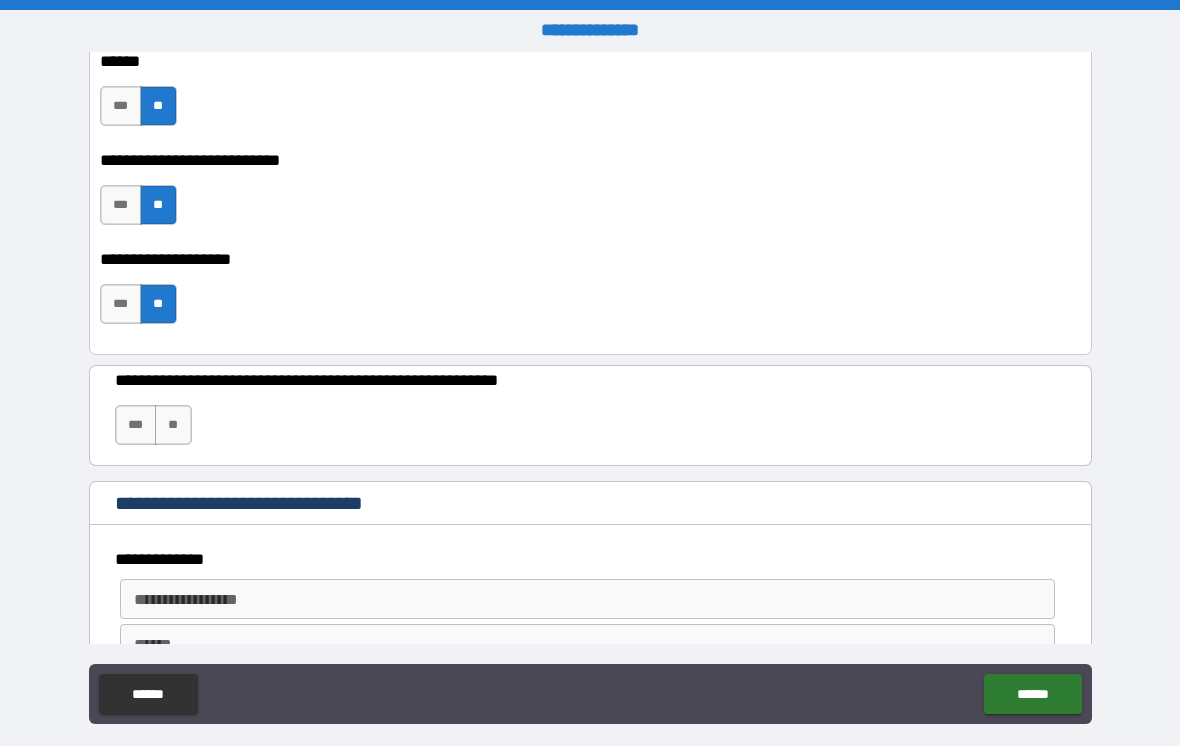scroll, scrollTop: 11249, scrollLeft: 0, axis: vertical 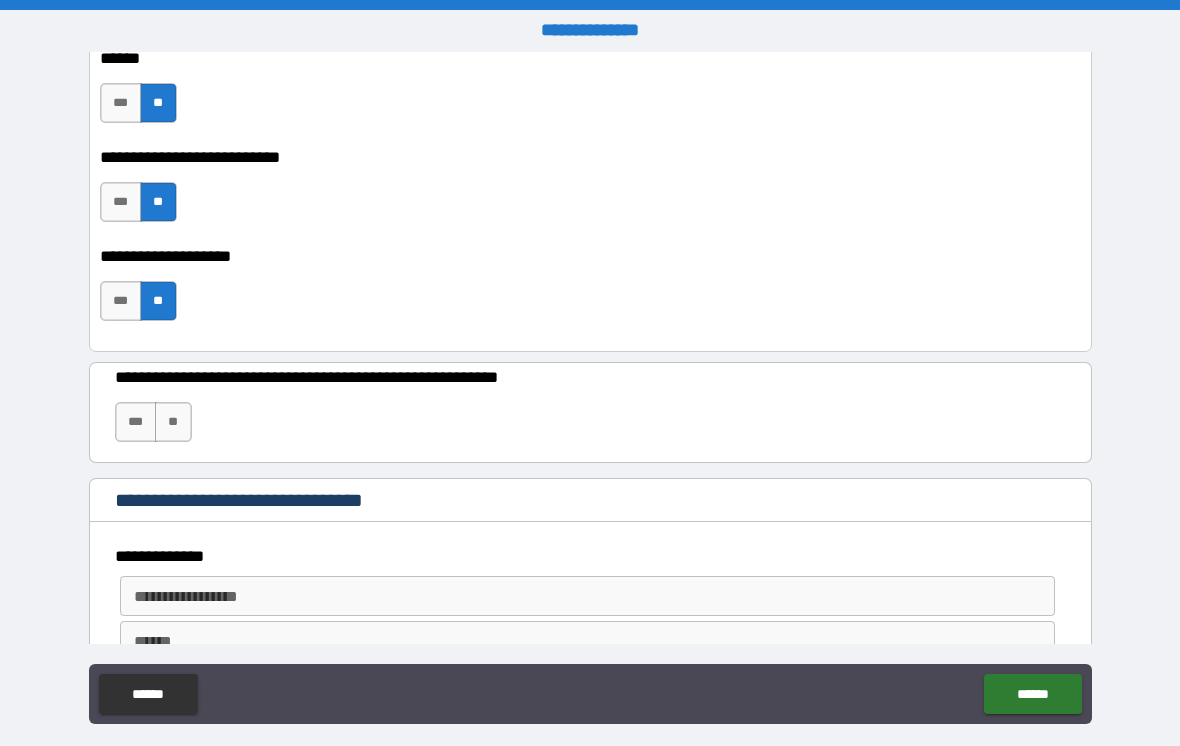 click on "**" at bounding box center (173, 422) 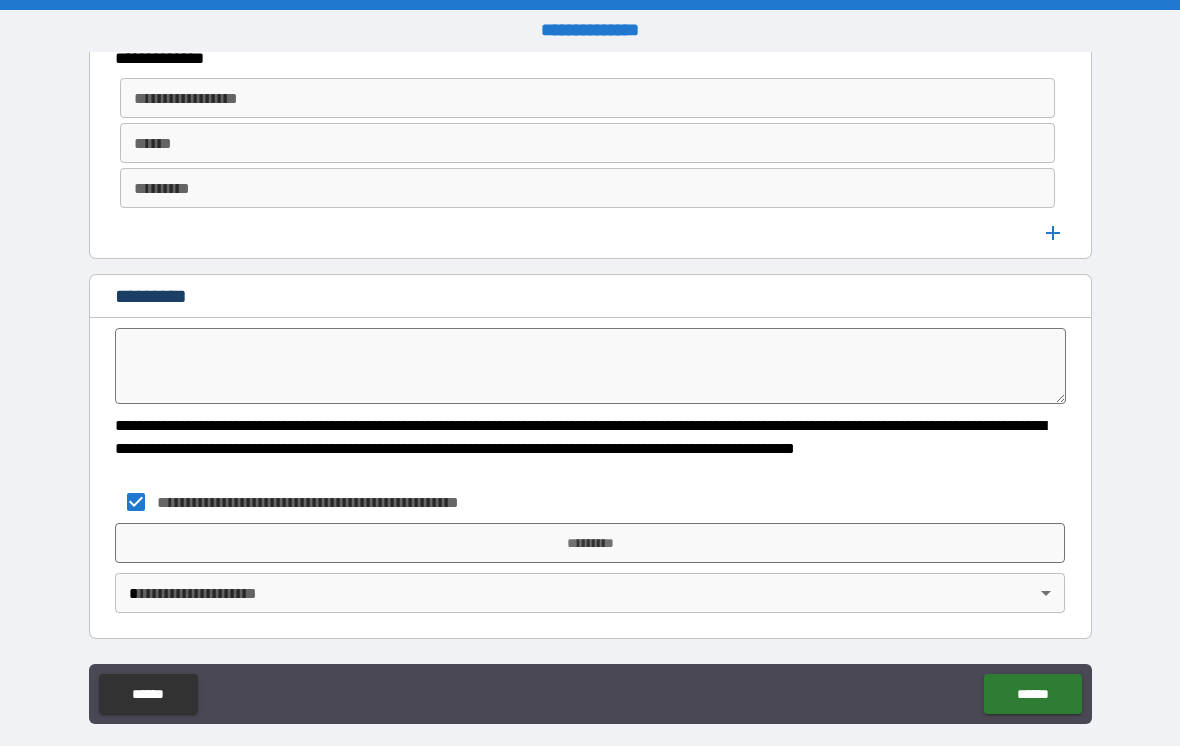scroll, scrollTop: 11747, scrollLeft: 0, axis: vertical 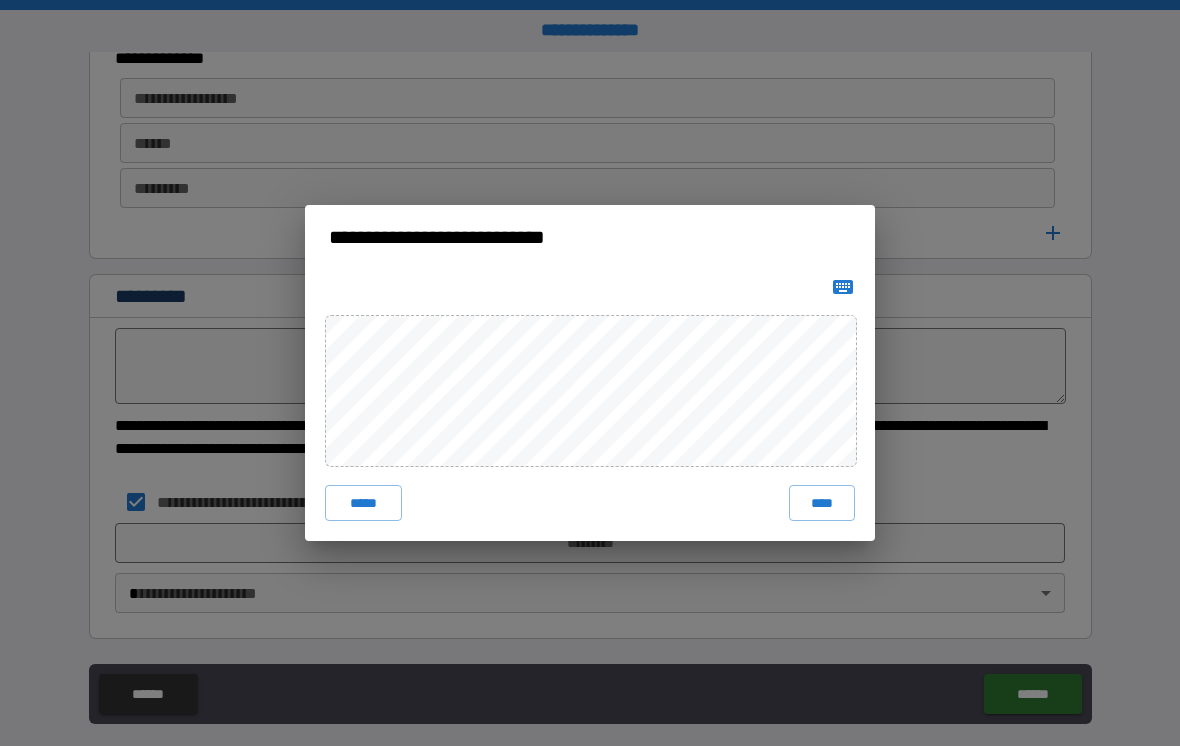 click on "****" at bounding box center (822, 503) 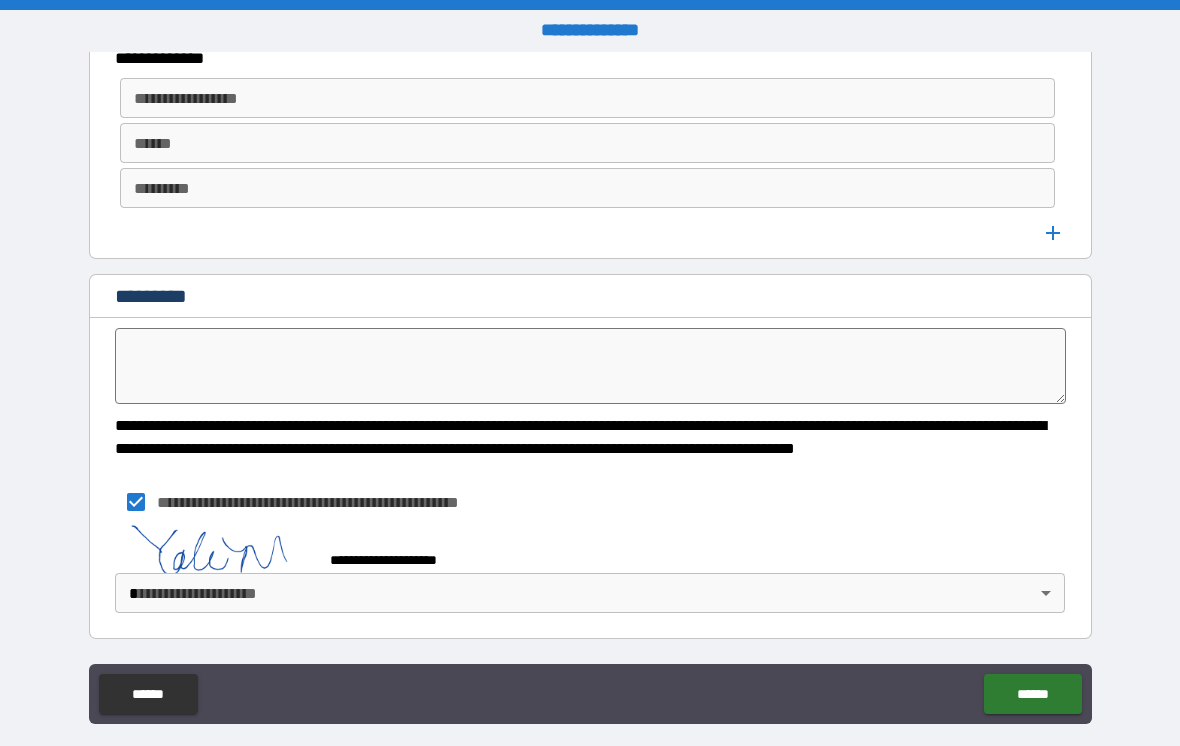 scroll, scrollTop: 11737, scrollLeft: 0, axis: vertical 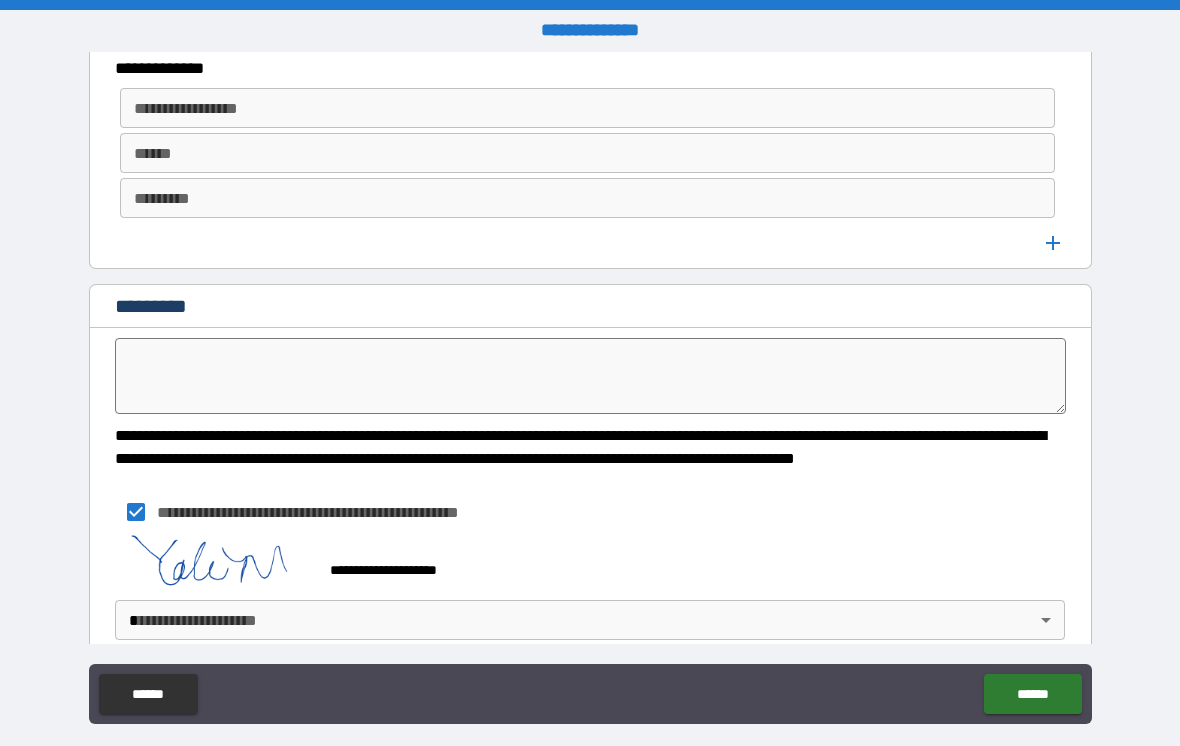 click on "**********" at bounding box center [590, 388] 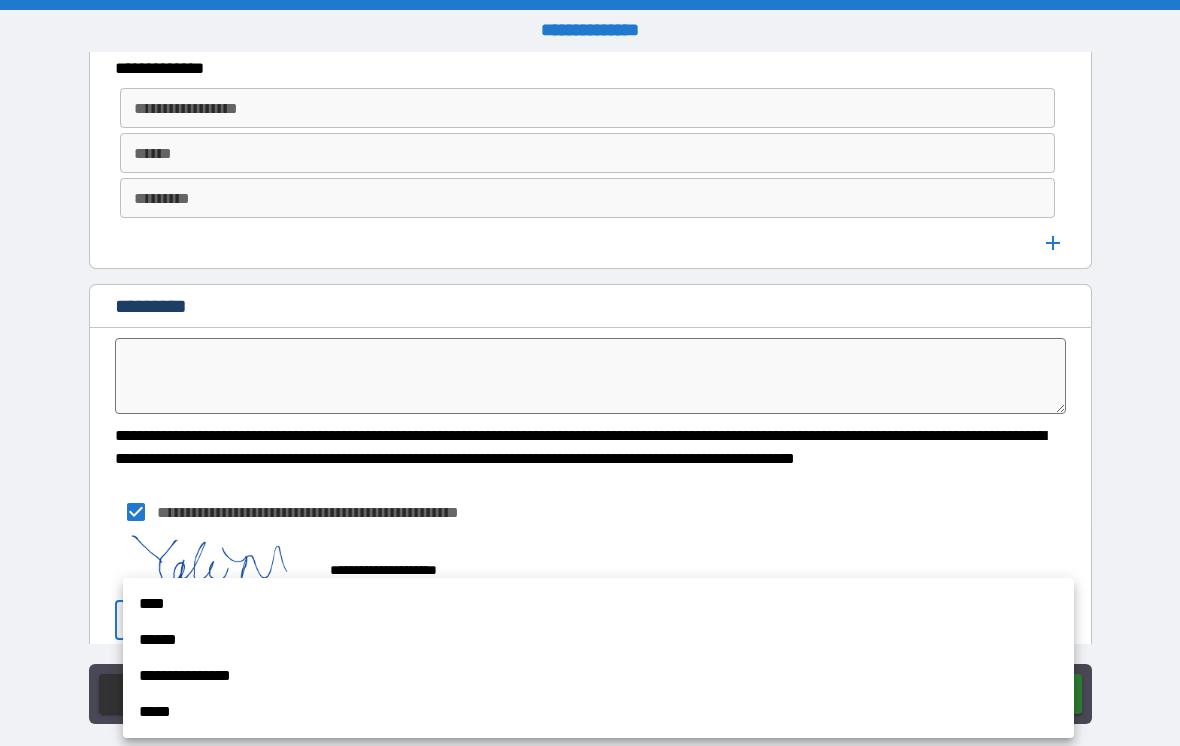 click on "****" at bounding box center (598, 604) 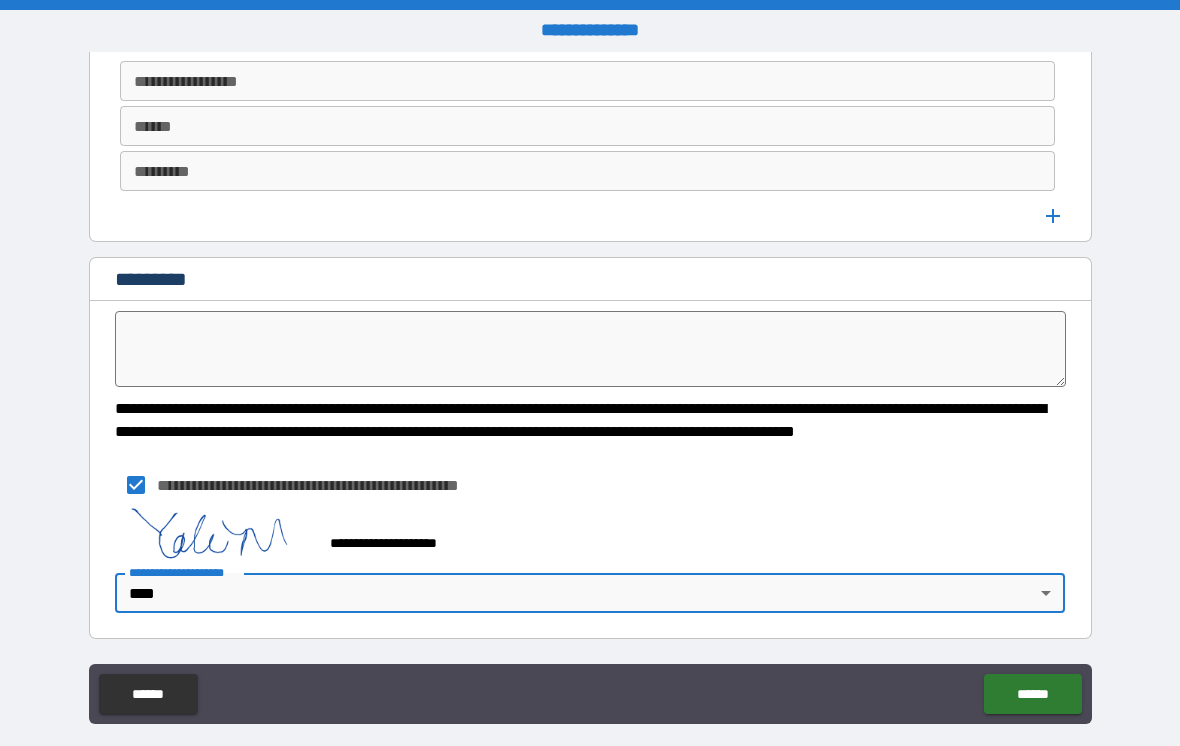 scroll, scrollTop: 11764, scrollLeft: 0, axis: vertical 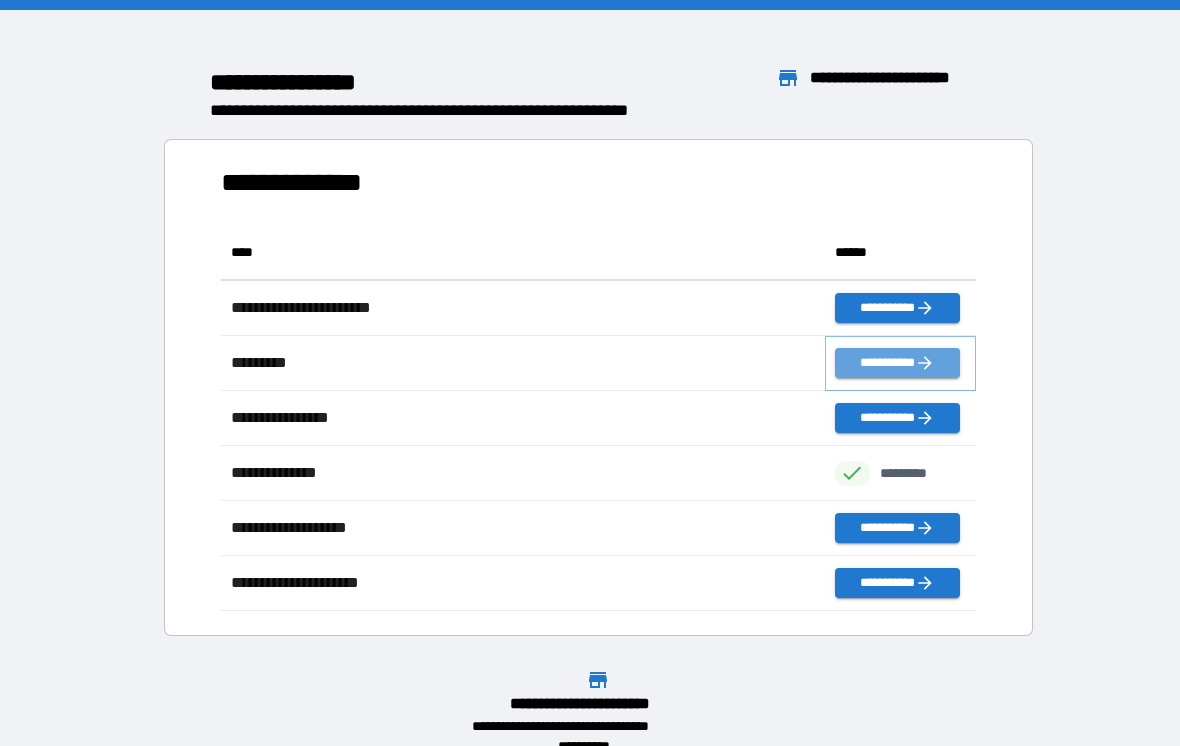 click on "**********" at bounding box center [897, 363] 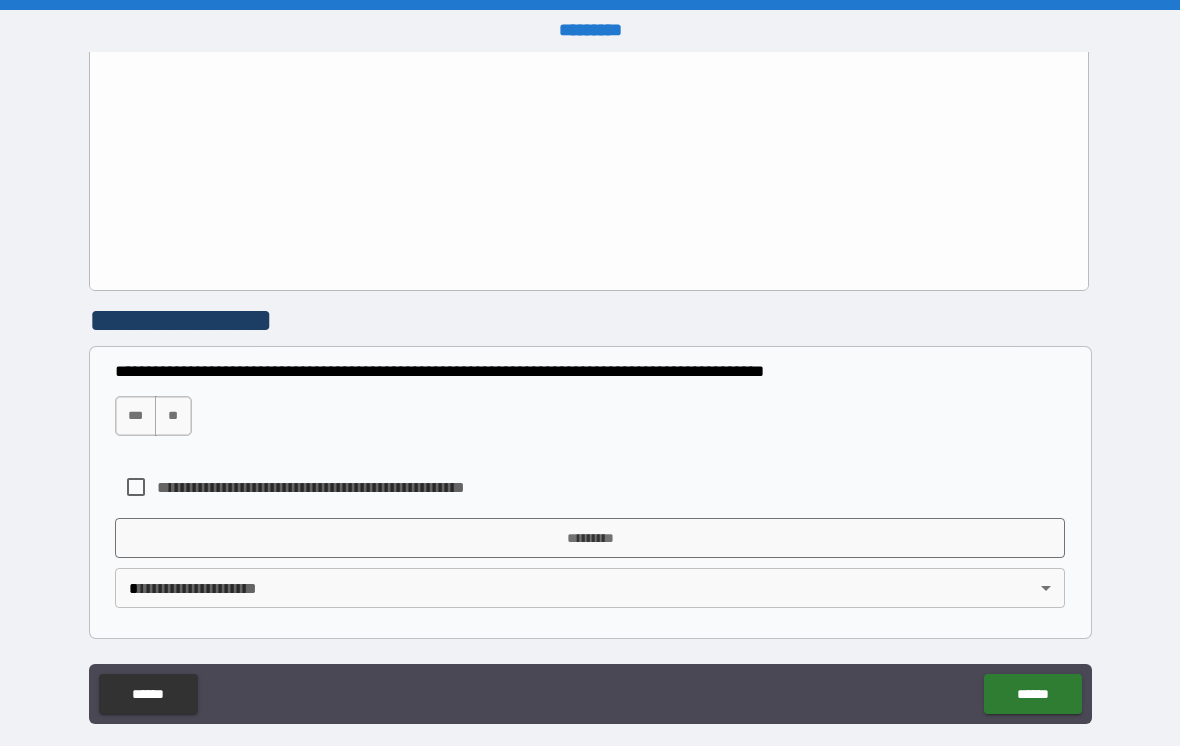 scroll, scrollTop: 2413, scrollLeft: 0, axis: vertical 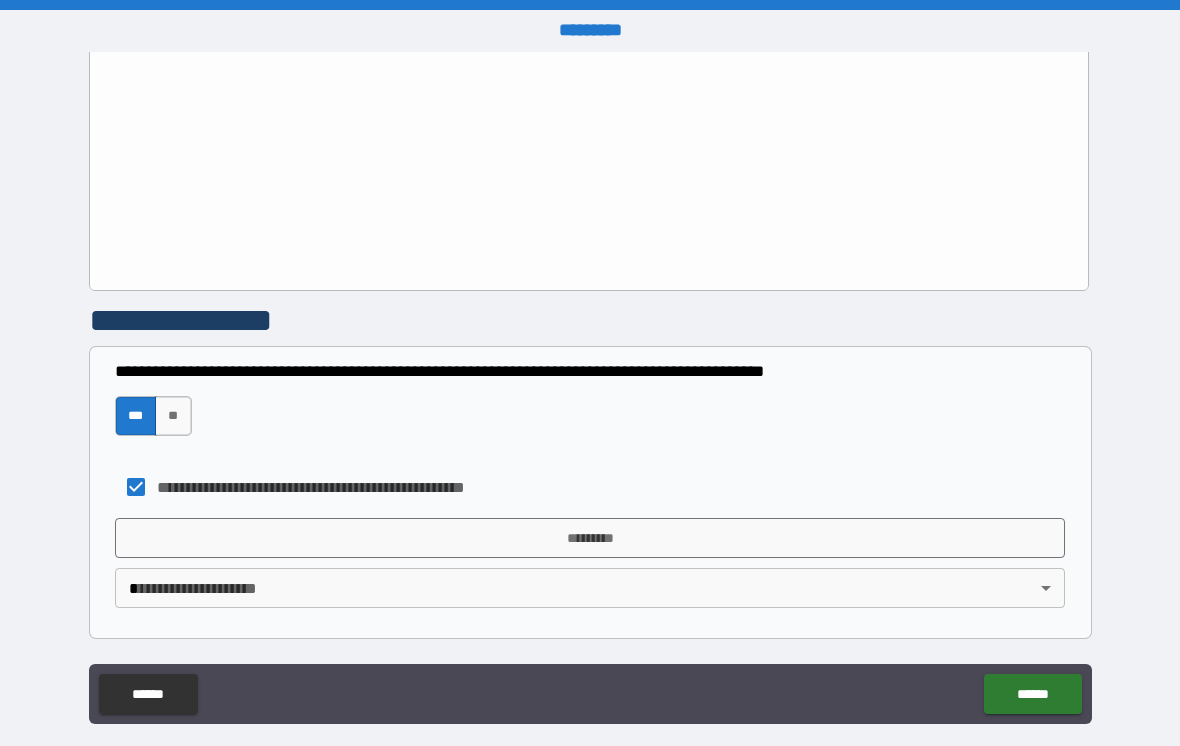 click on "*********" at bounding box center [590, 538] 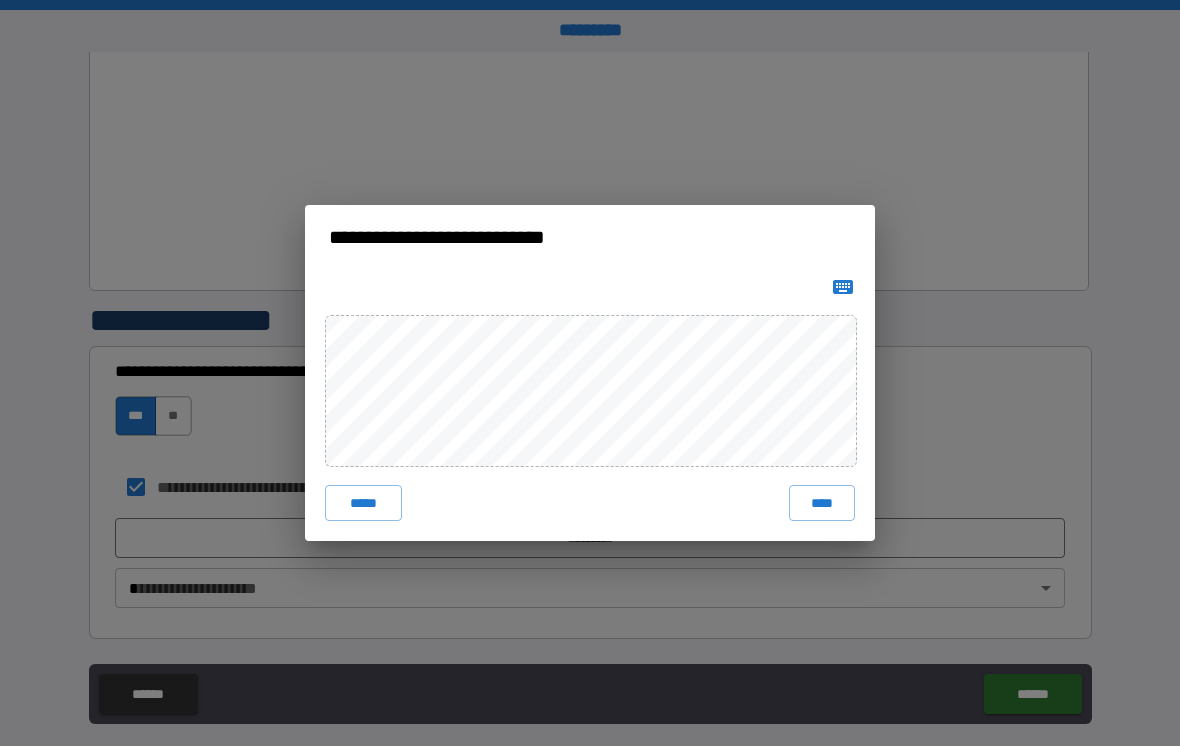 click on "****" at bounding box center [822, 503] 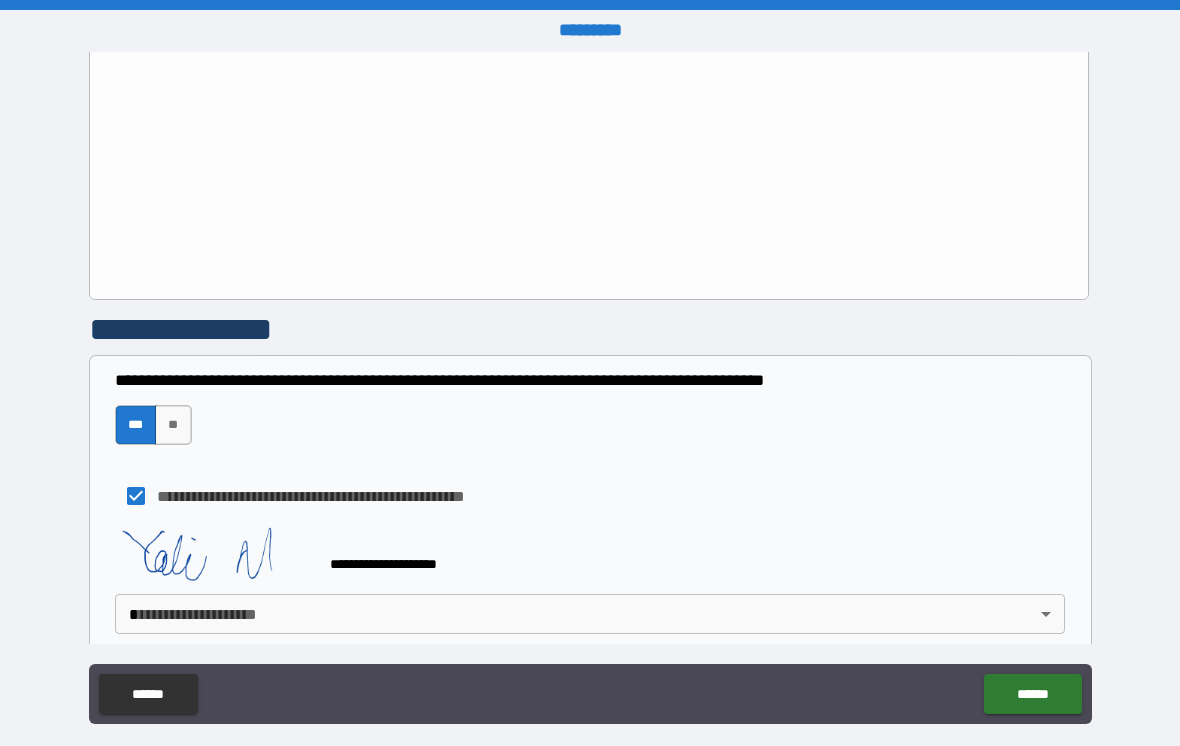 click on "**********" at bounding box center (590, 388) 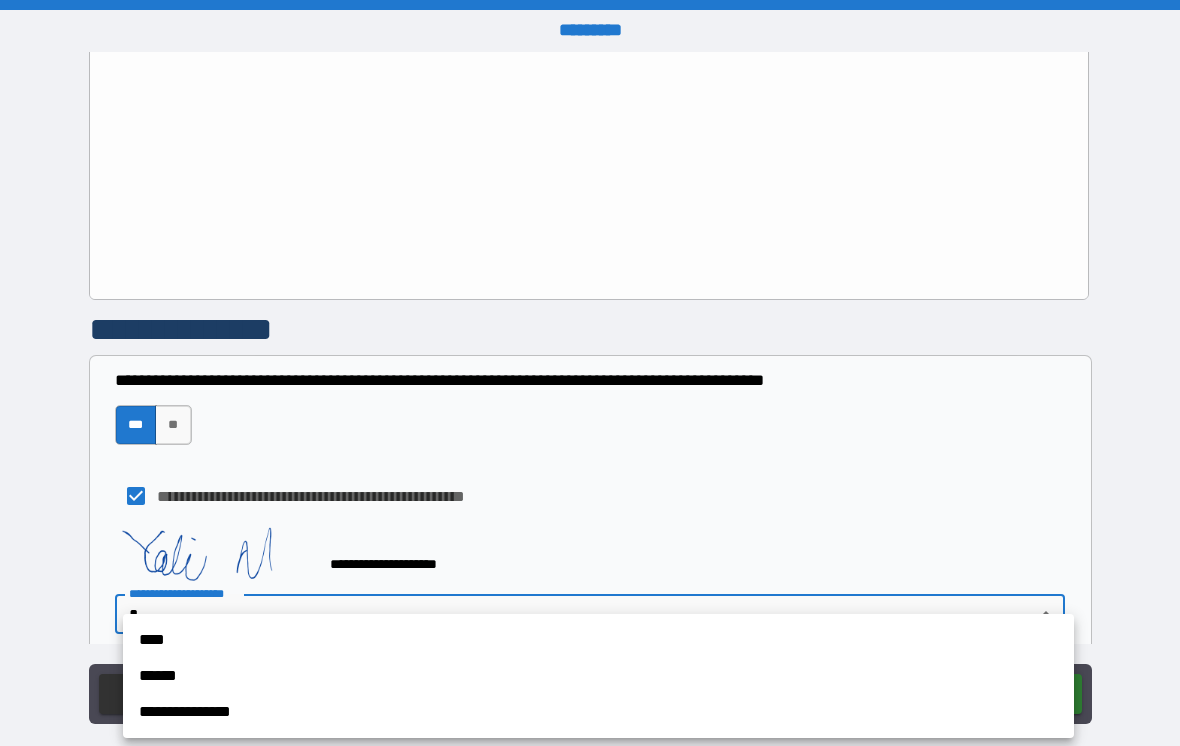 click on "****" at bounding box center [598, 640] 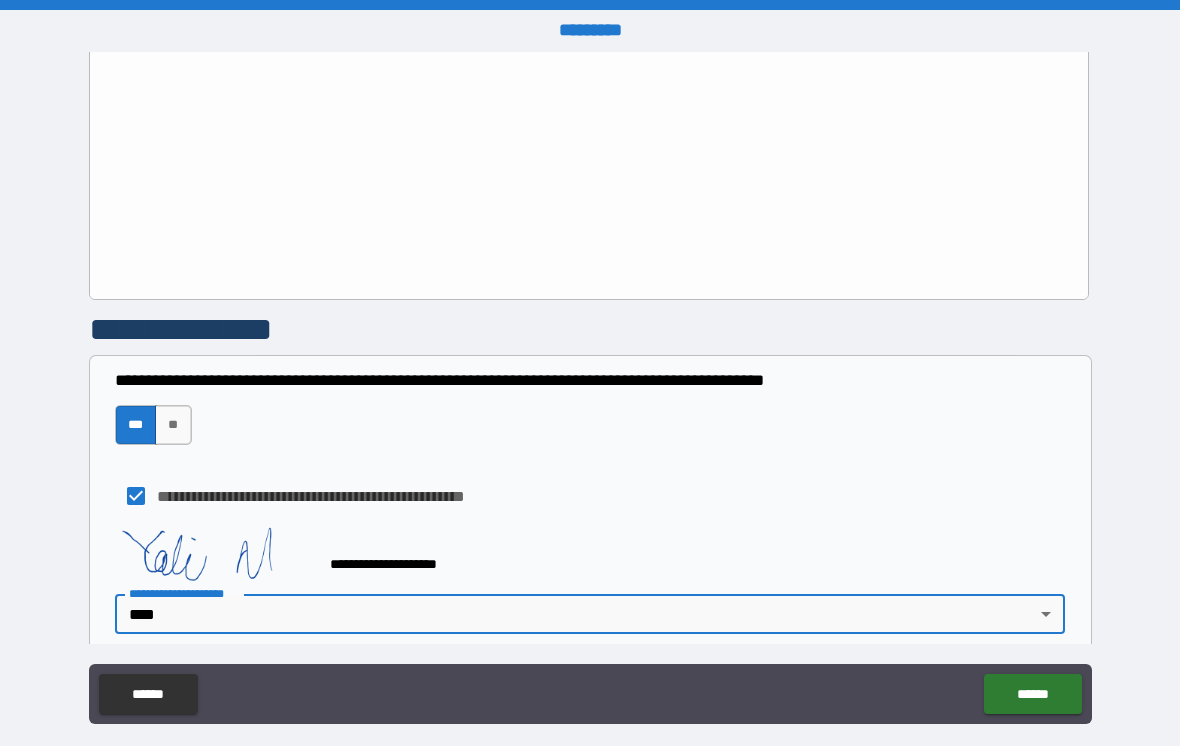 click on "******" at bounding box center [1032, 694] 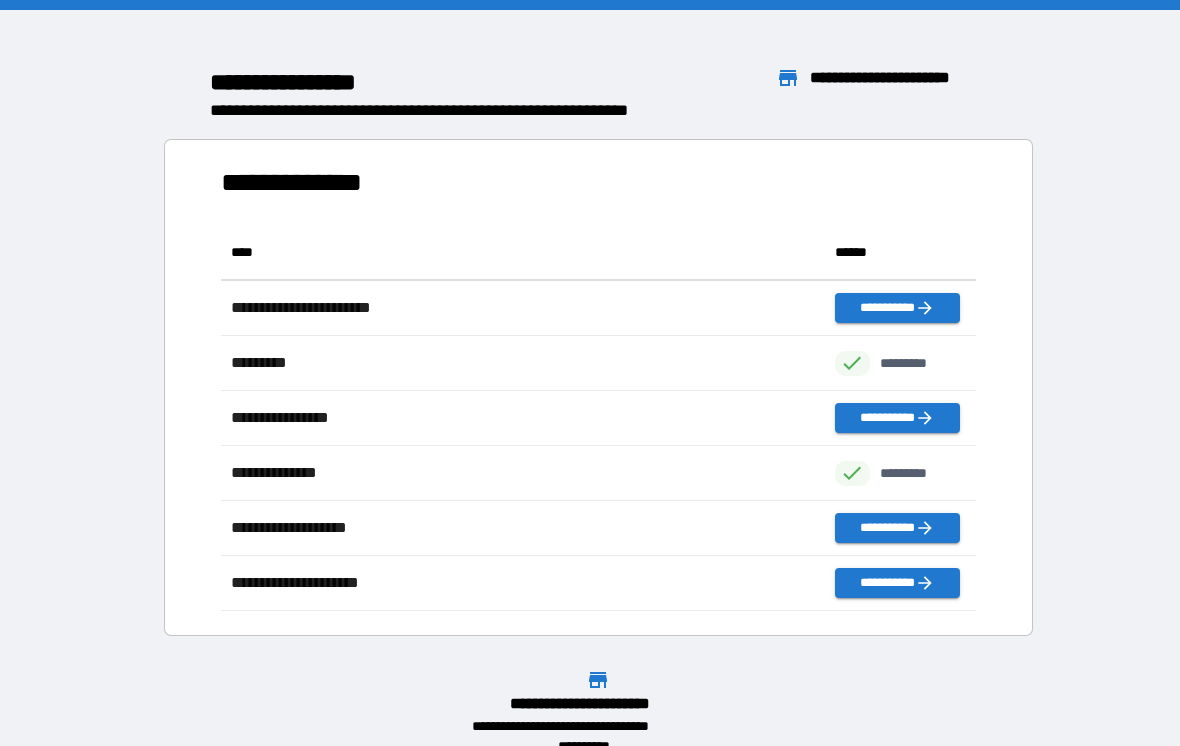 scroll, scrollTop: 386, scrollLeft: 755, axis: both 